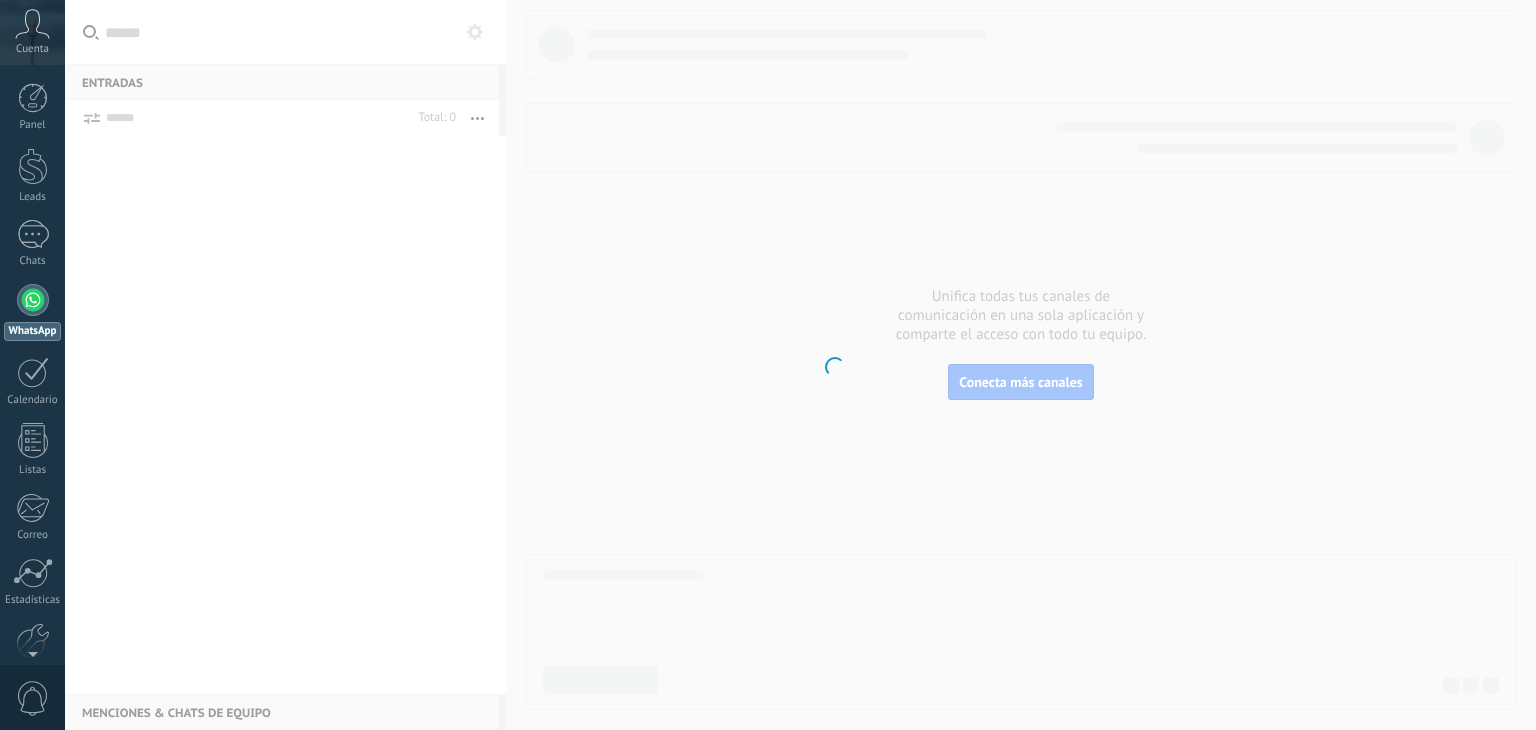 scroll, scrollTop: 0, scrollLeft: 0, axis: both 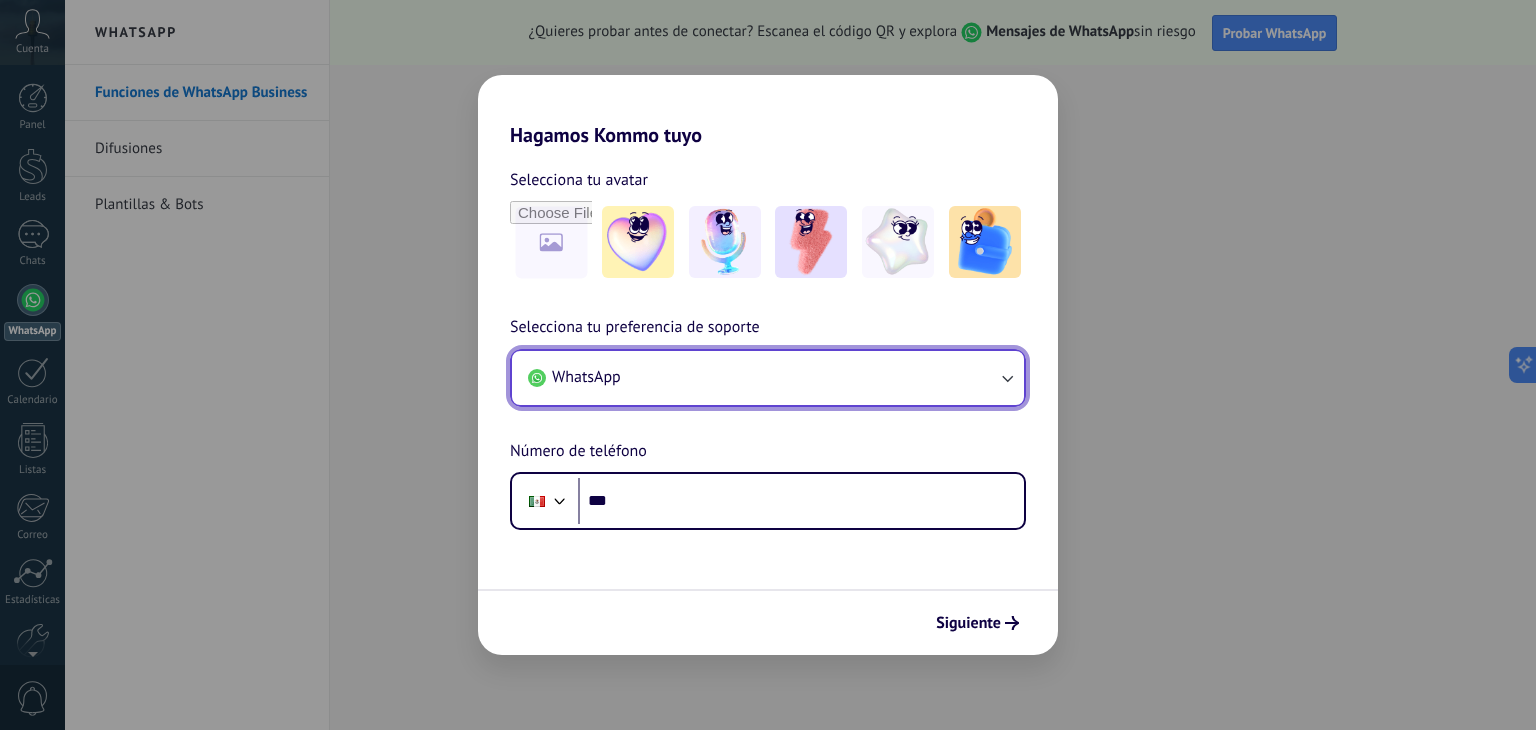 click on "WhatsApp" at bounding box center (768, 378) 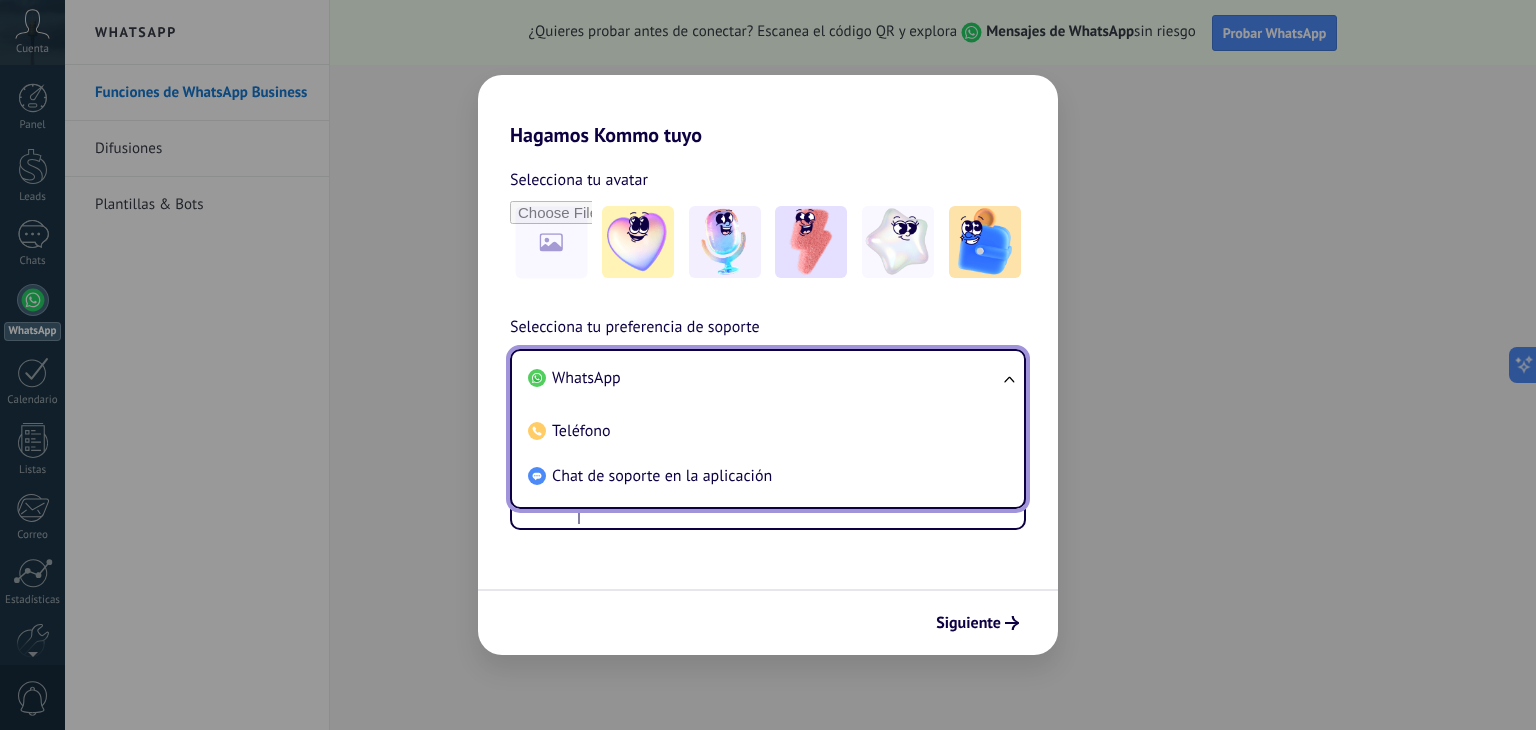 click on "WhatsApp" at bounding box center [764, 378] 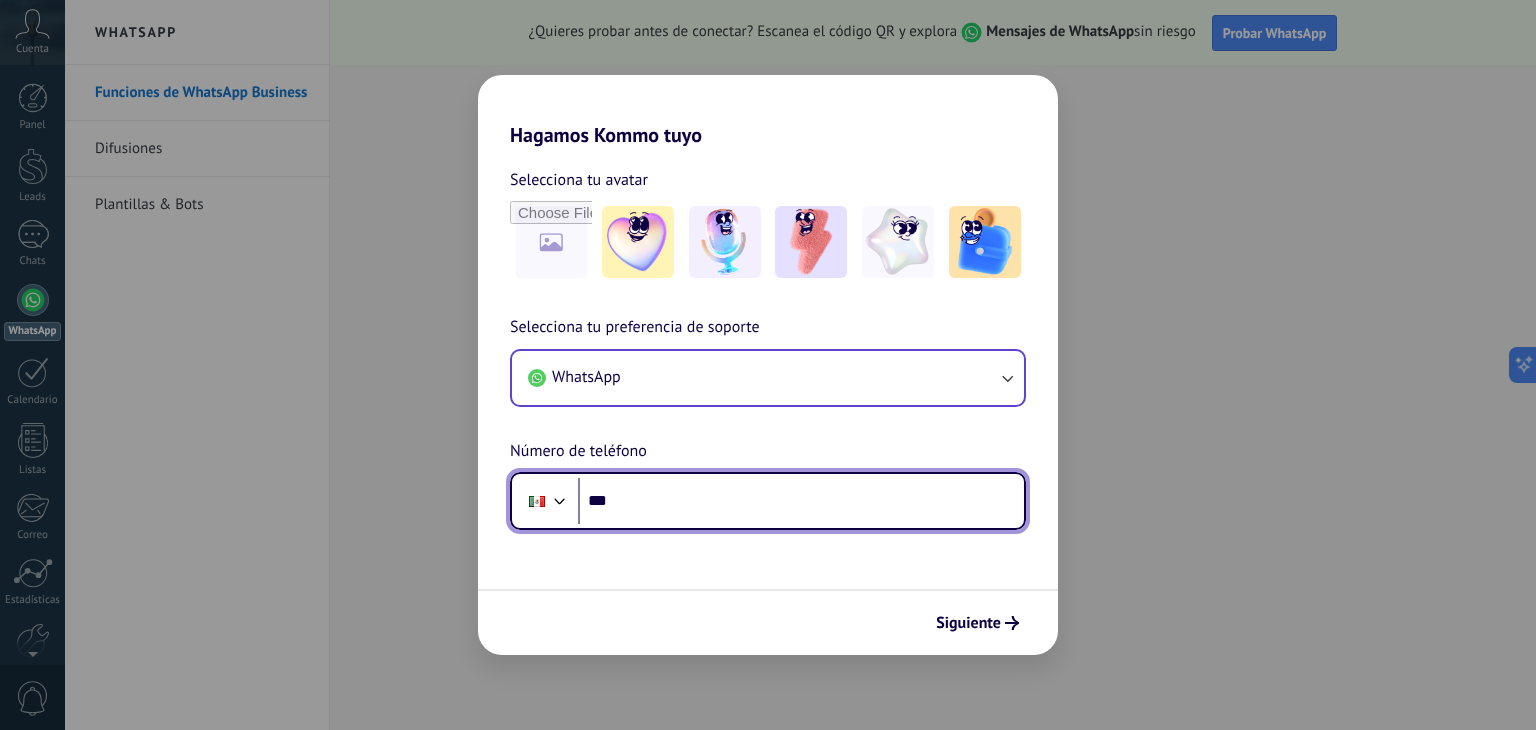 click on "***" at bounding box center (801, 501) 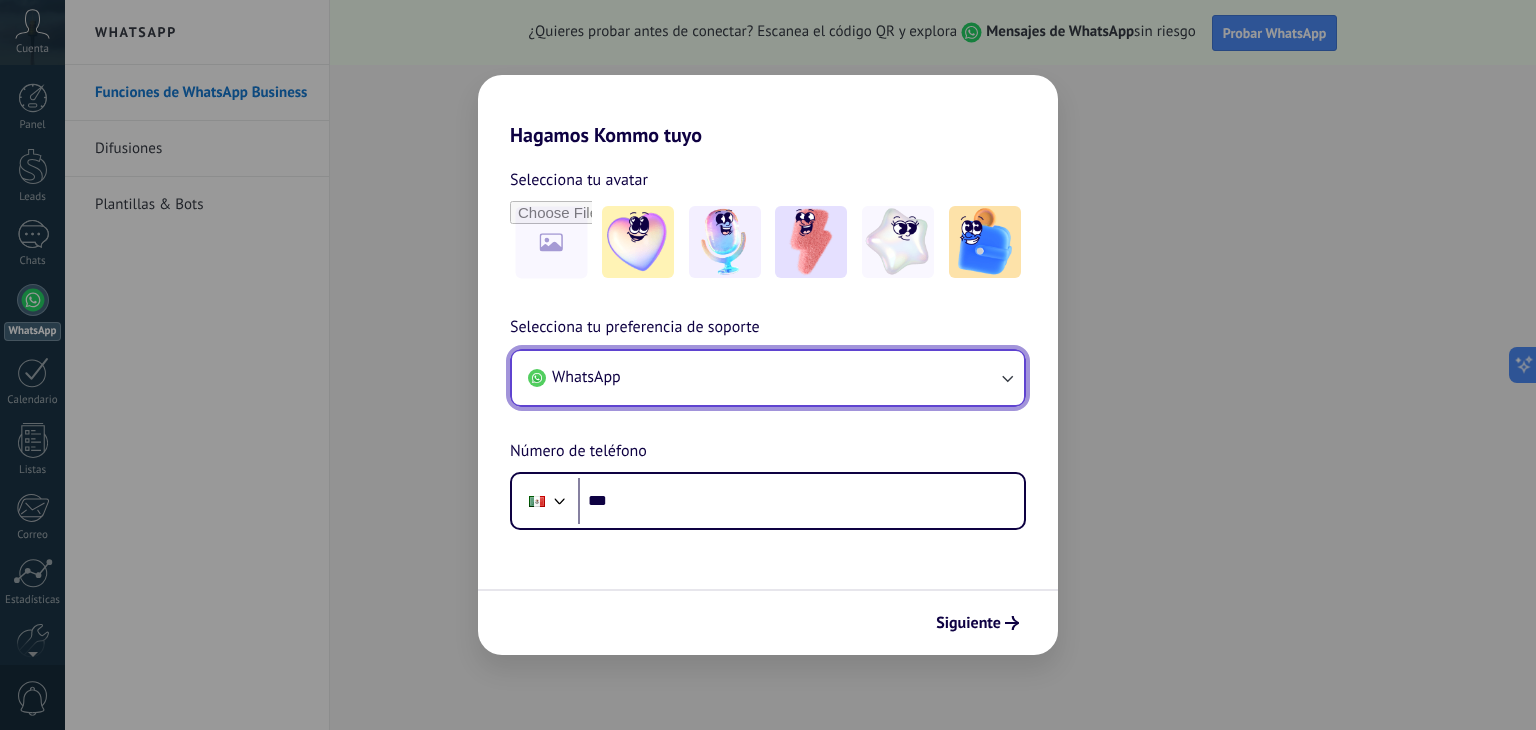 click on "WhatsApp" at bounding box center (768, 378) 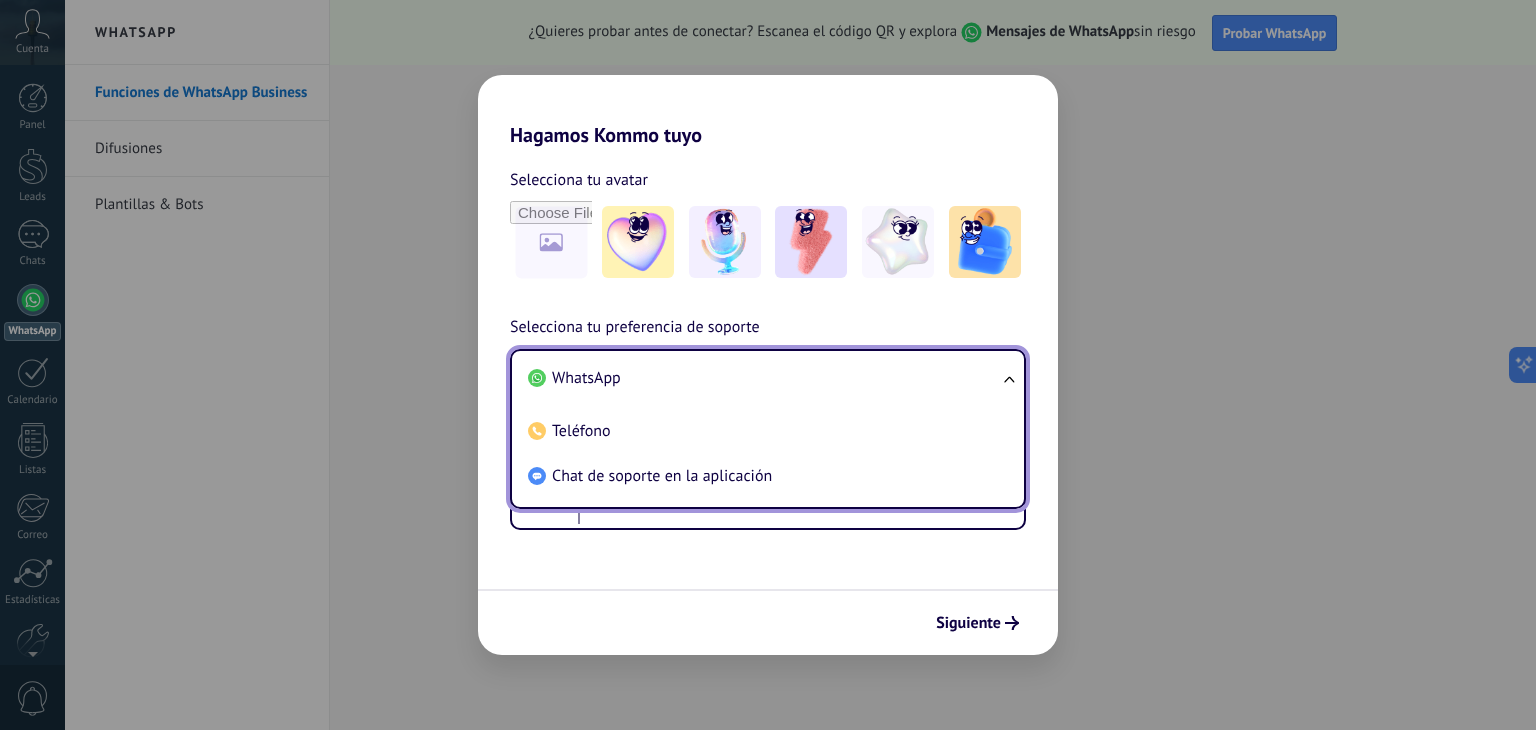 click on "WhatsApp" at bounding box center (764, 378) 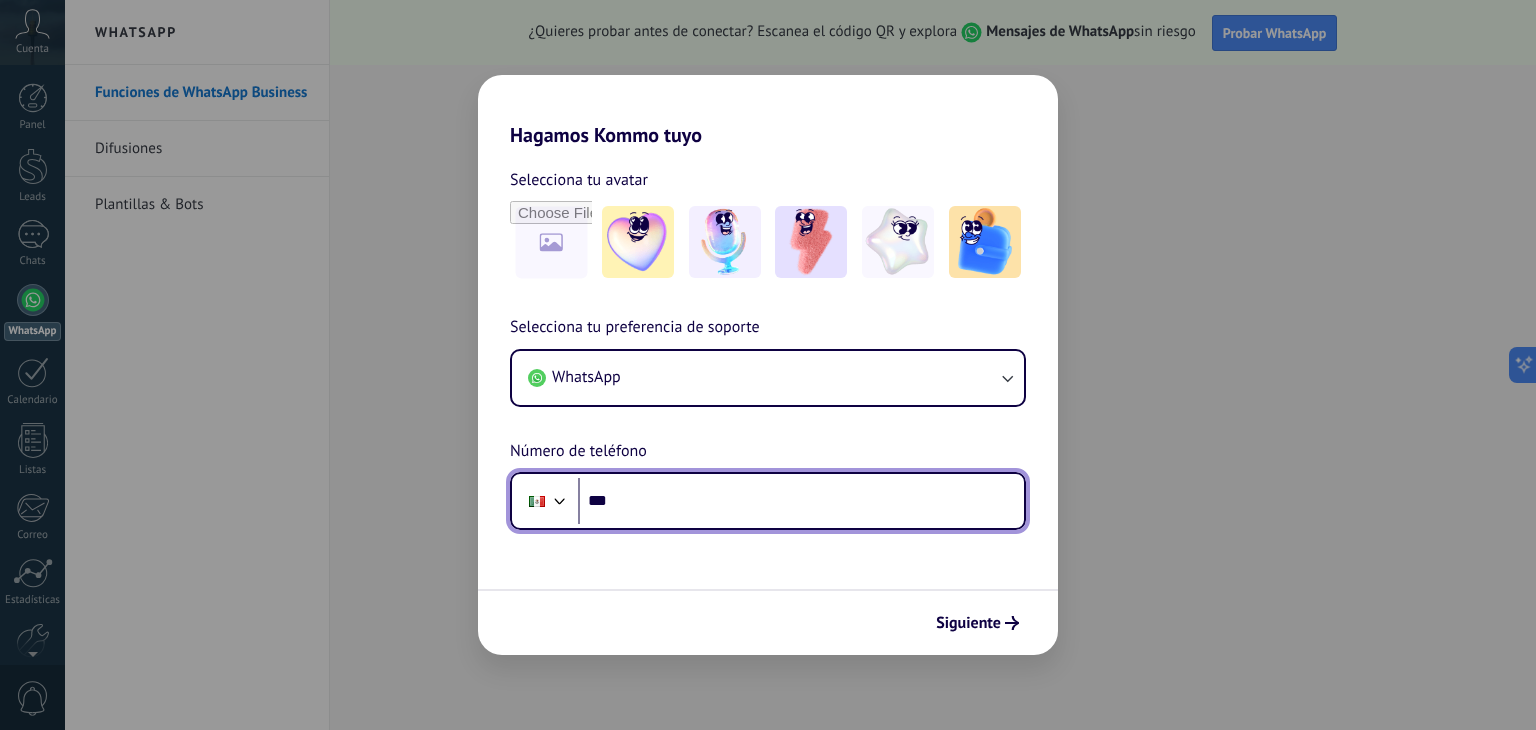 click on "***" at bounding box center [801, 501] 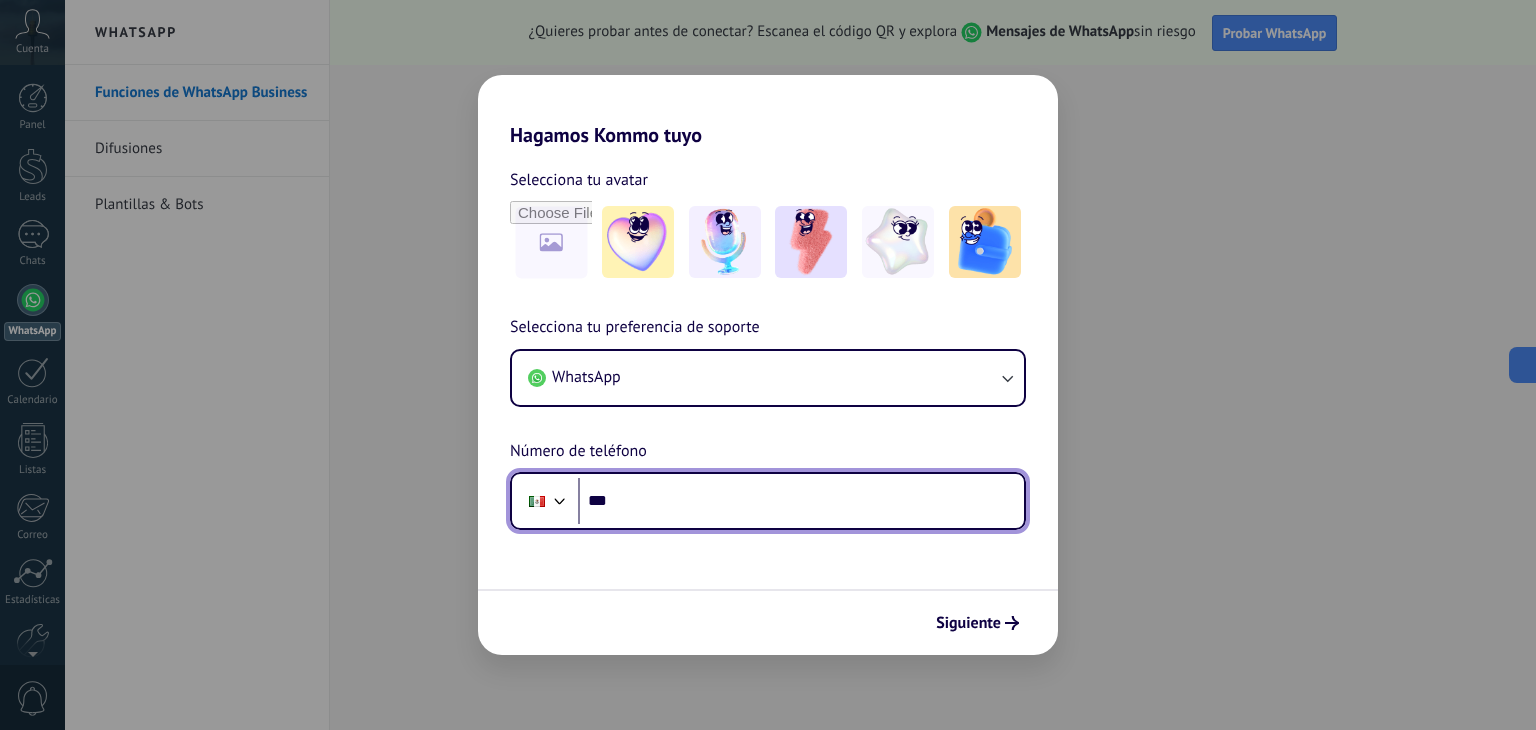 click on "***" at bounding box center (801, 501) 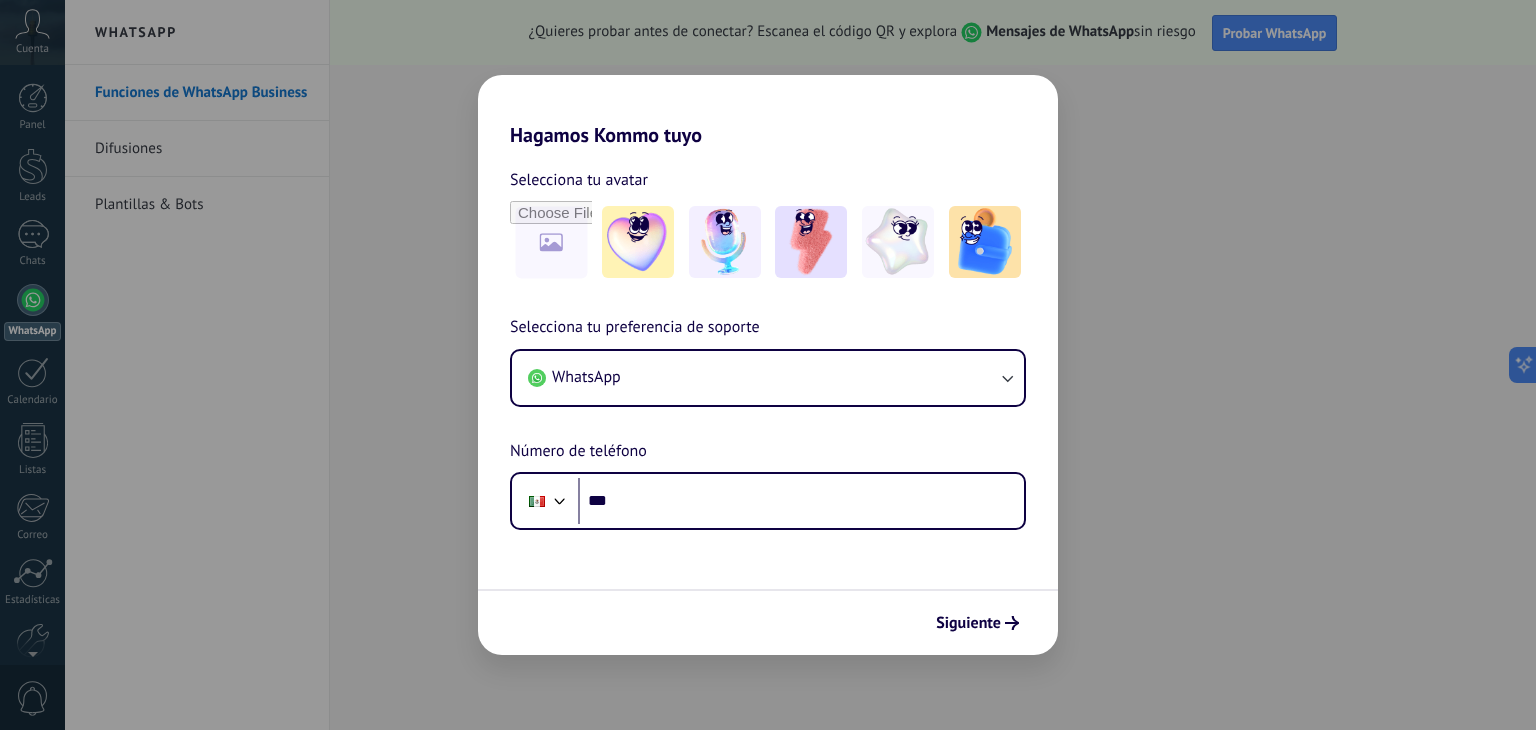 click on "Hagamos Kommo tuyo Selecciona tu avatar Selecciona tu preferencia de soporte WhatsApp Número de teléfono Phone *** Siguiente" at bounding box center [768, 365] 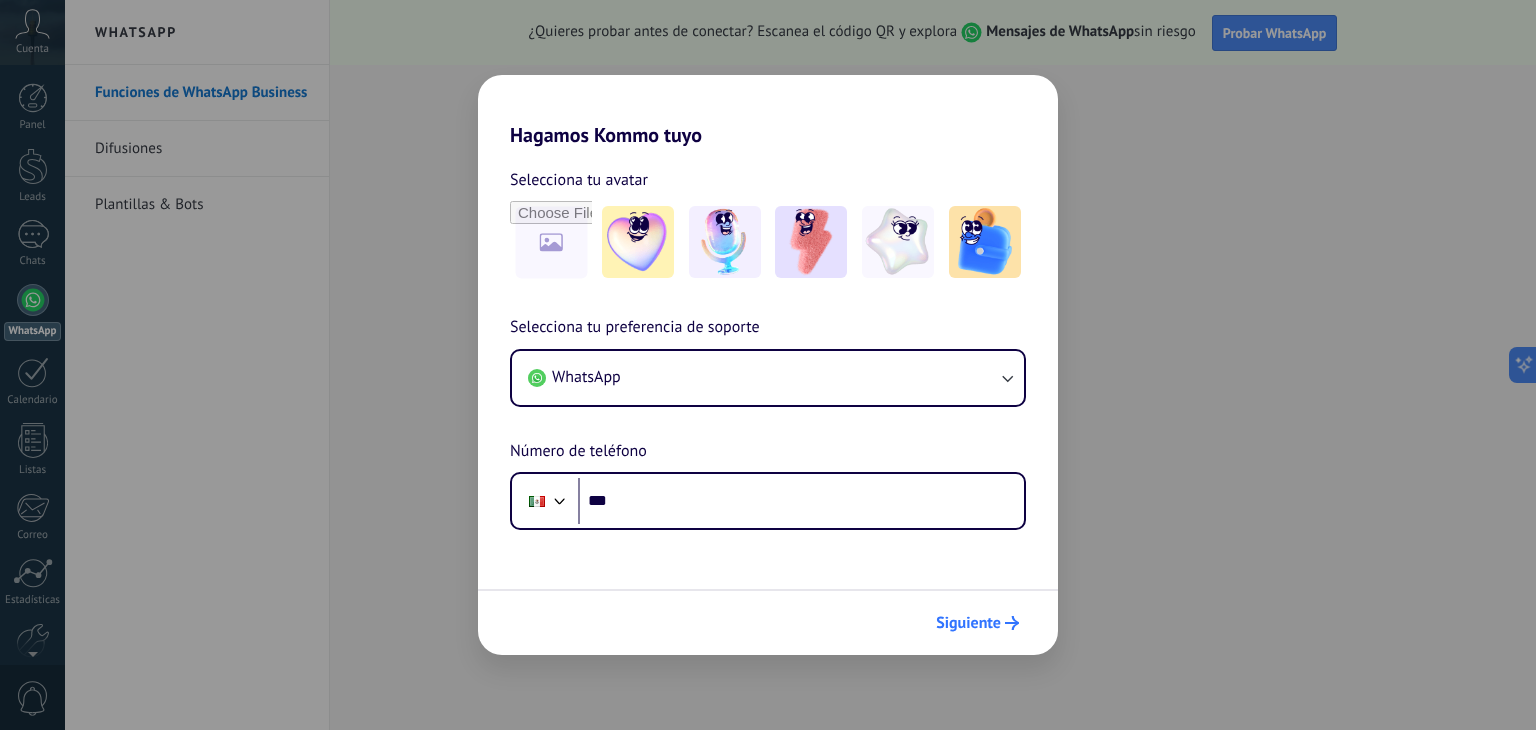 click on "Siguiente" at bounding box center [977, 623] 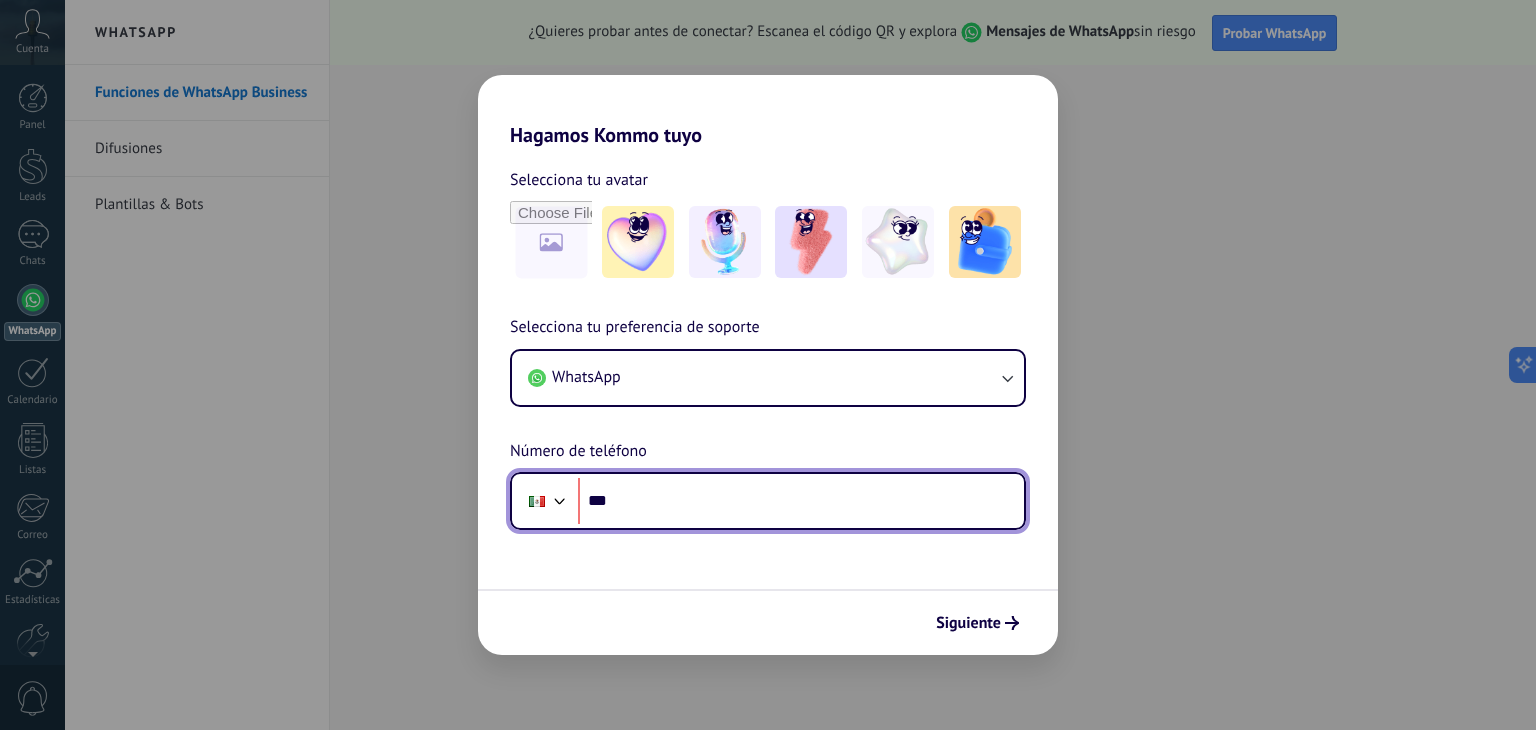 click on "***" at bounding box center (801, 501) 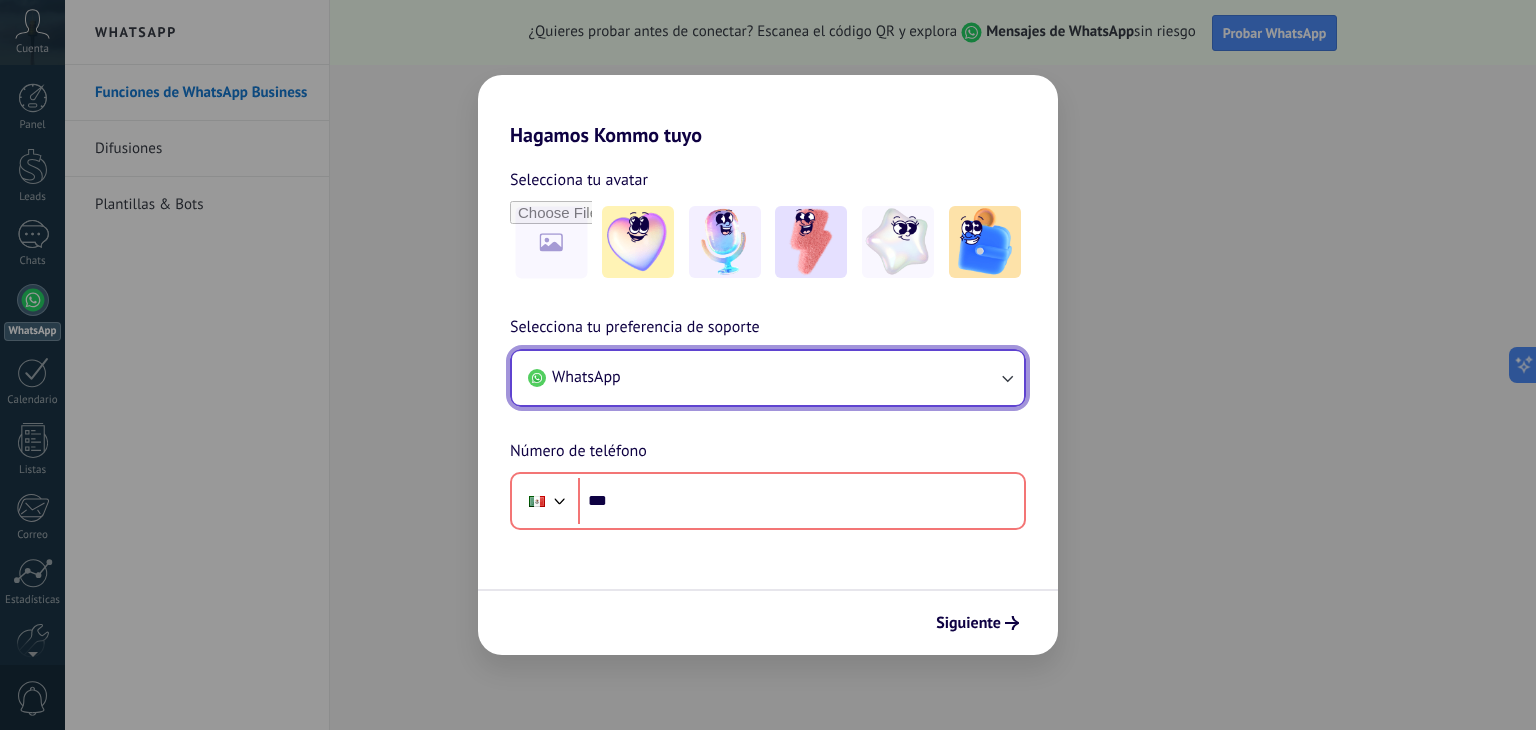 click on "WhatsApp" at bounding box center [768, 378] 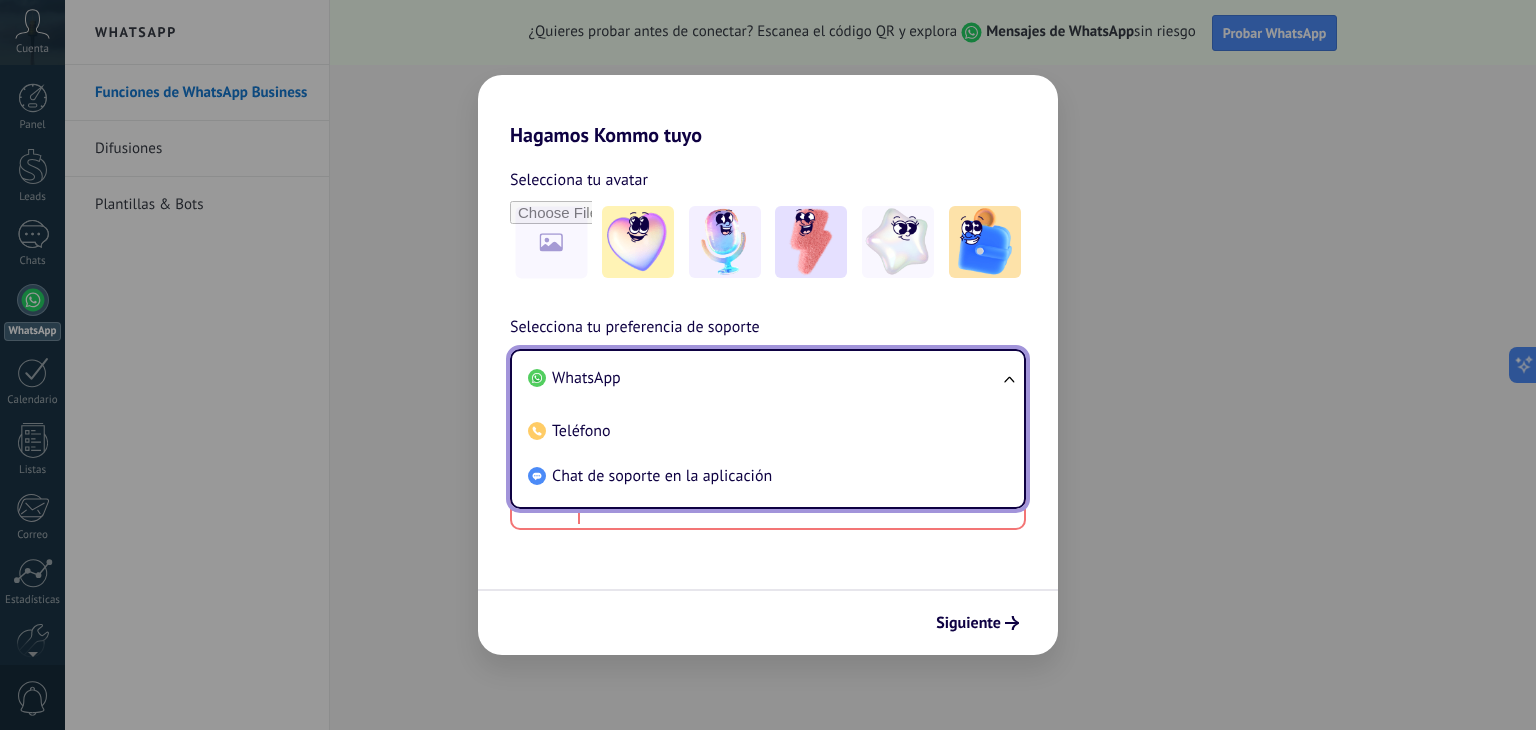 click on "WhatsApp" at bounding box center [764, 378] 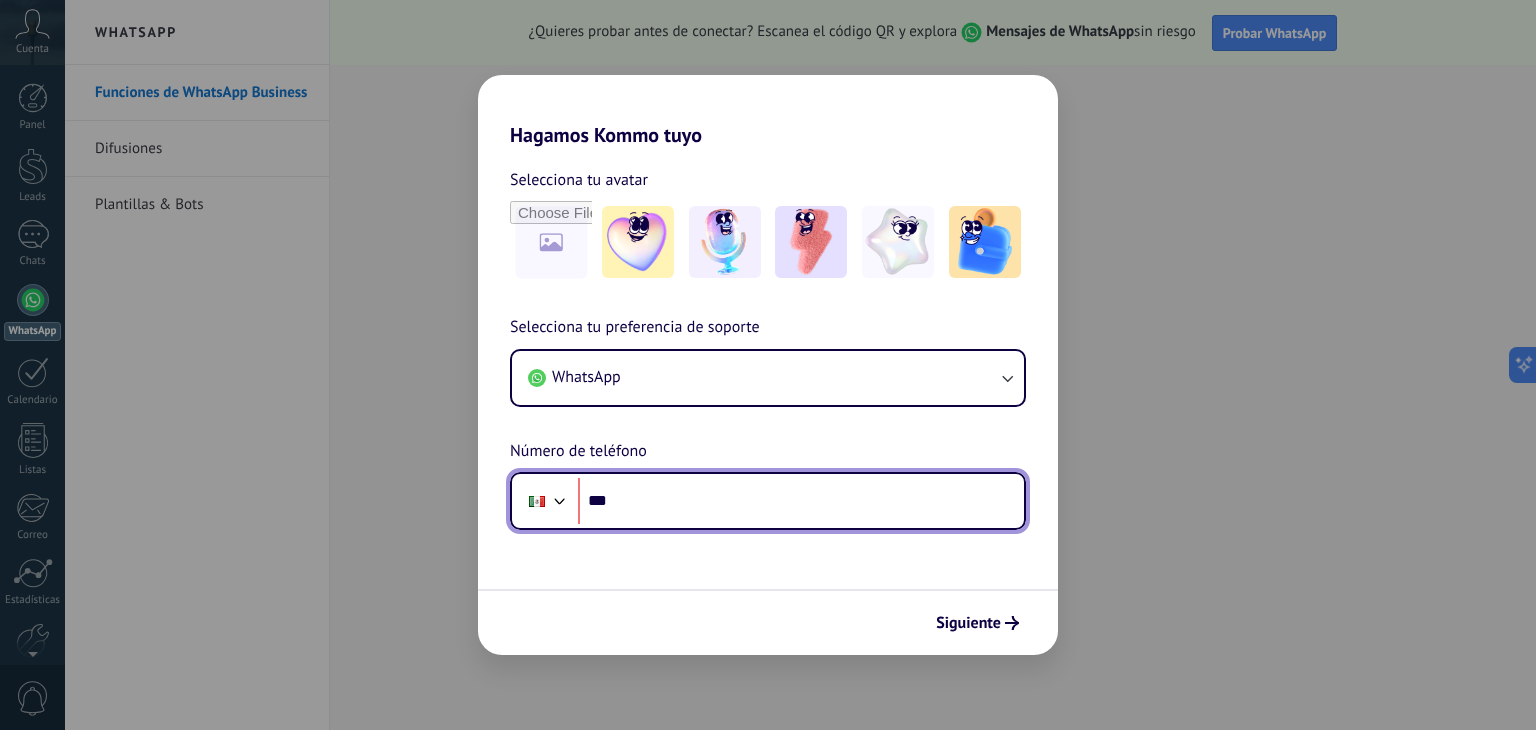 click on "***" at bounding box center (801, 501) 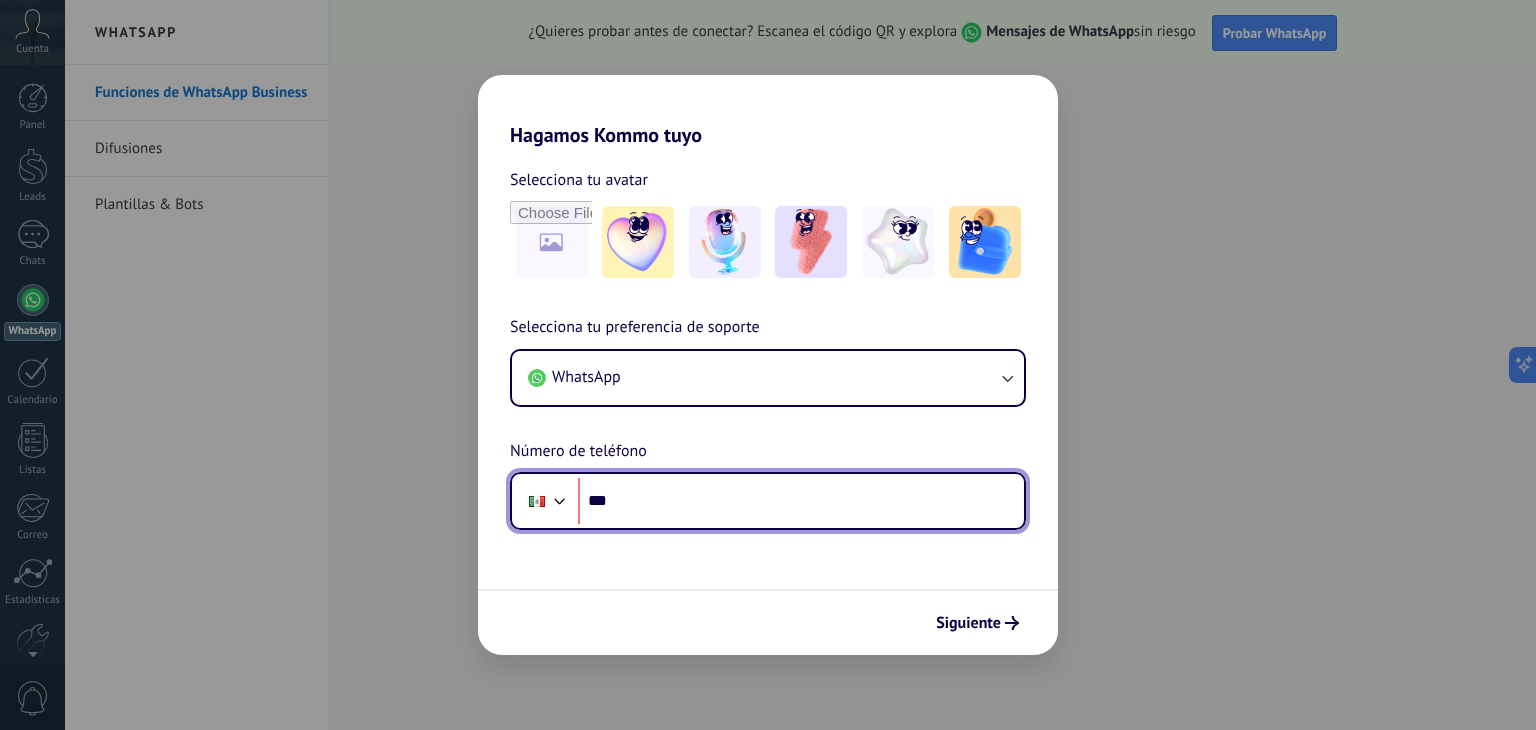 click on "***" at bounding box center (801, 501) 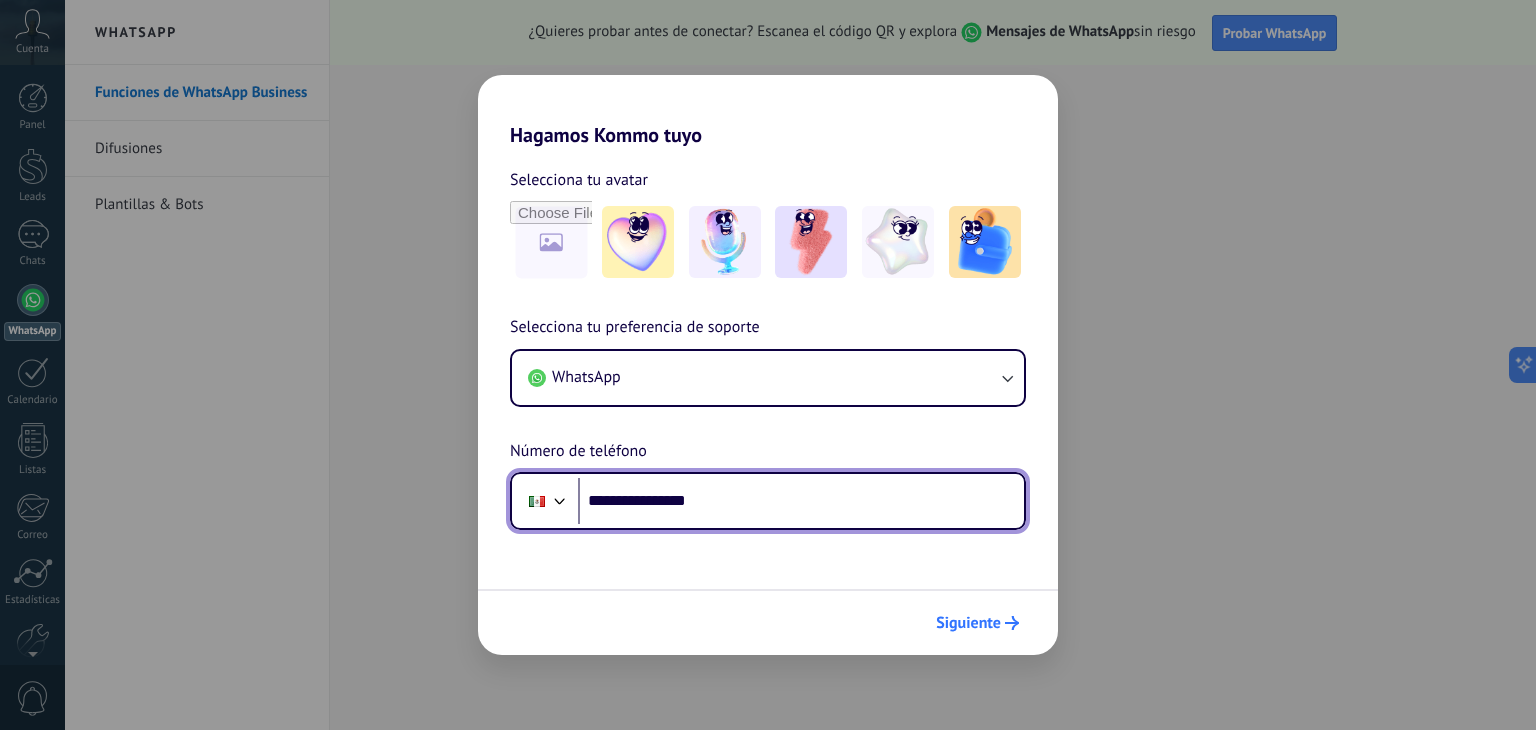 type on "**********" 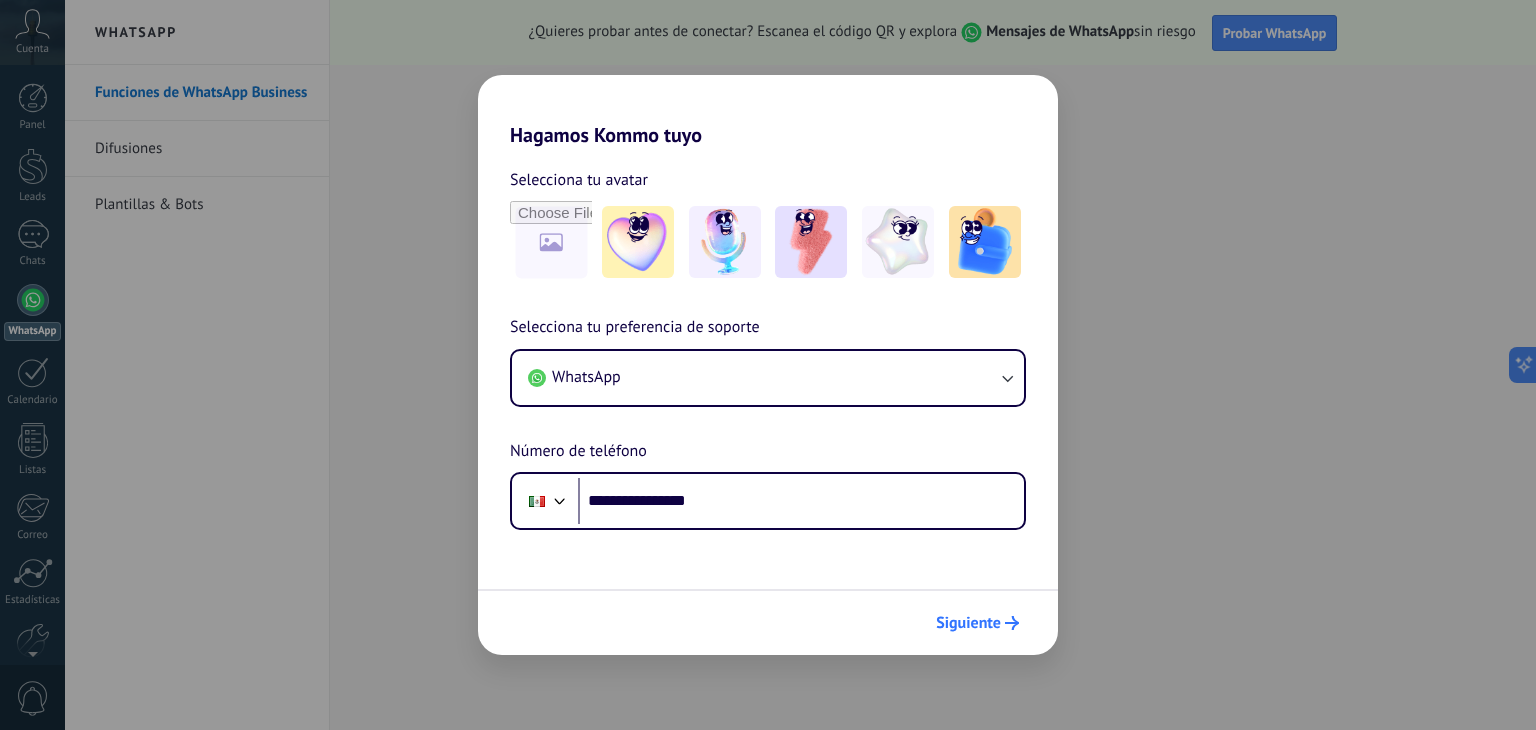 click on "Siguiente" at bounding box center [968, 623] 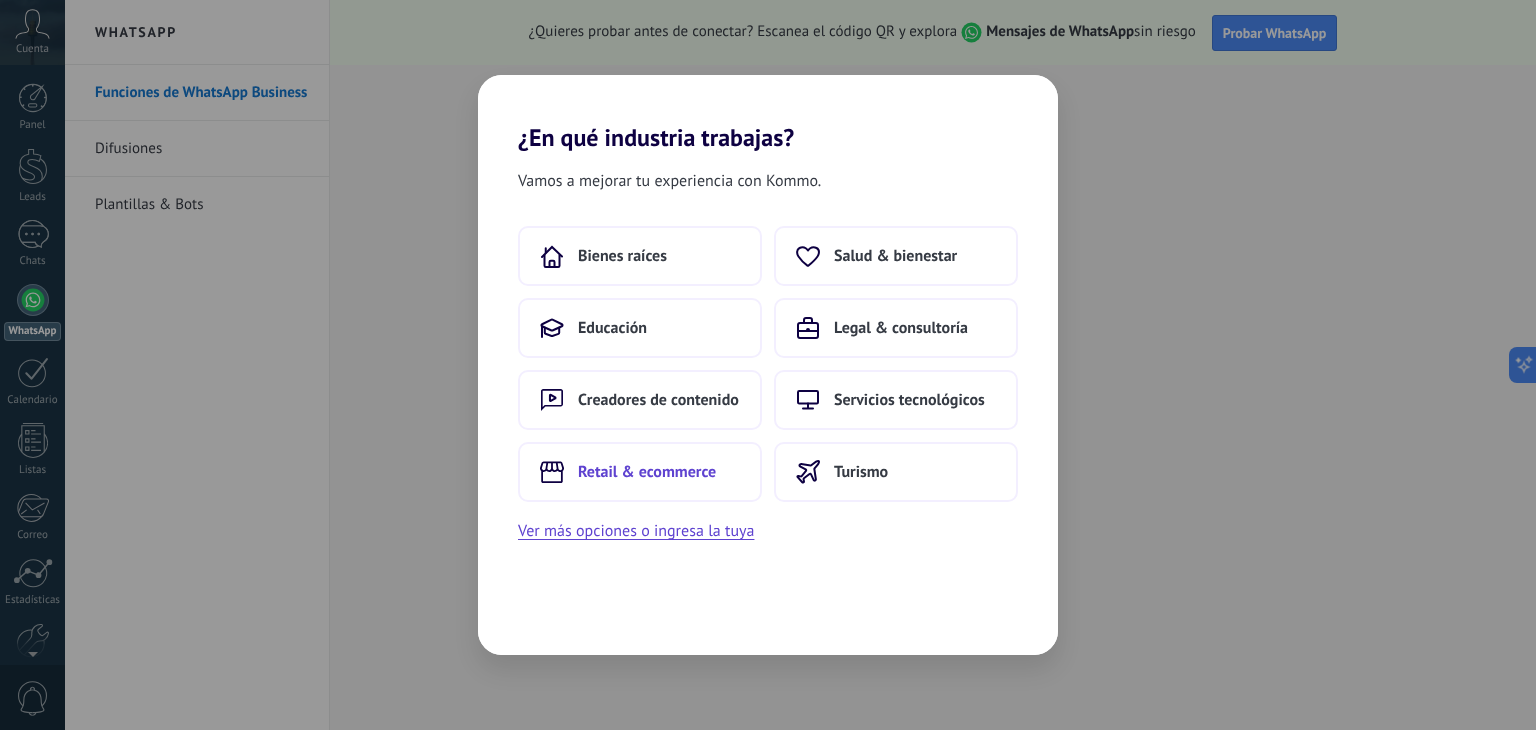 click on "Retail & ecommerce" at bounding box center [640, 472] 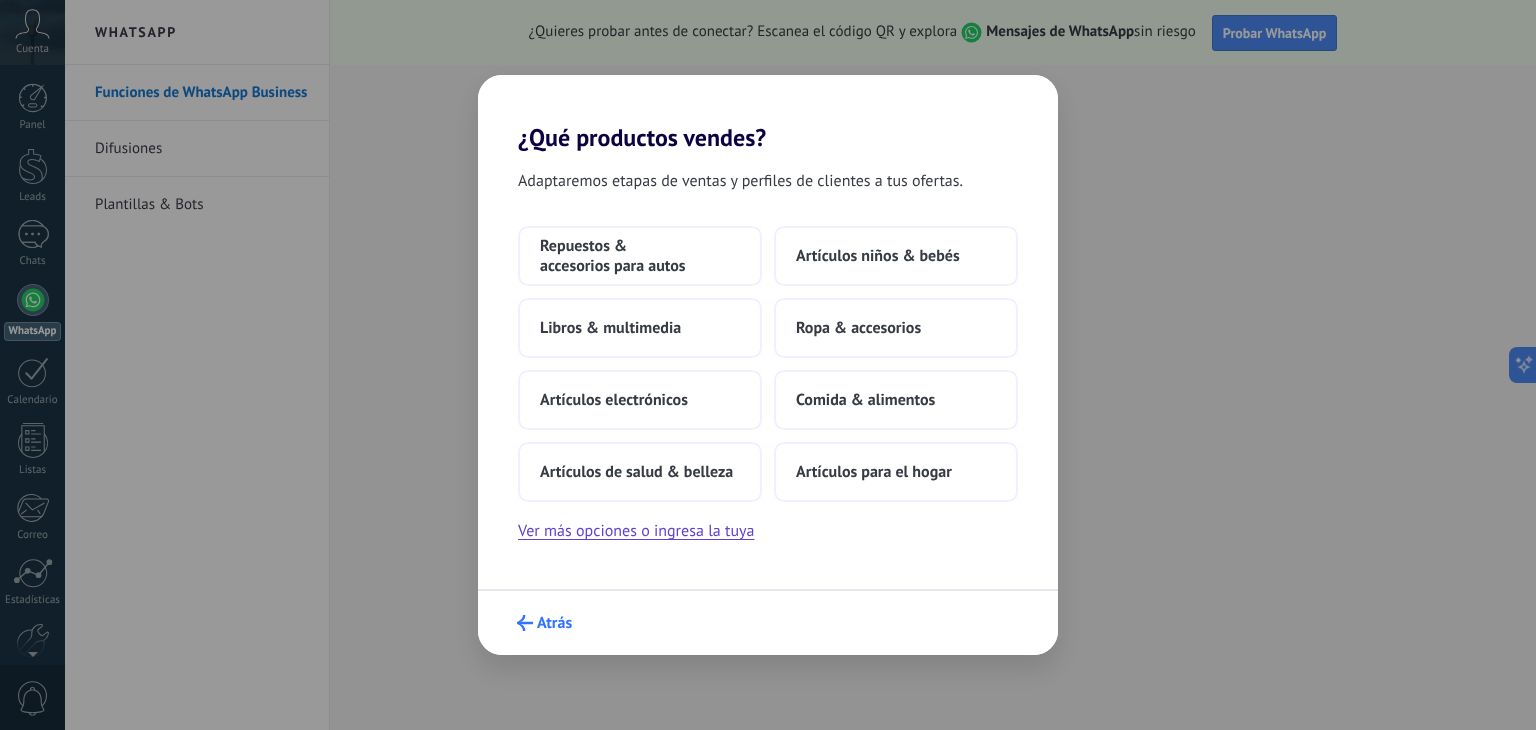 click on "Atrás" at bounding box center (544, 623) 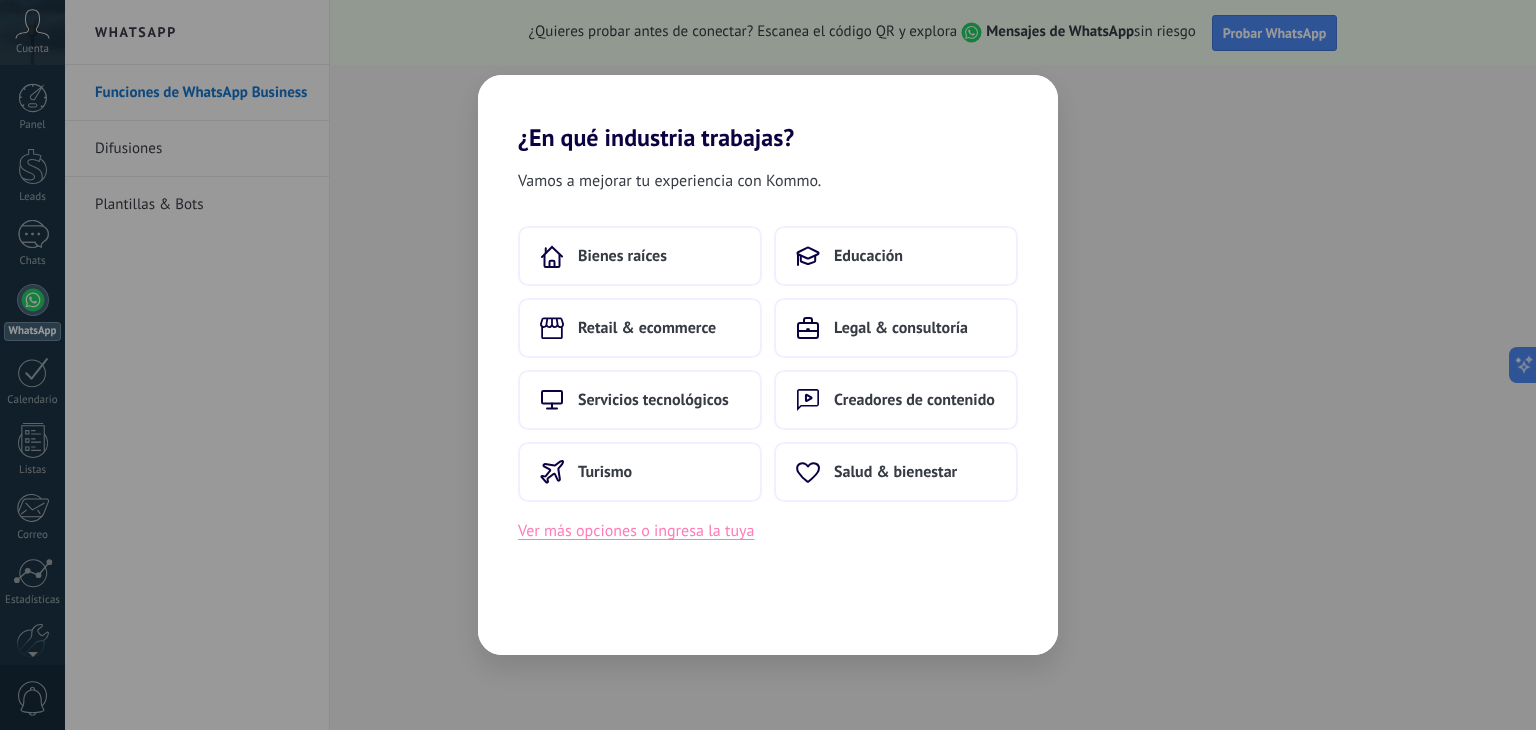 click on "Ver más opciones o ingresa la tuya" at bounding box center [636, 531] 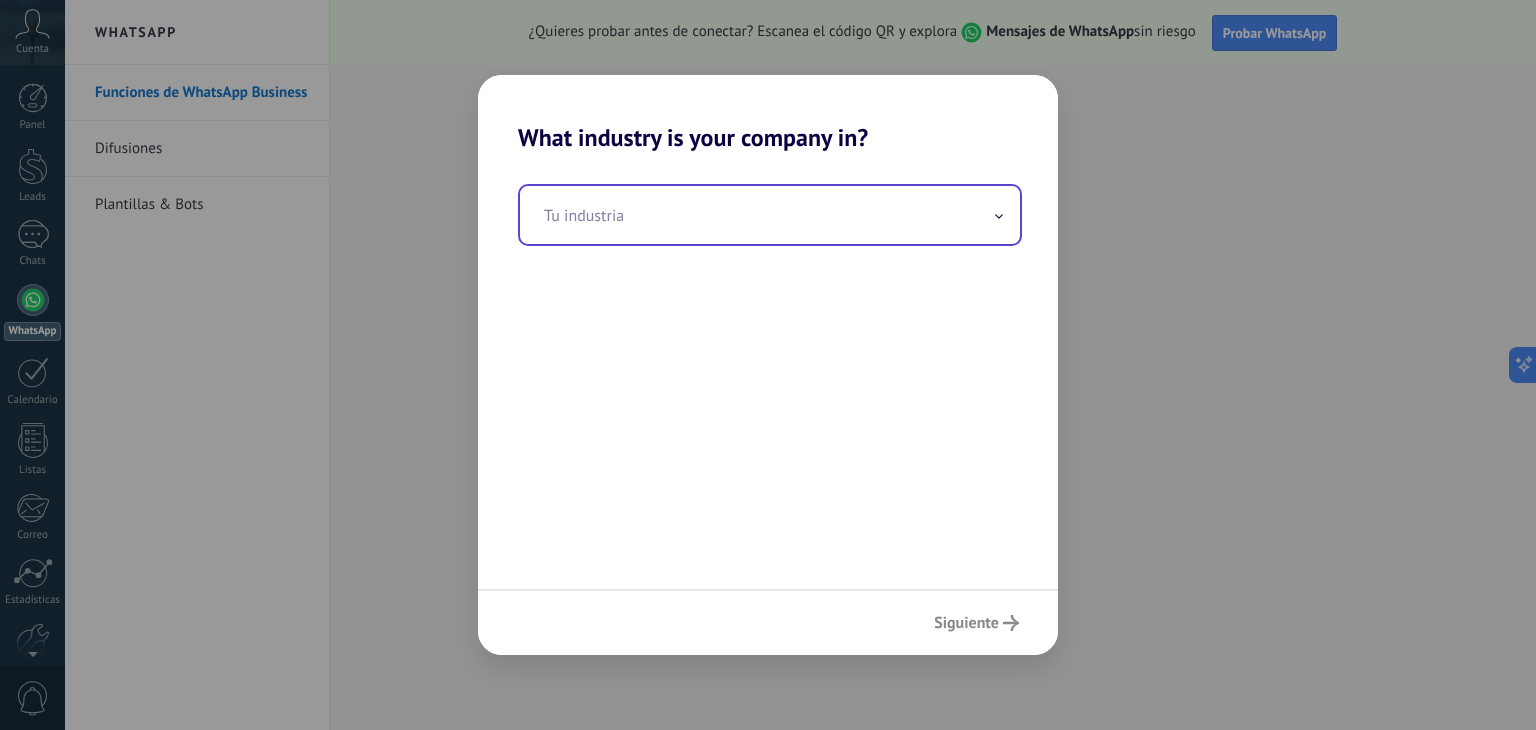click at bounding box center (770, 215) 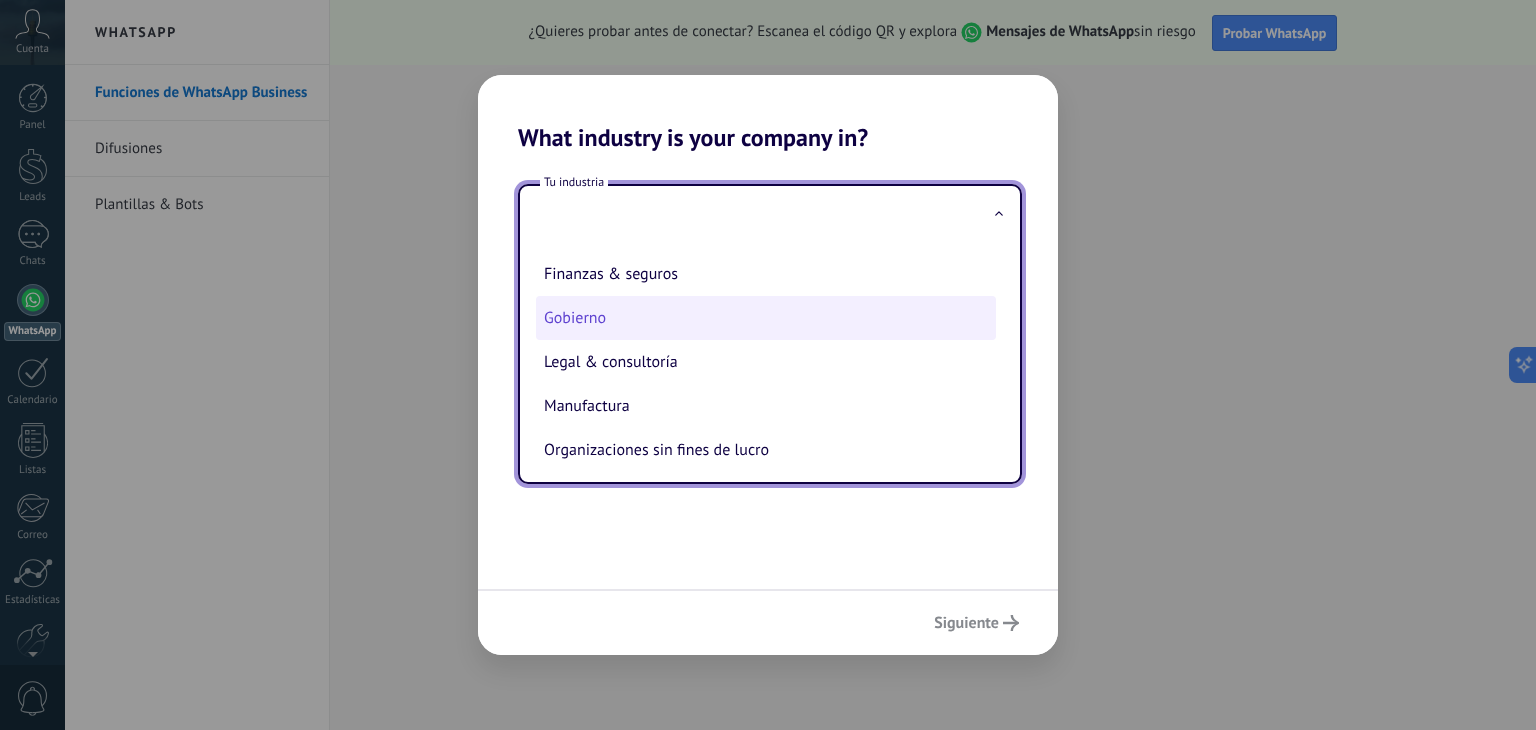 scroll, scrollTop: 200, scrollLeft: 0, axis: vertical 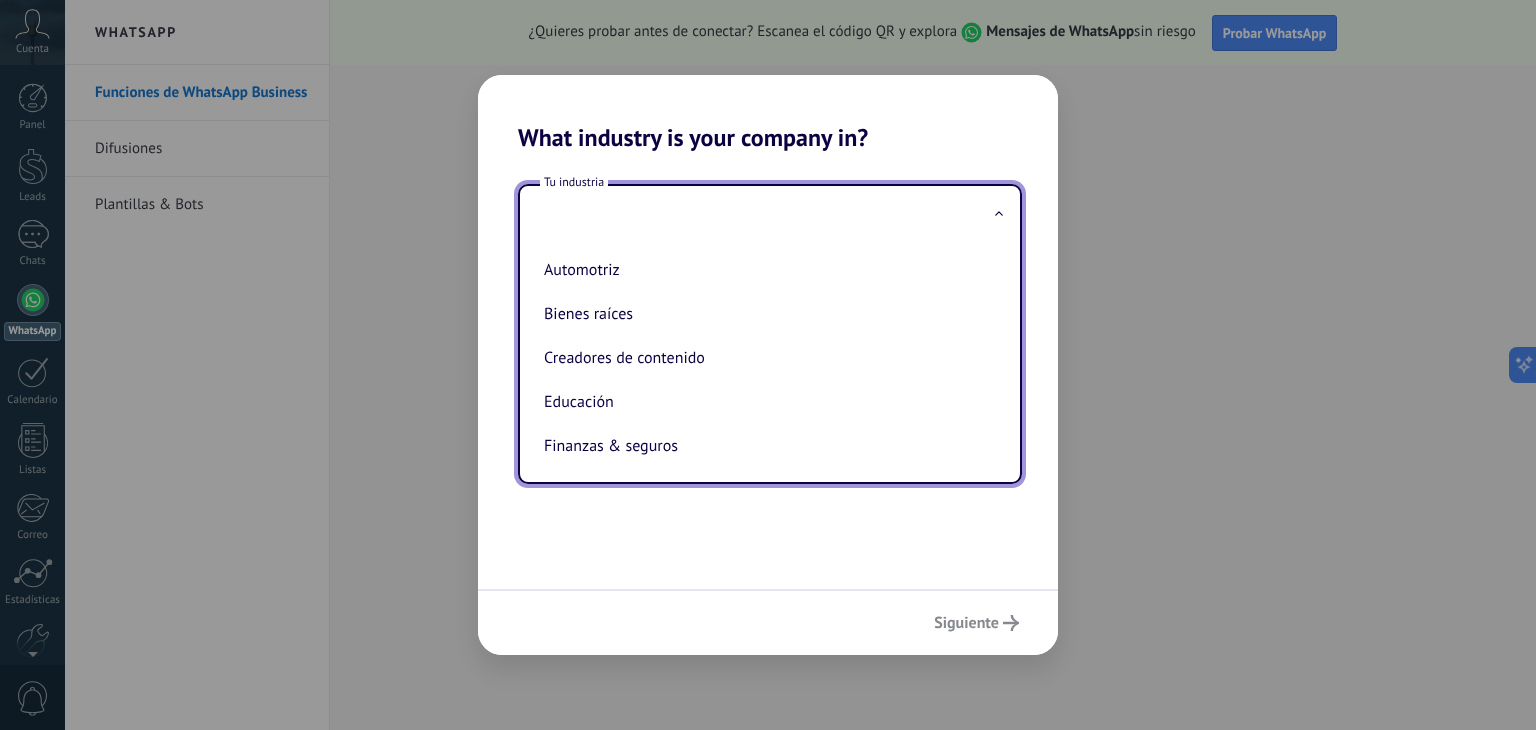 click at bounding box center [770, 215] 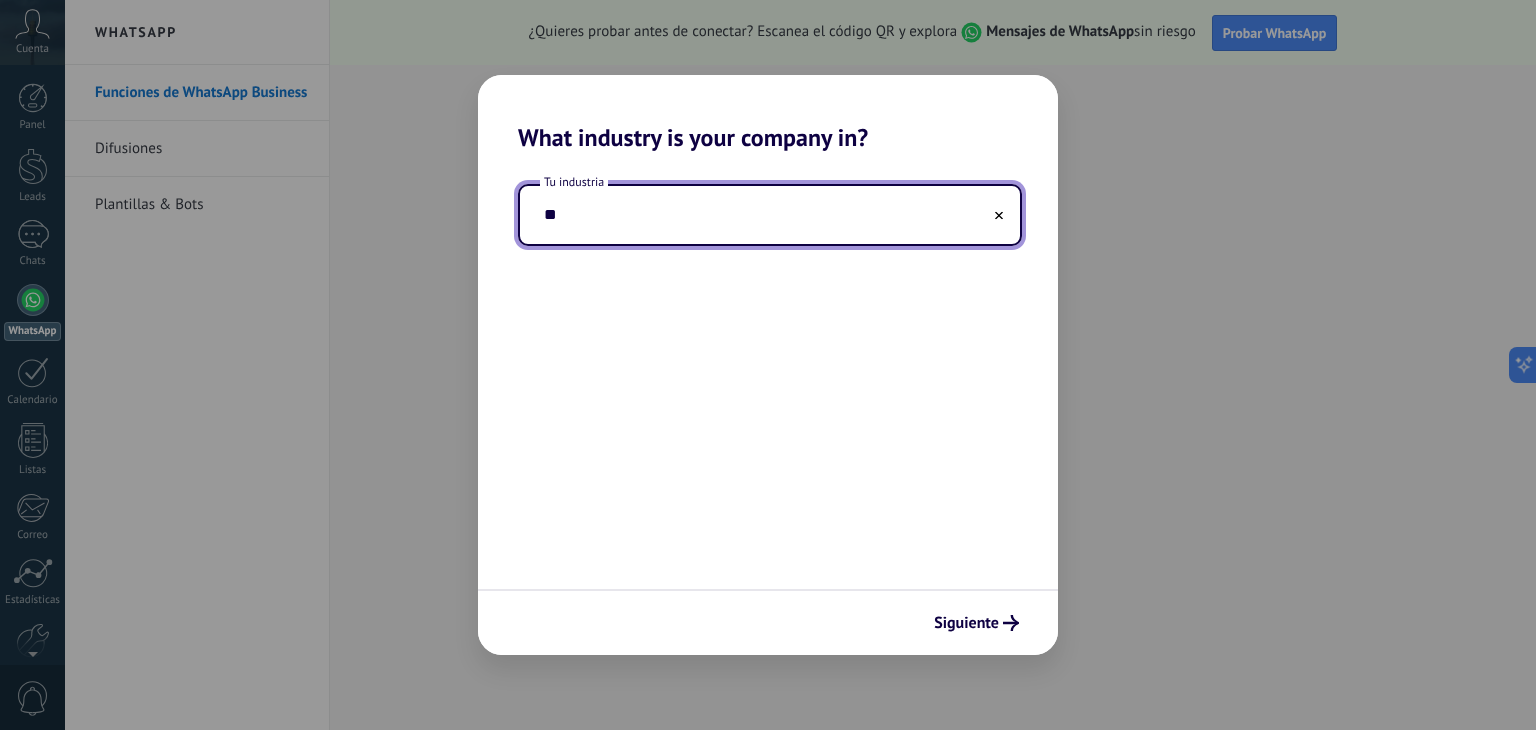 type on "*" 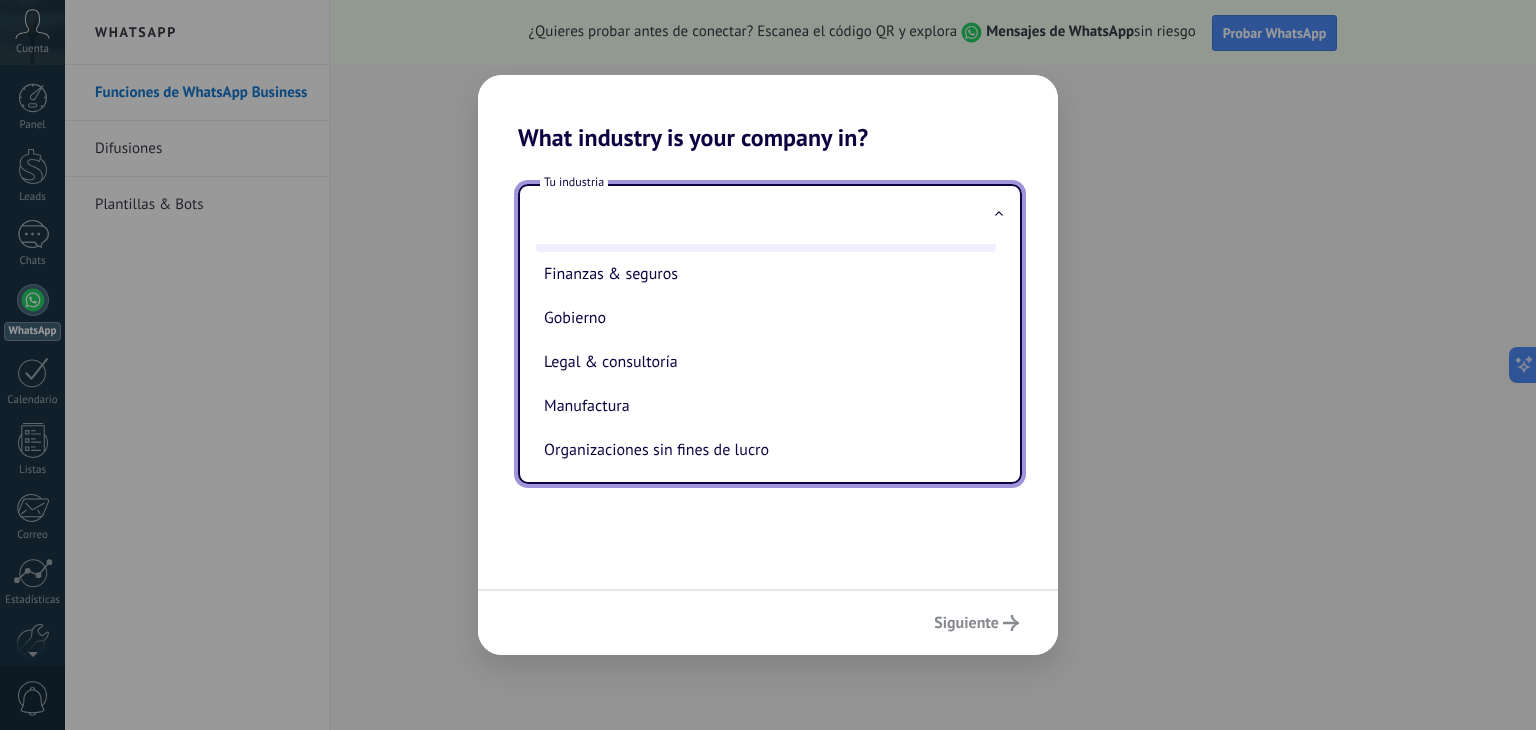 scroll, scrollTop: 200, scrollLeft: 0, axis: vertical 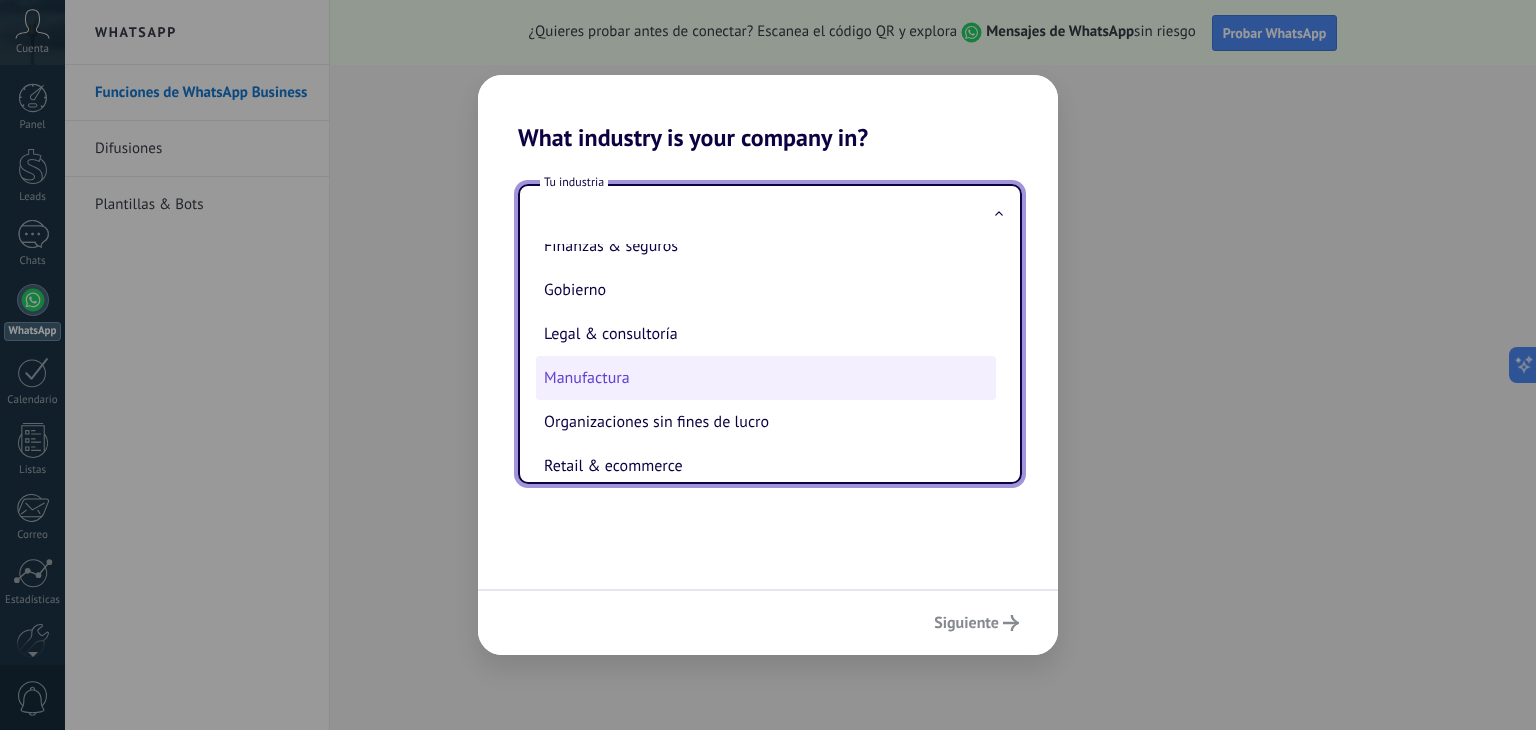 click on "Manufactura" at bounding box center [766, 378] 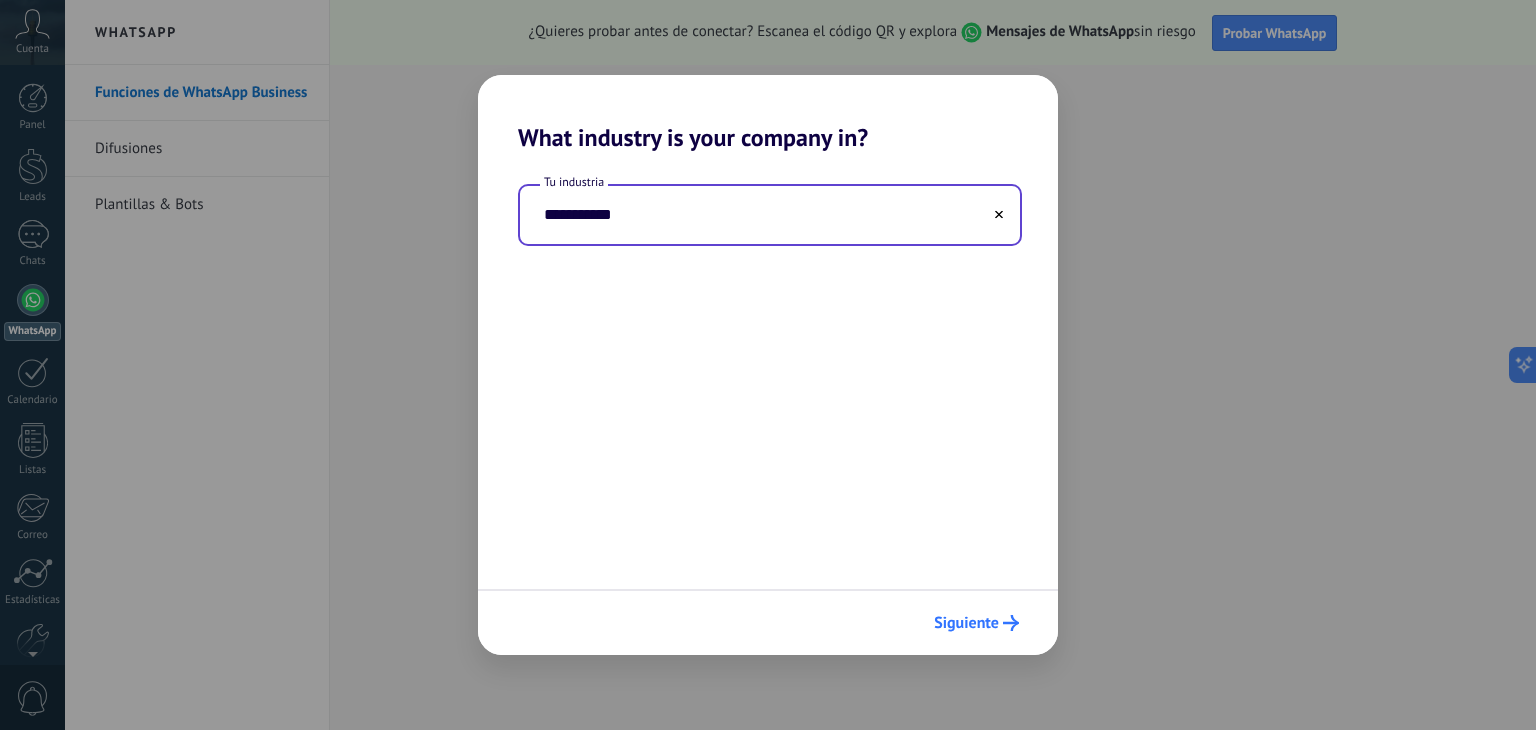 click on "Siguiente" at bounding box center [966, 623] 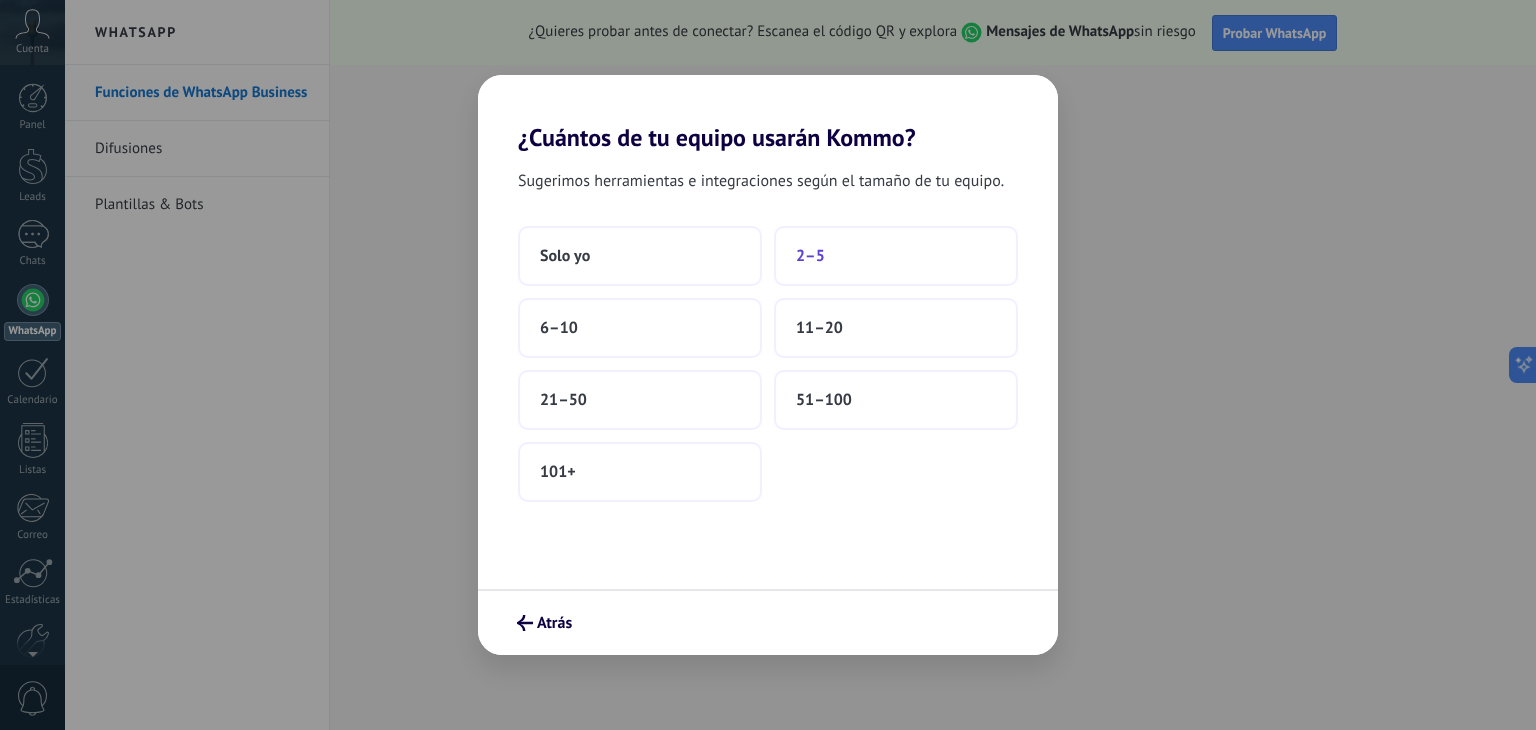 click on "2–5" at bounding box center (810, 256) 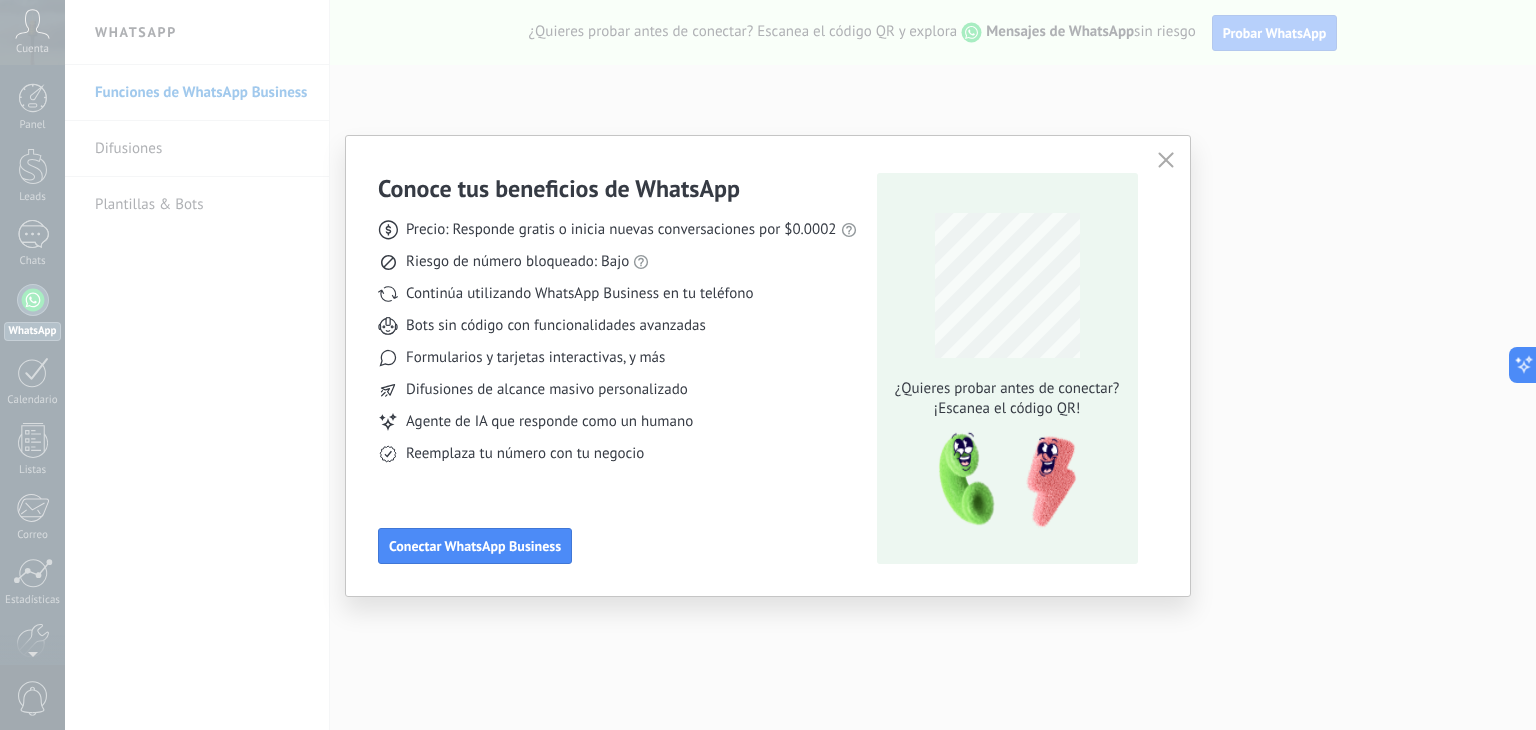 click at bounding box center (1166, 161) 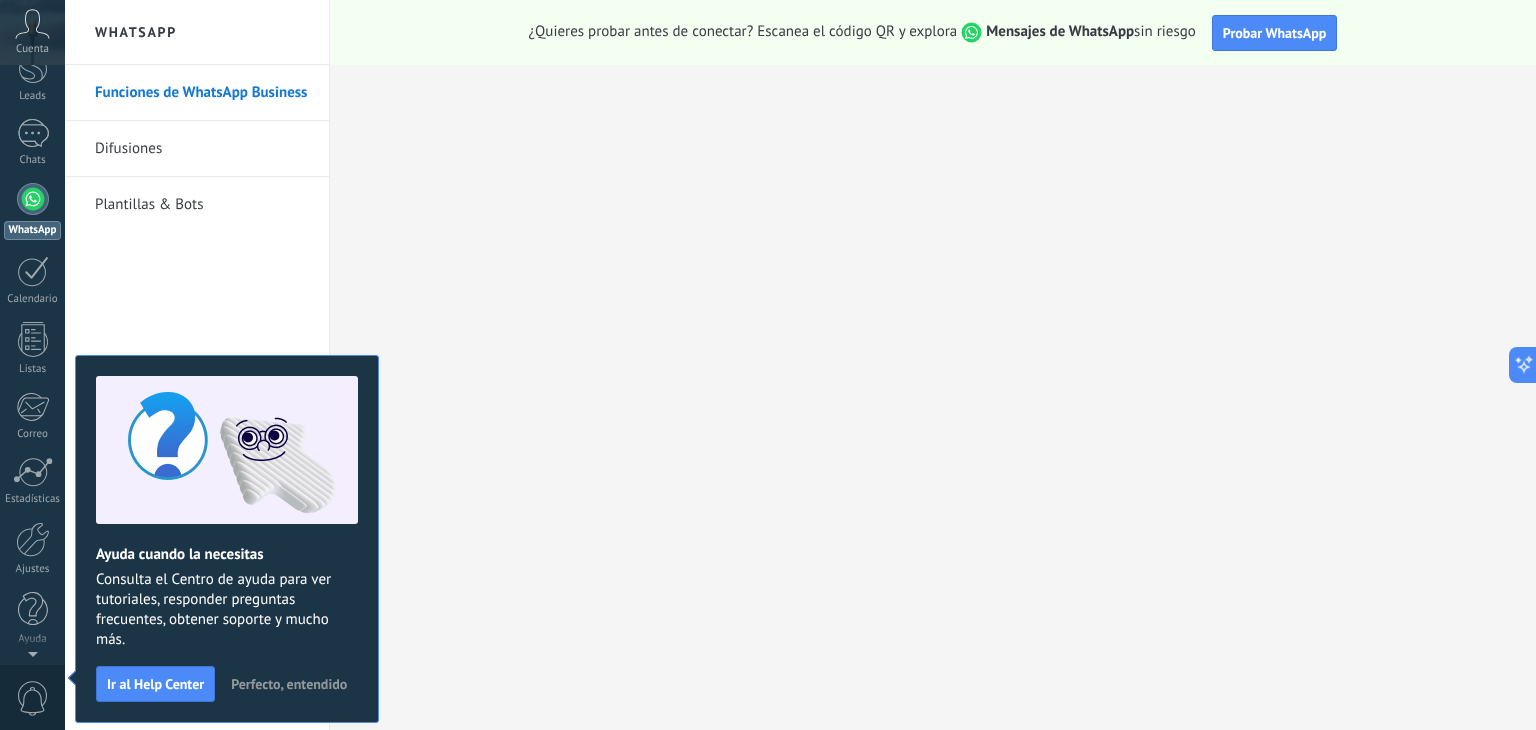 scroll, scrollTop: 0, scrollLeft: 0, axis: both 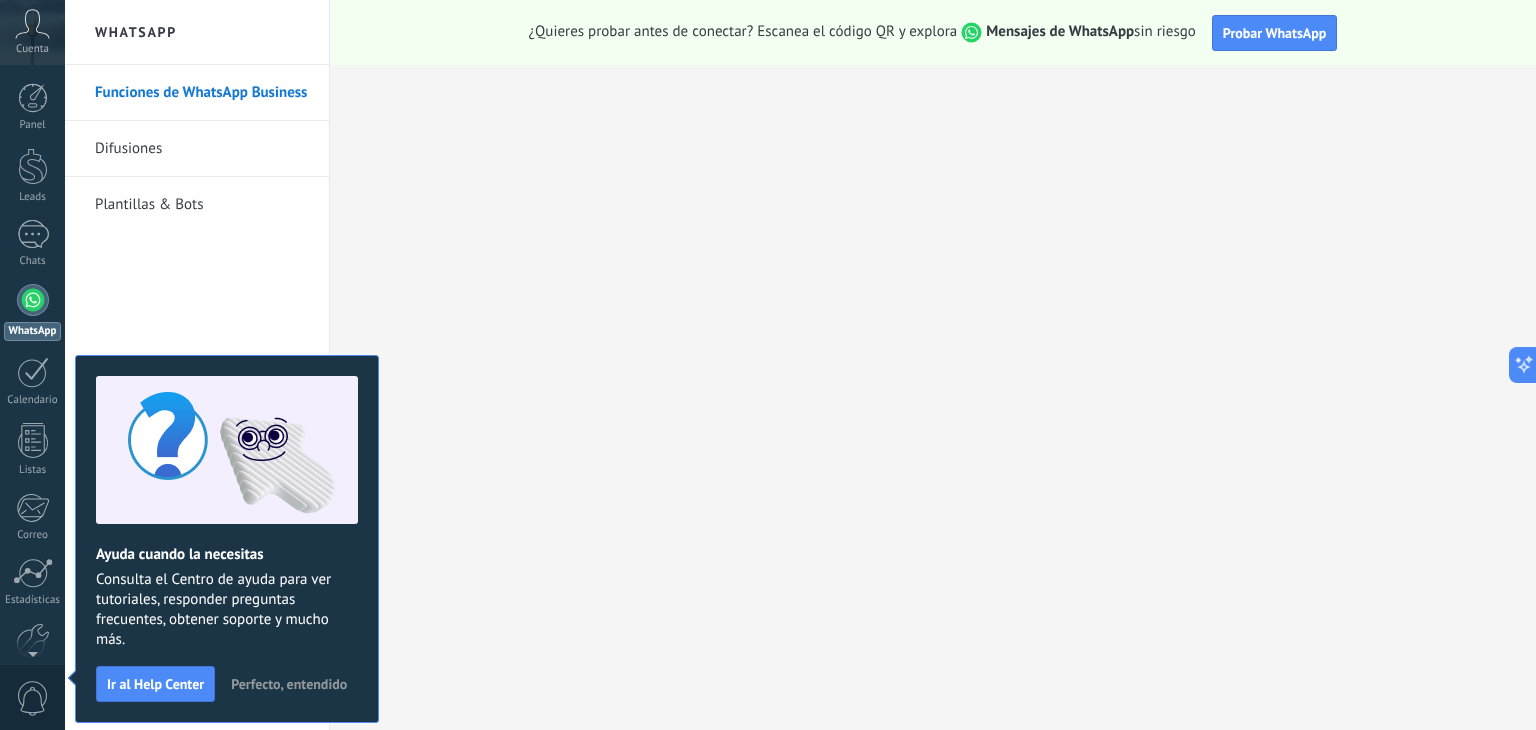 click on "Perfecto, entendido" at bounding box center (289, 684) 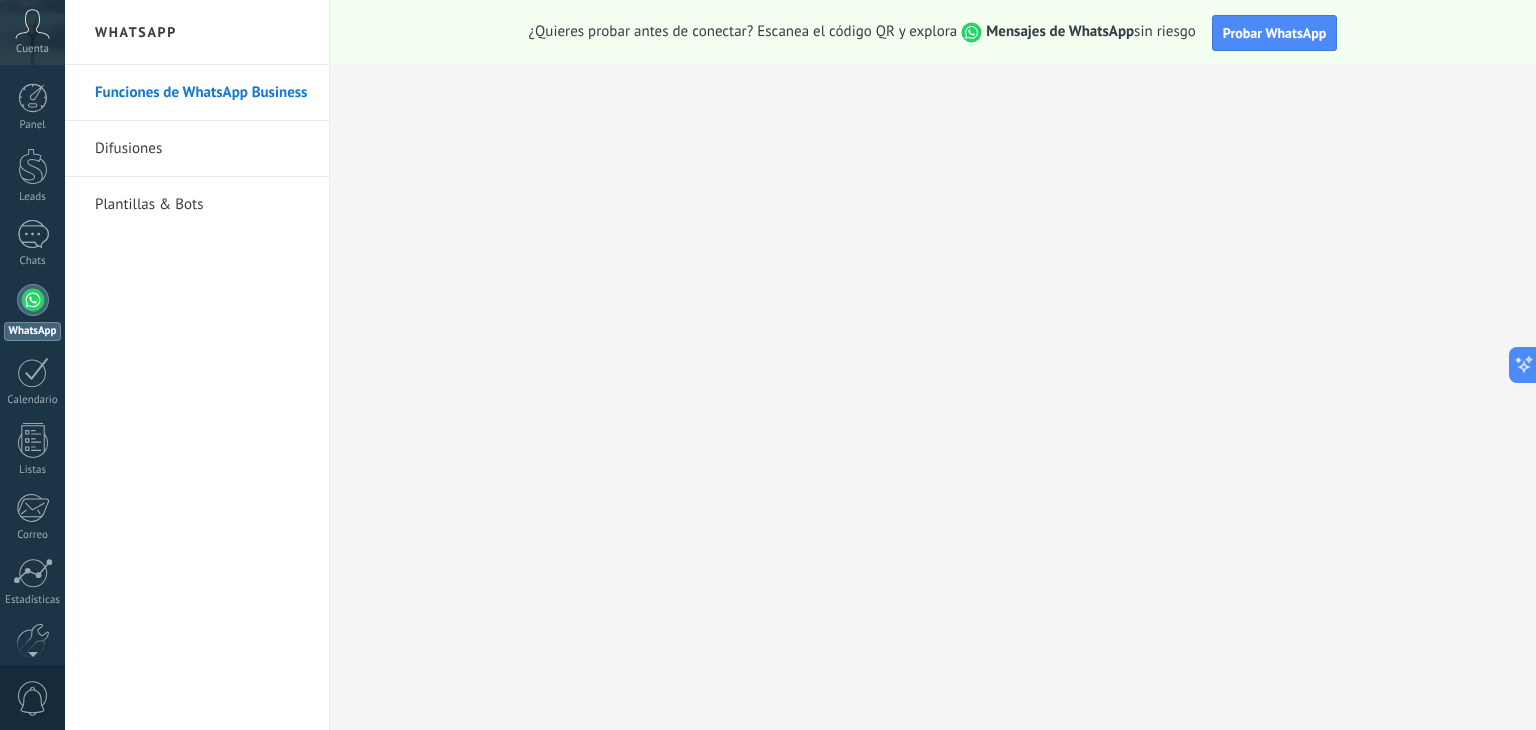 click at bounding box center [33, 300] 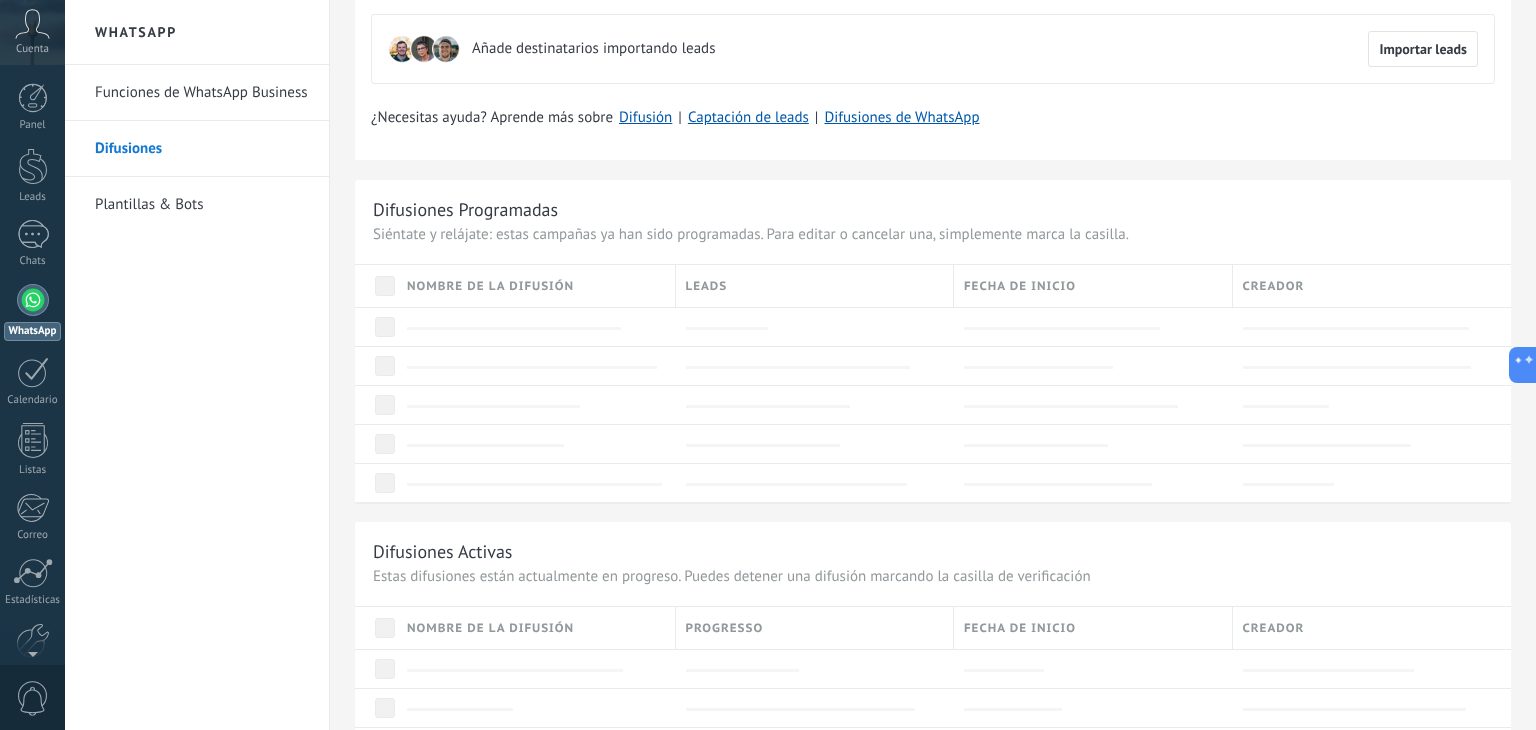 scroll, scrollTop: 0, scrollLeft: 0, axis: both 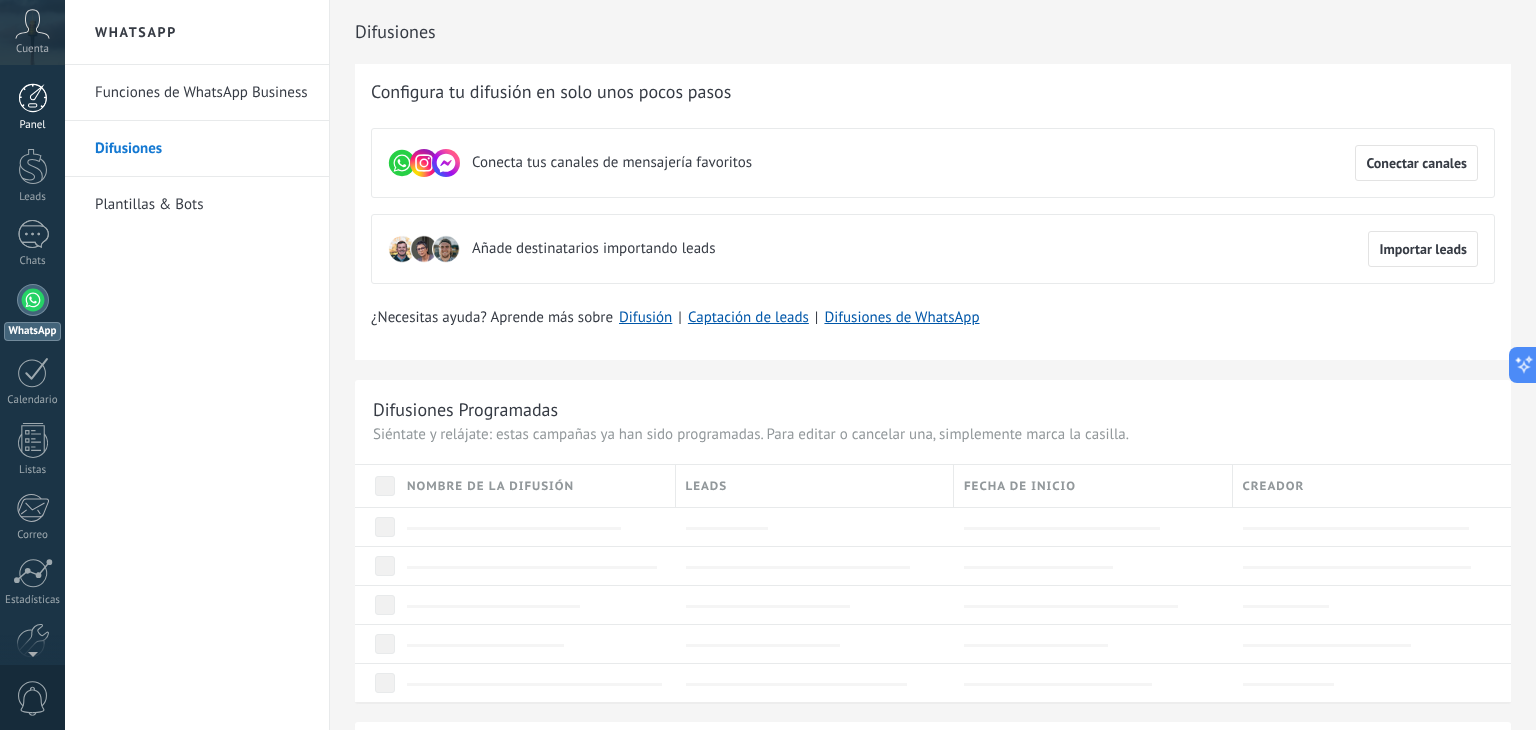 click at bounding box center (33, 98) 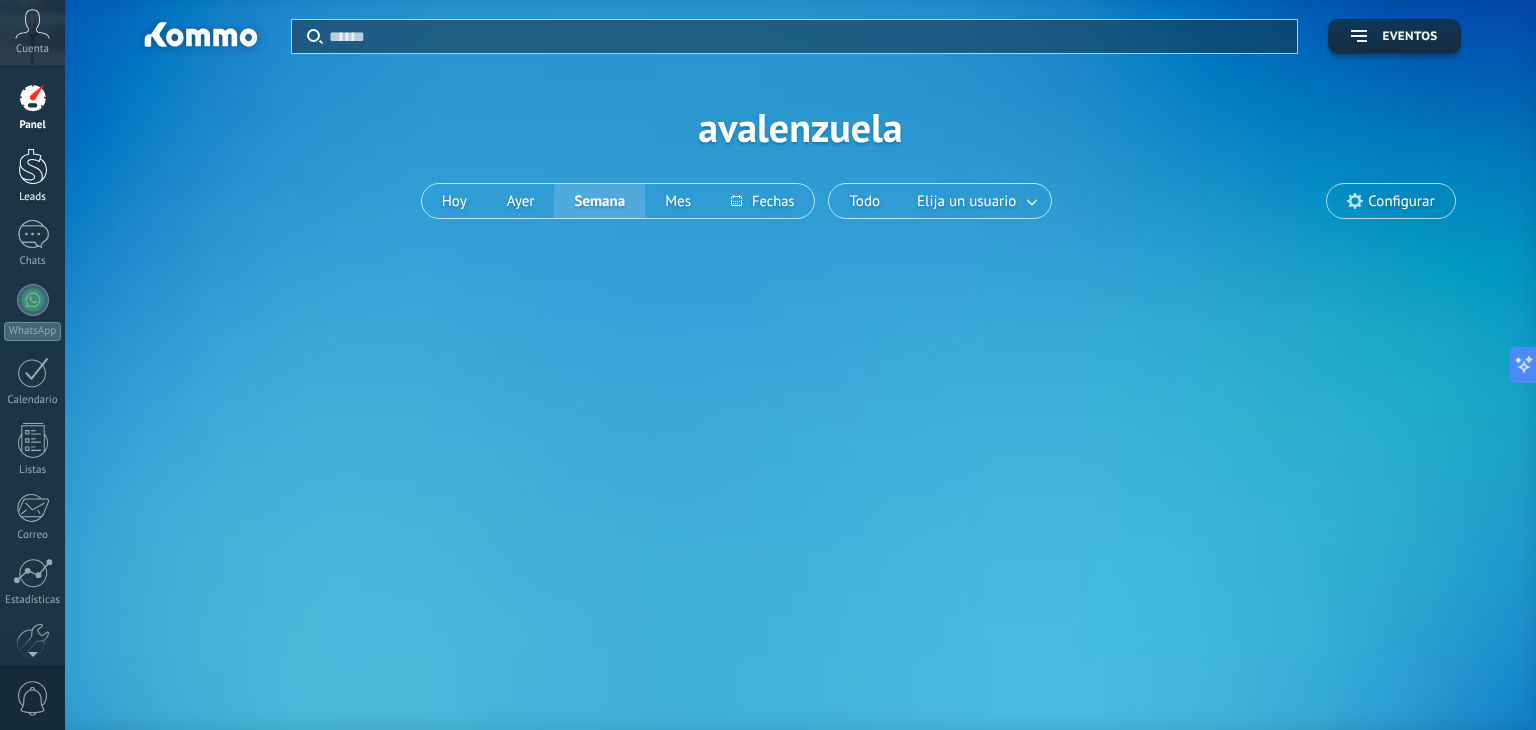 click at bounding box center (33, 166) 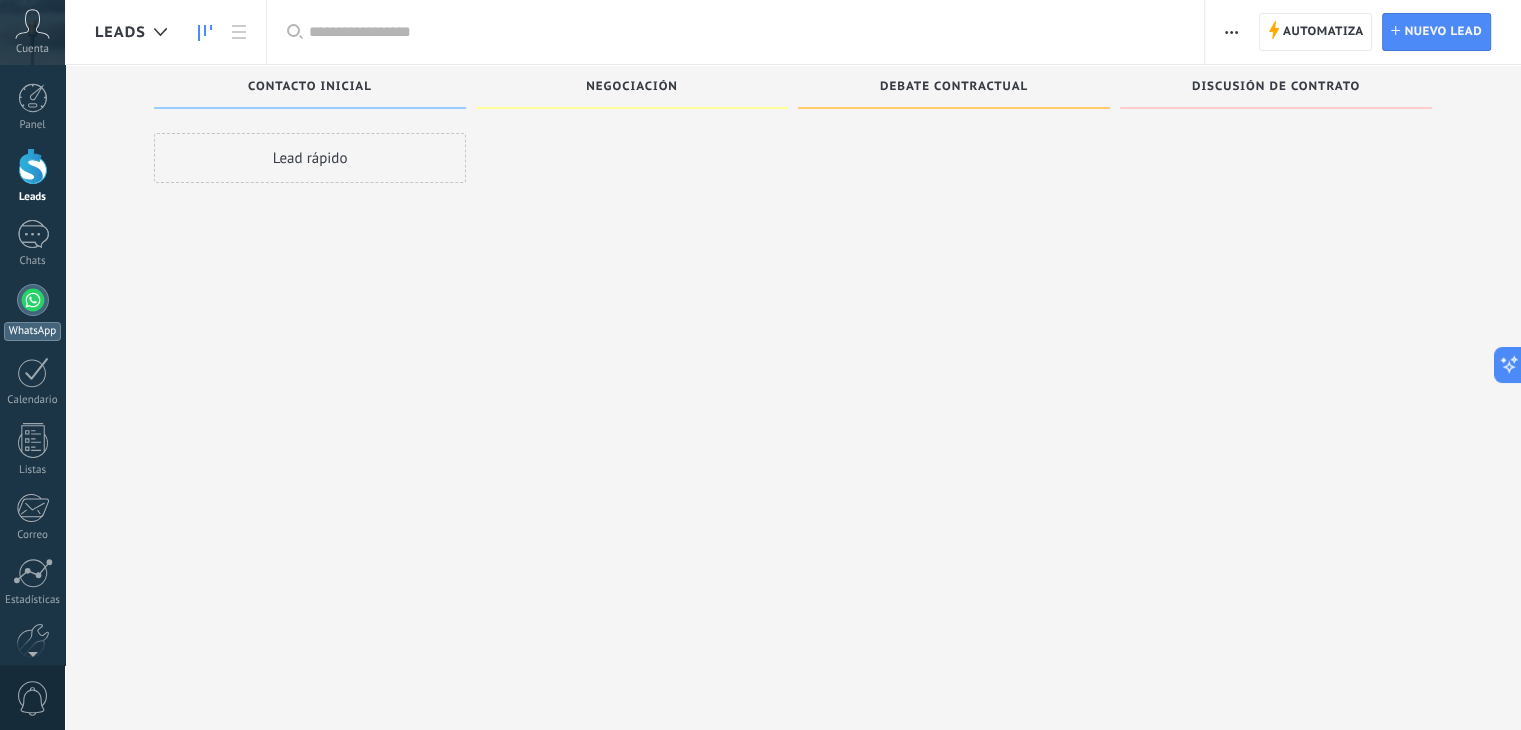 click at bounding box center (33, 300) 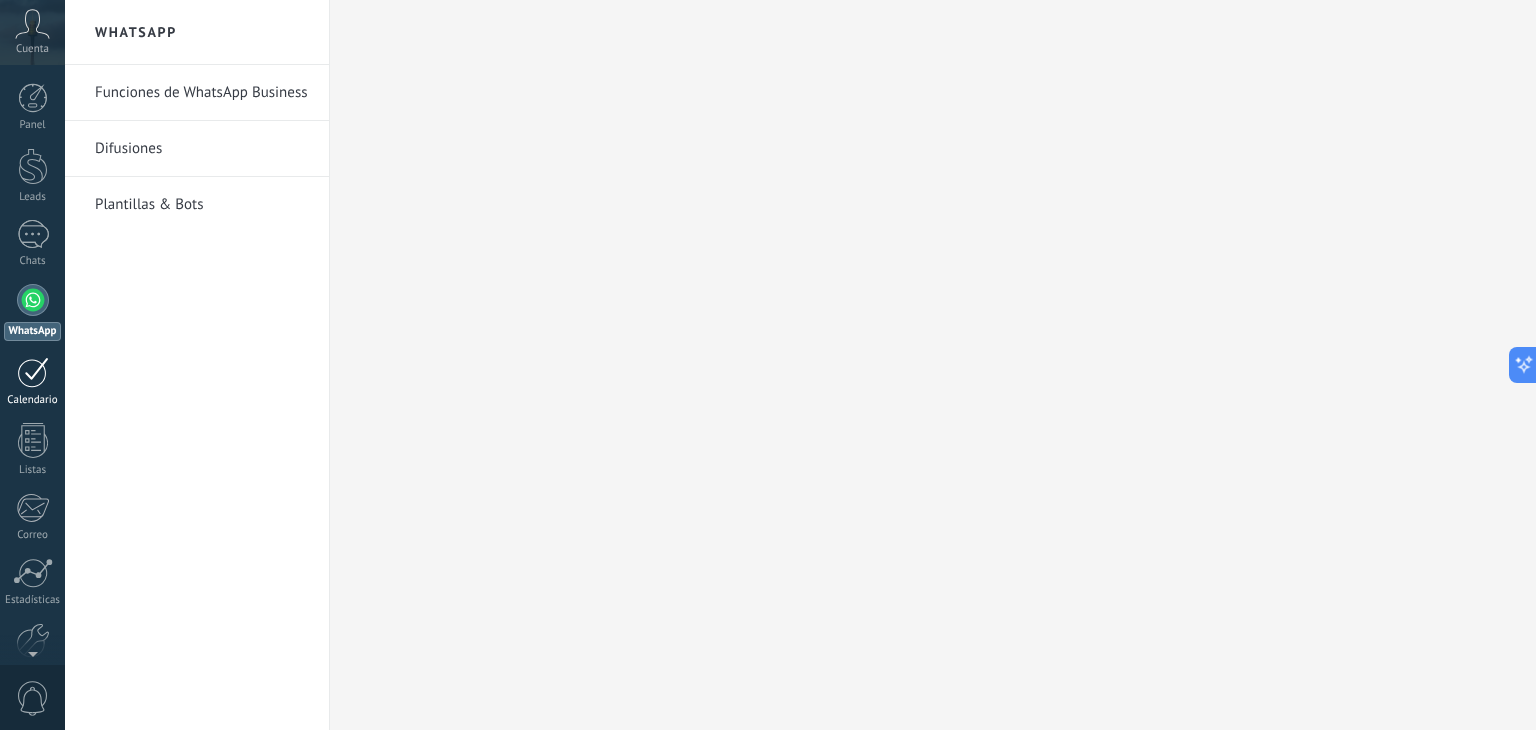 click at bounding box center [33, 372] 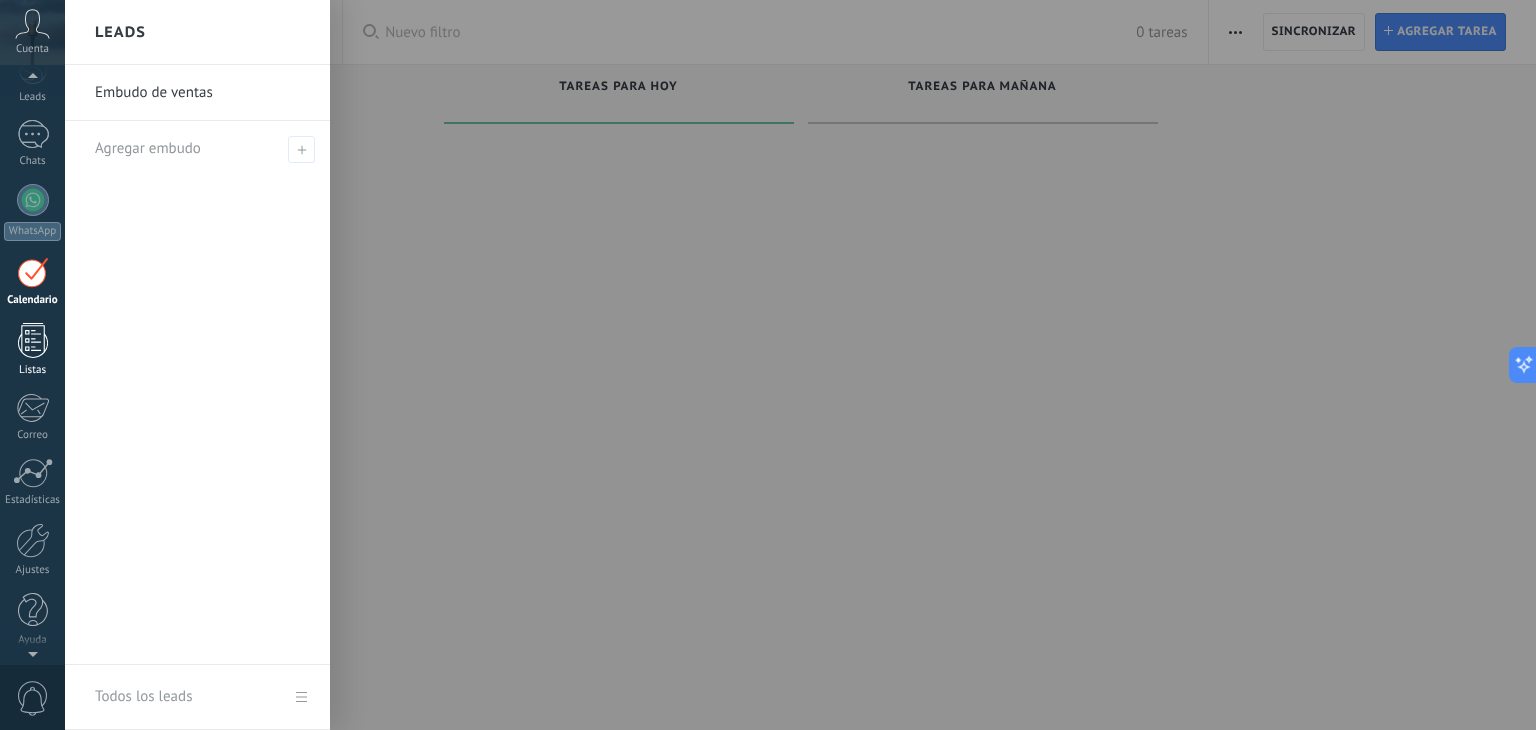 click at bounding box center [33, 340] 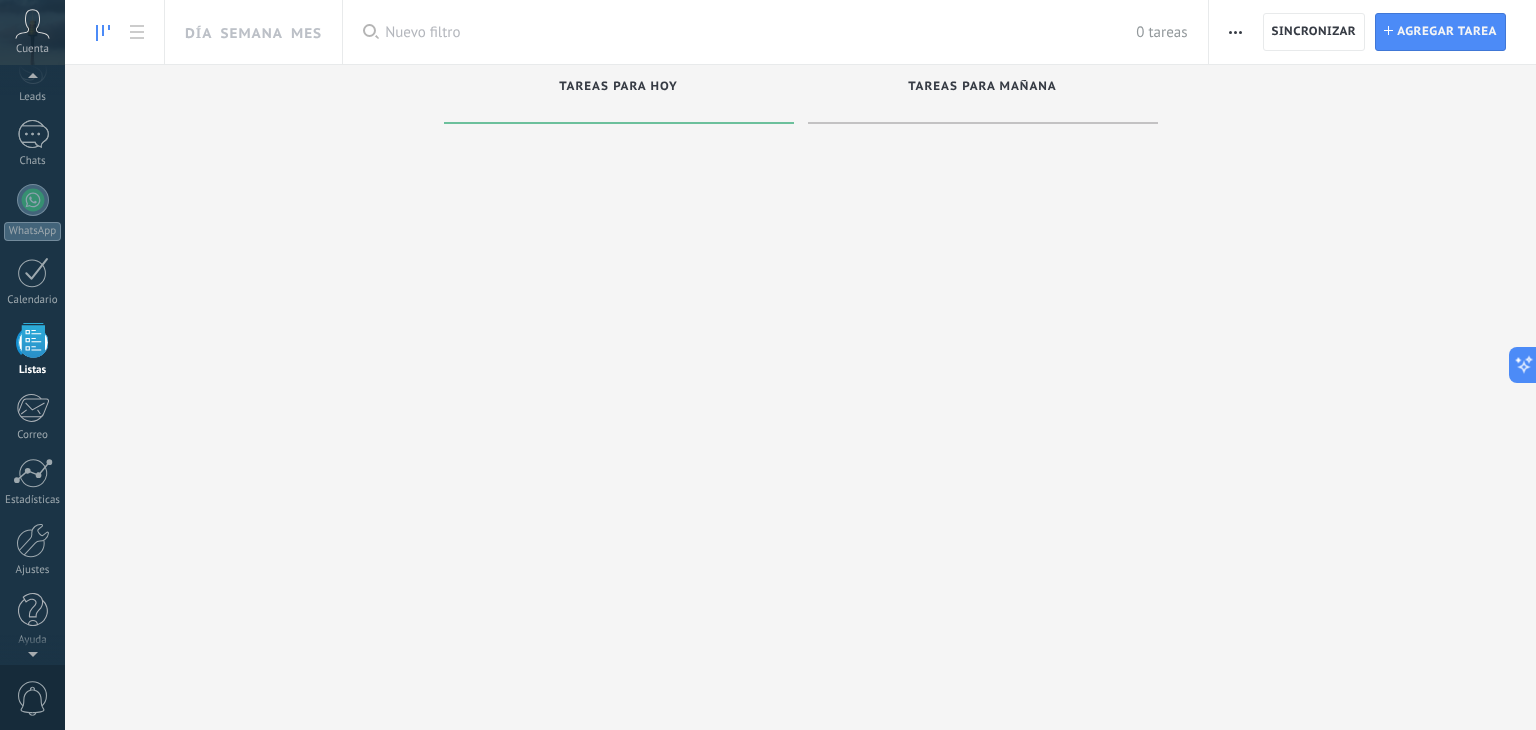 scroll, scrollTop: 51, scrollLeft: 0, axis: vertical 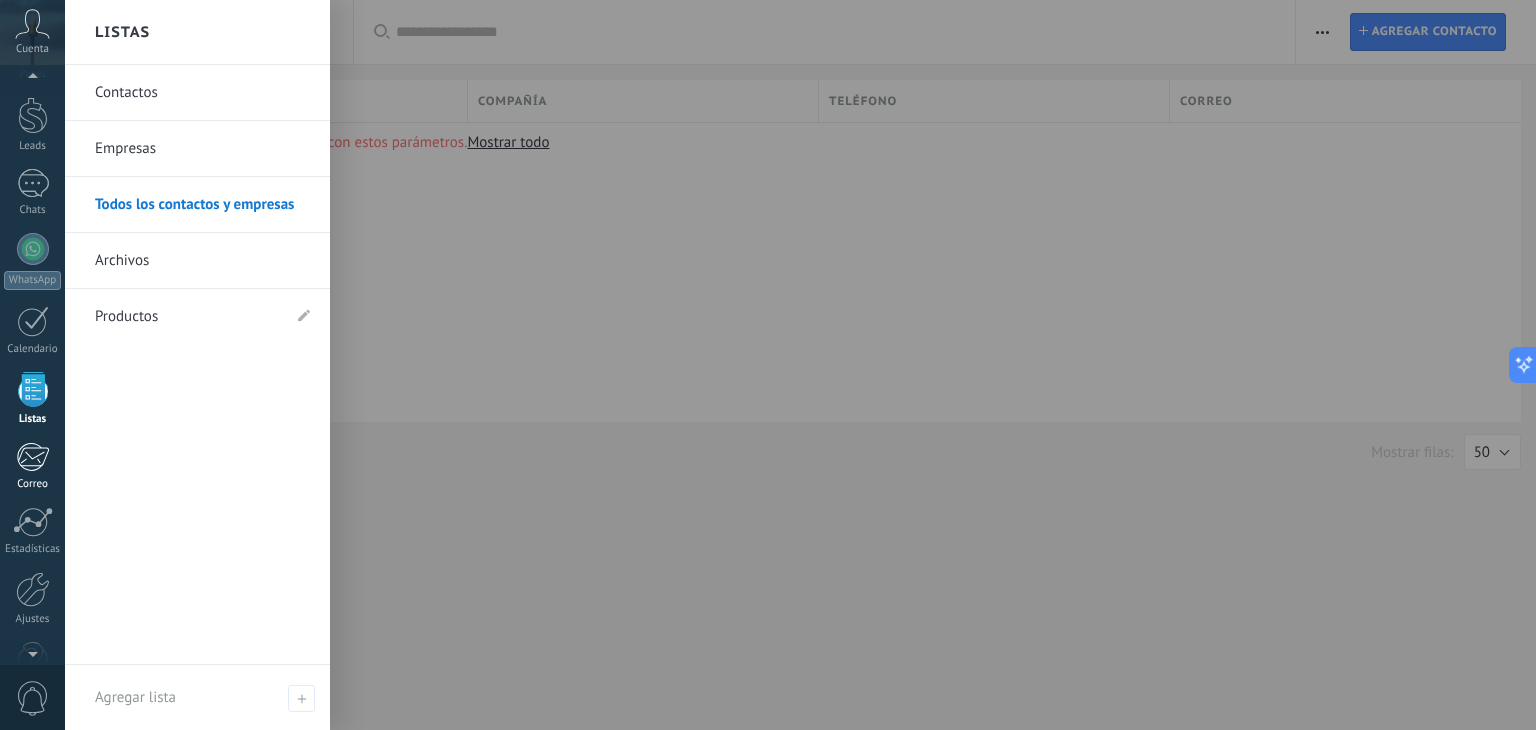 click at bounding box center [32, 457] 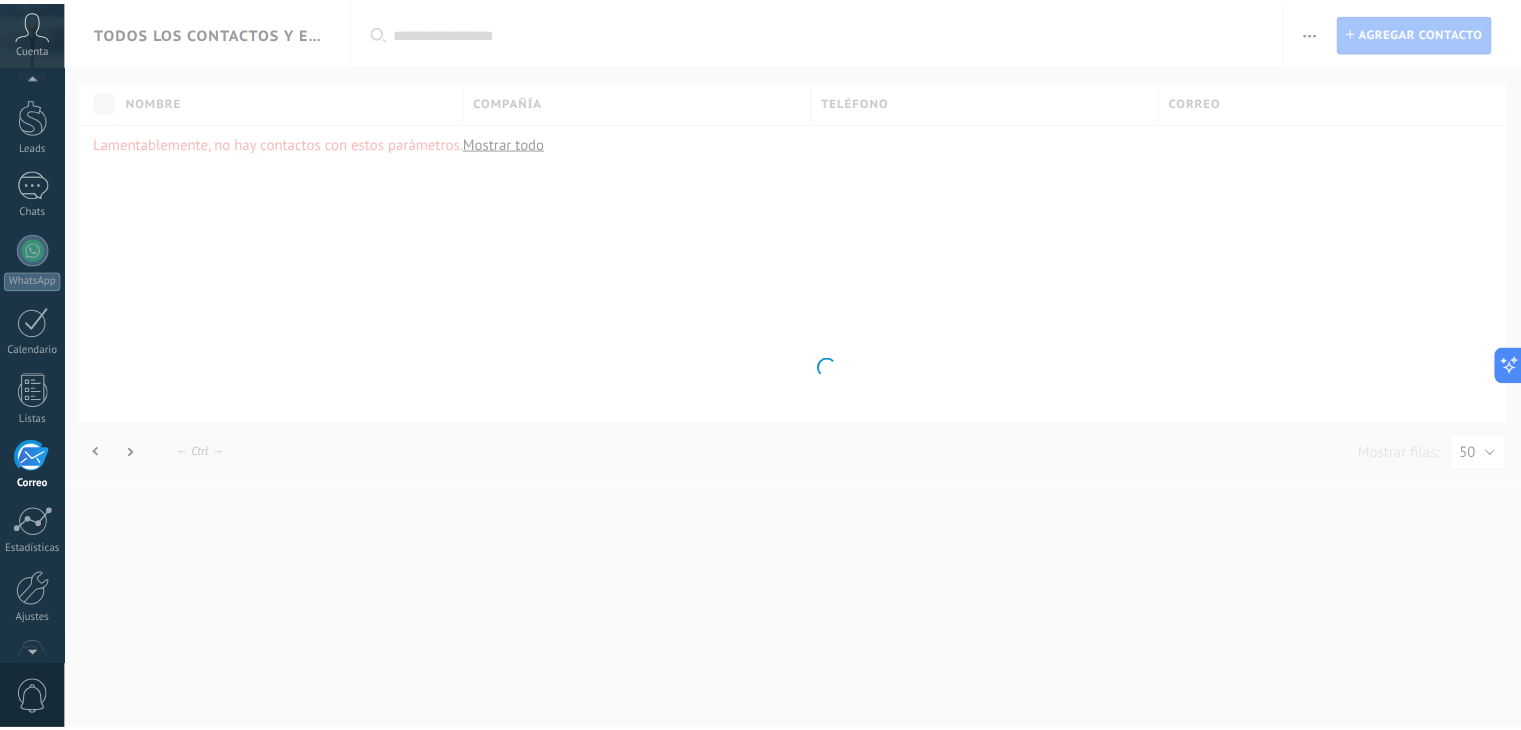 scroll, scrollTop: 101, scrollLeft: 0, axis: vertical 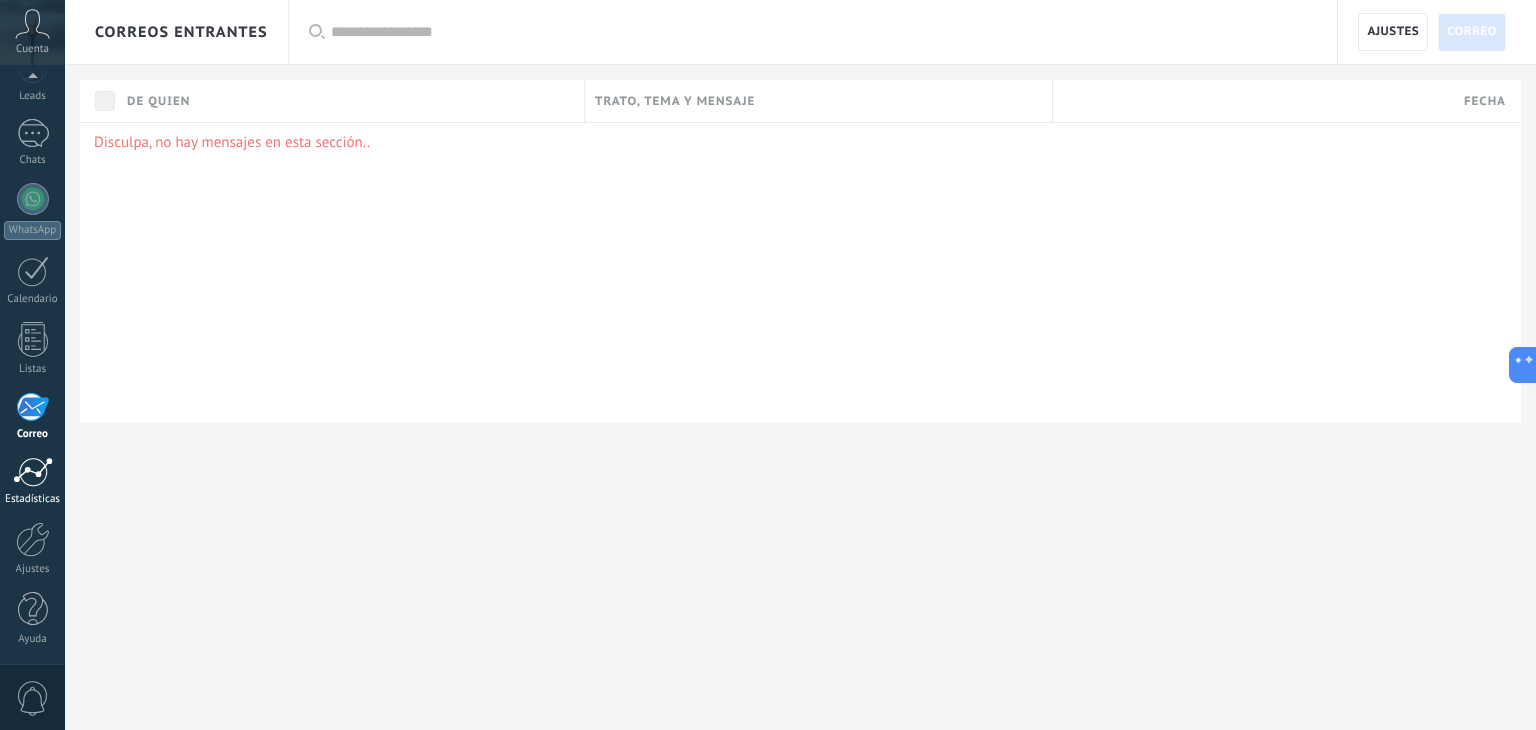 click at bounding box center [33, 472] 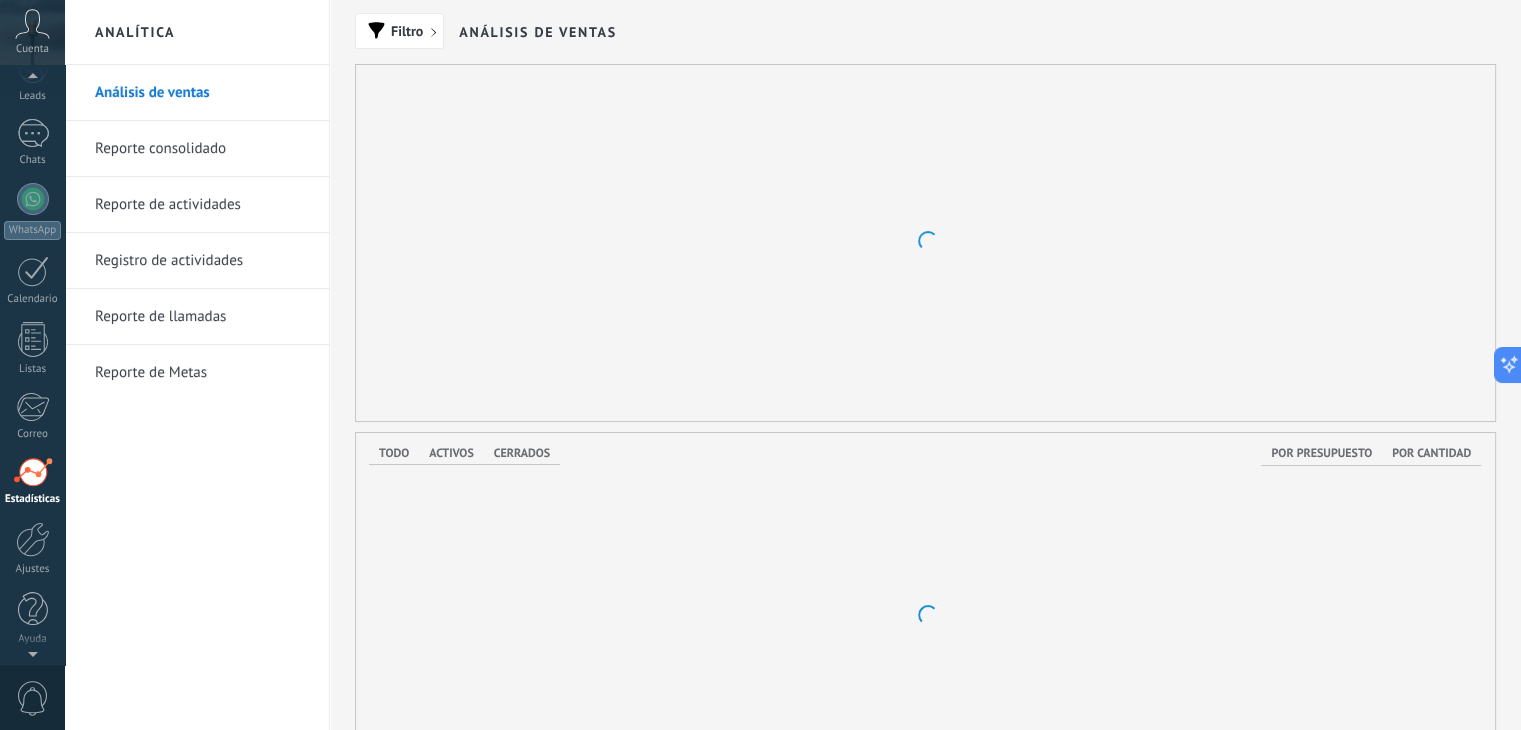 scroll, scrollTop: 98, scrollLeft: 0, axis: vertical 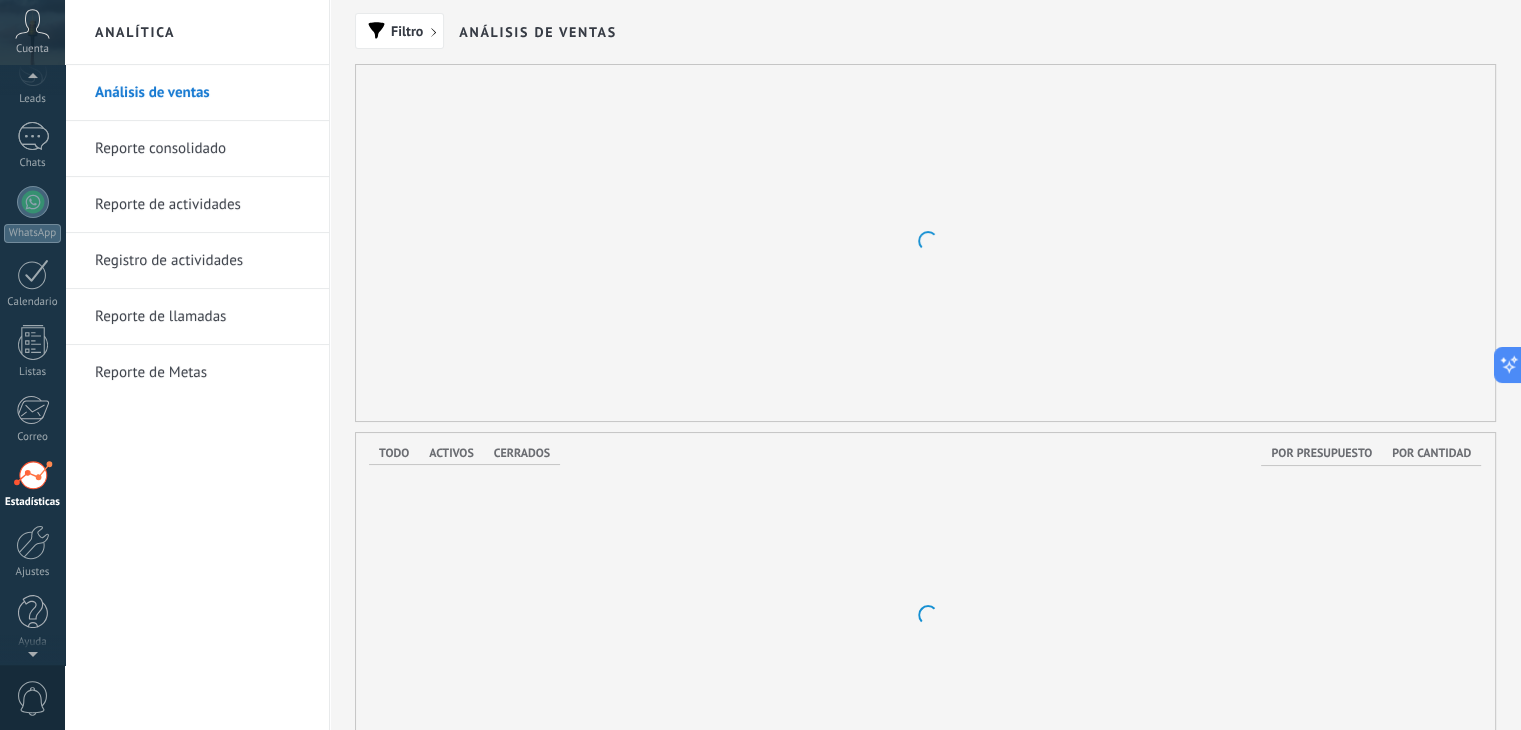 click 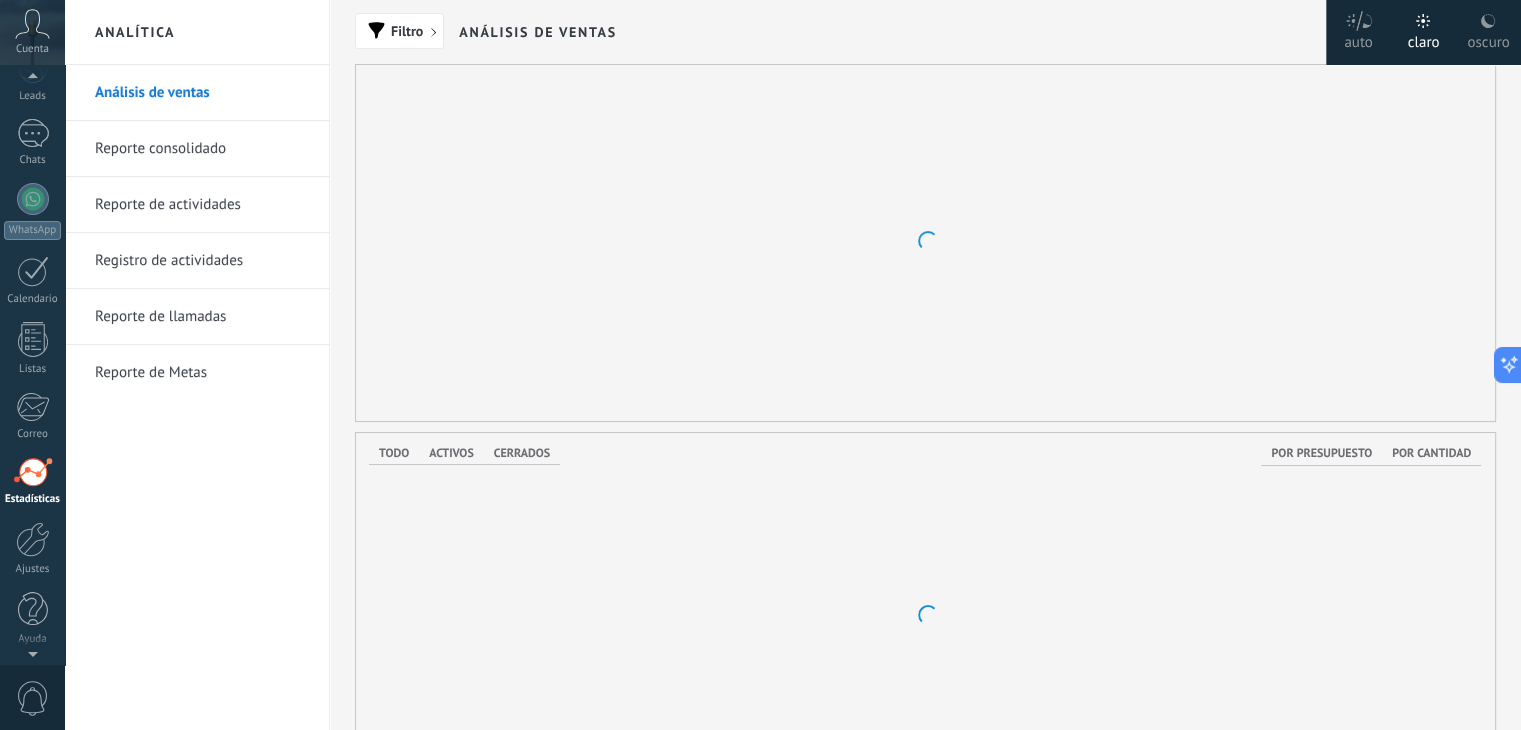 scroll, scrollTop: 101, scrollLeft: 0, axis: vertical 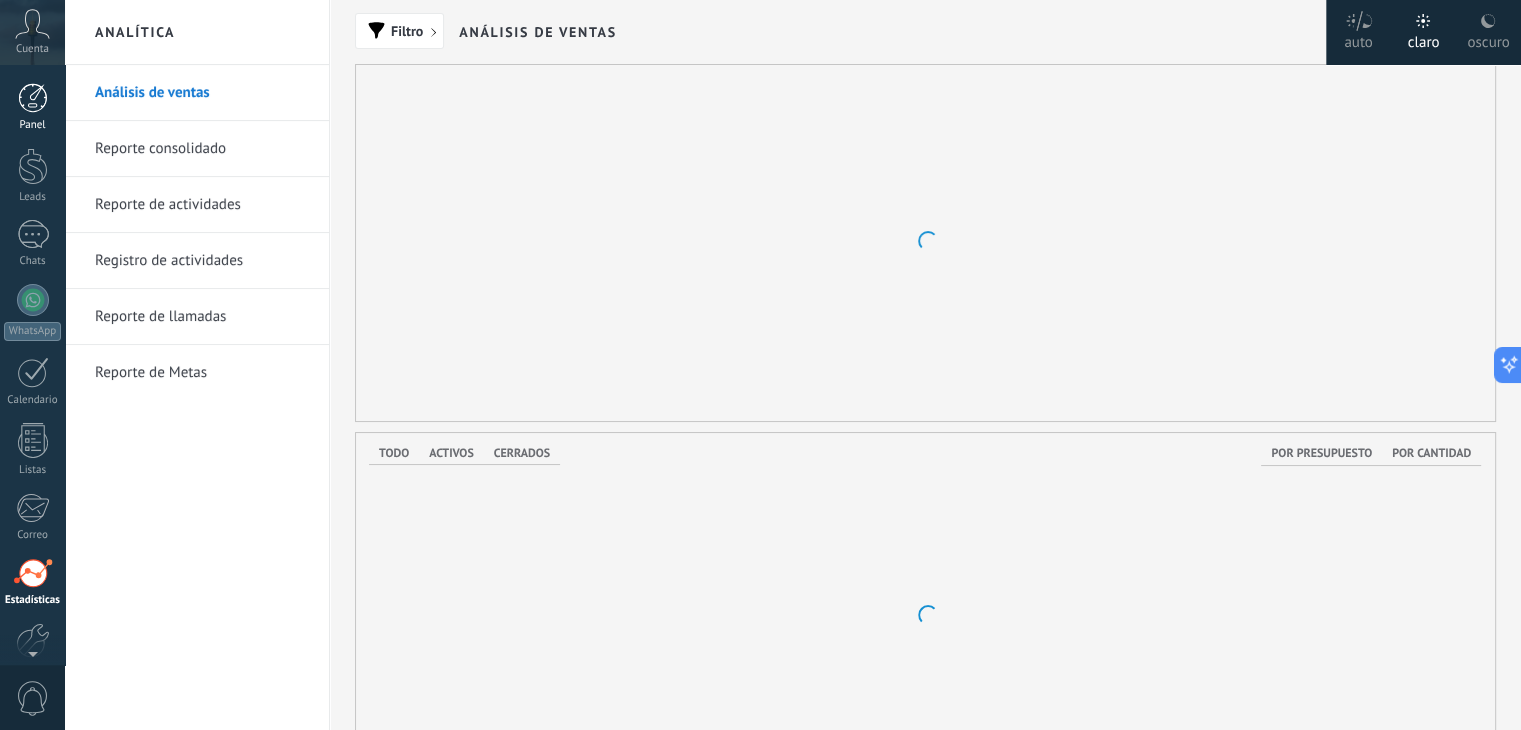 click at bounding box center [33, 98] 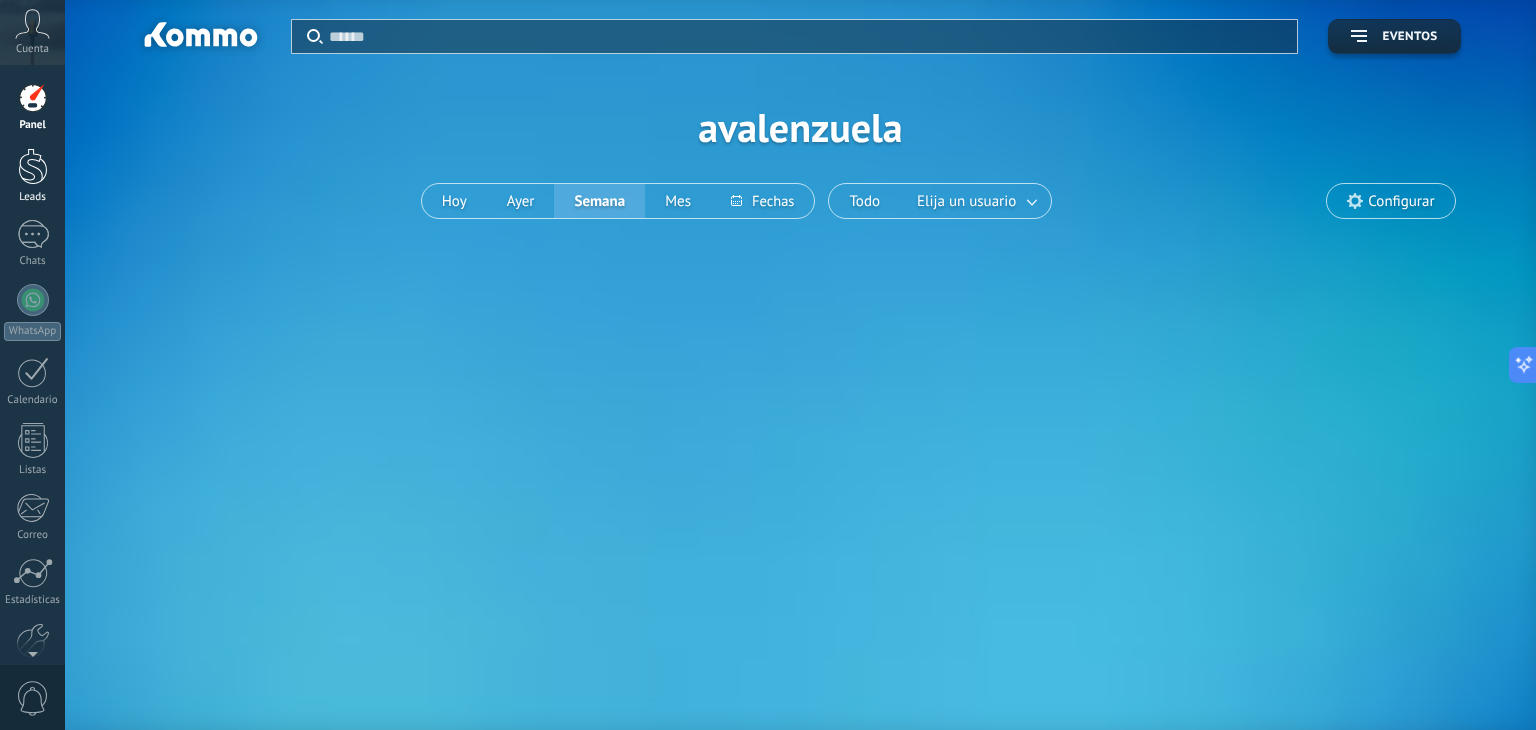 click at bounding box center (33, 166) 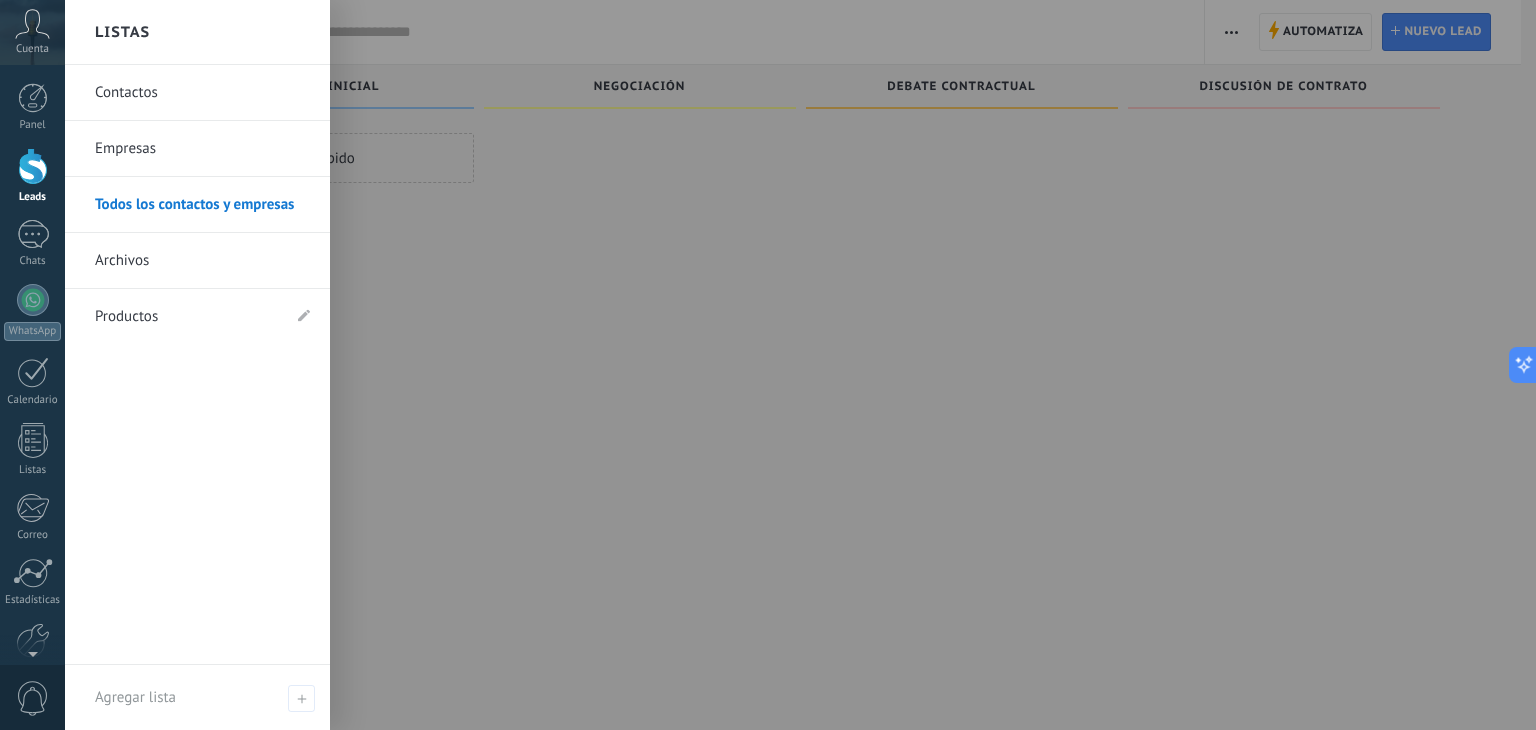 click on "Contactos" at bounding box center [202, 93] 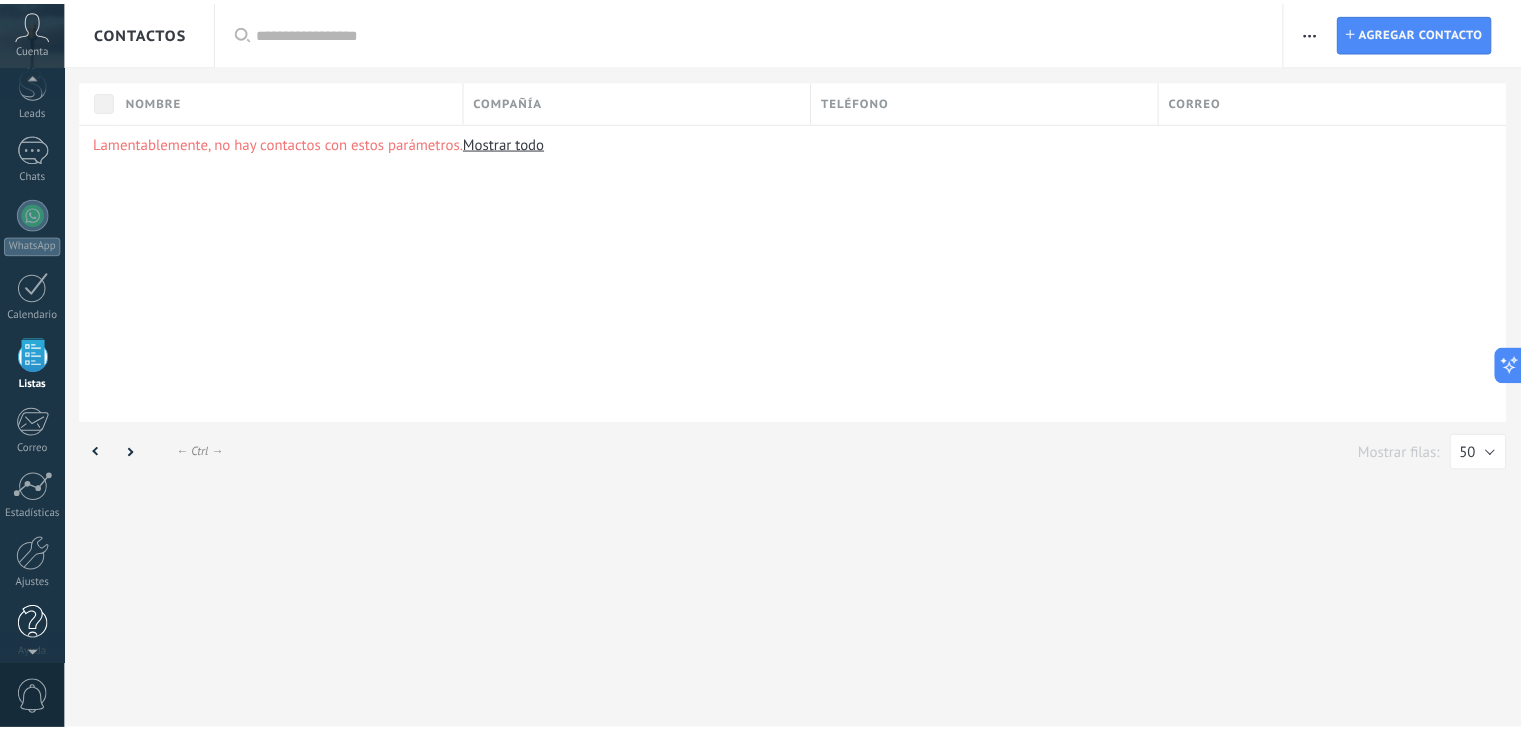 scroll, scrollTop: 101, scrollLeft: 0, axis: vertical 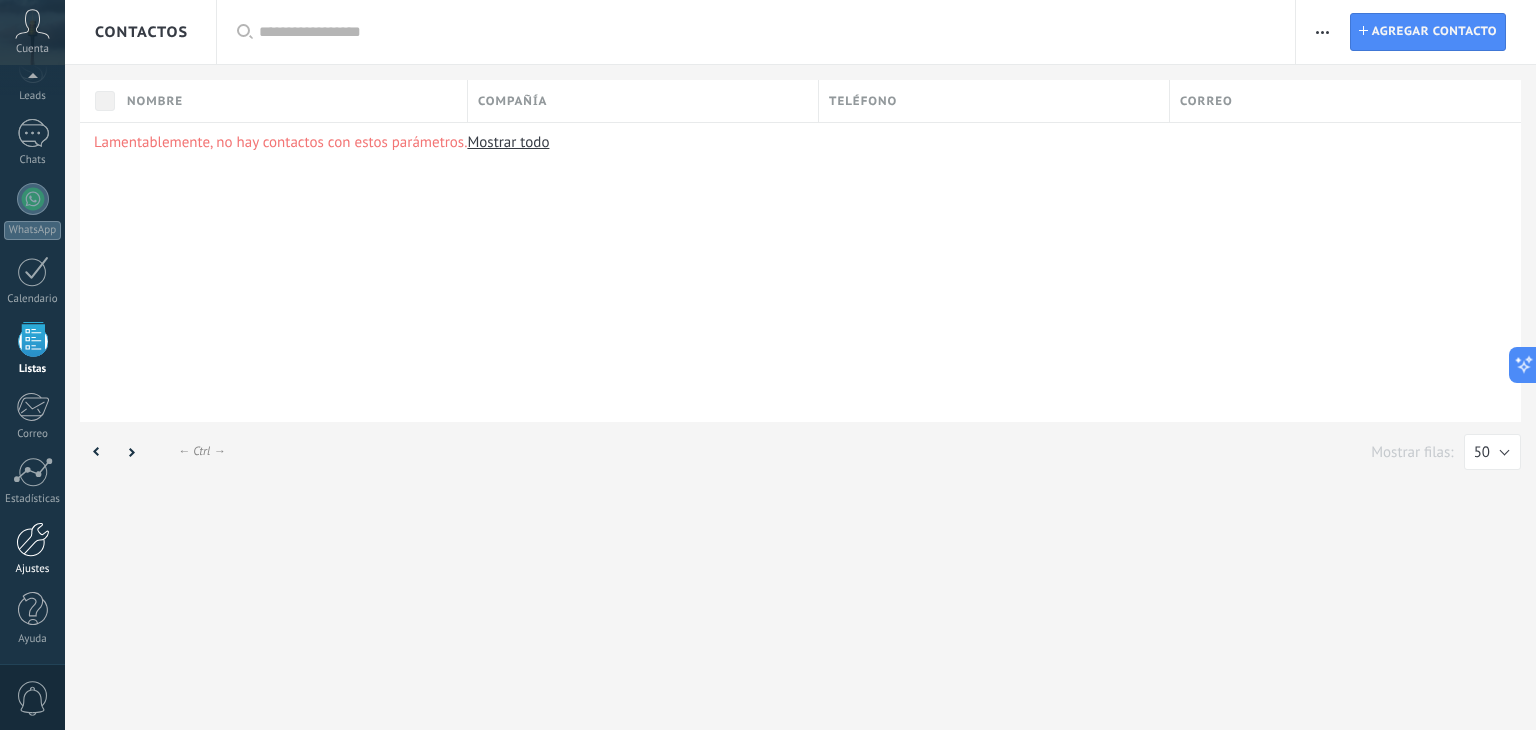 click on "Ajustes" at bounding box center (33, 569) 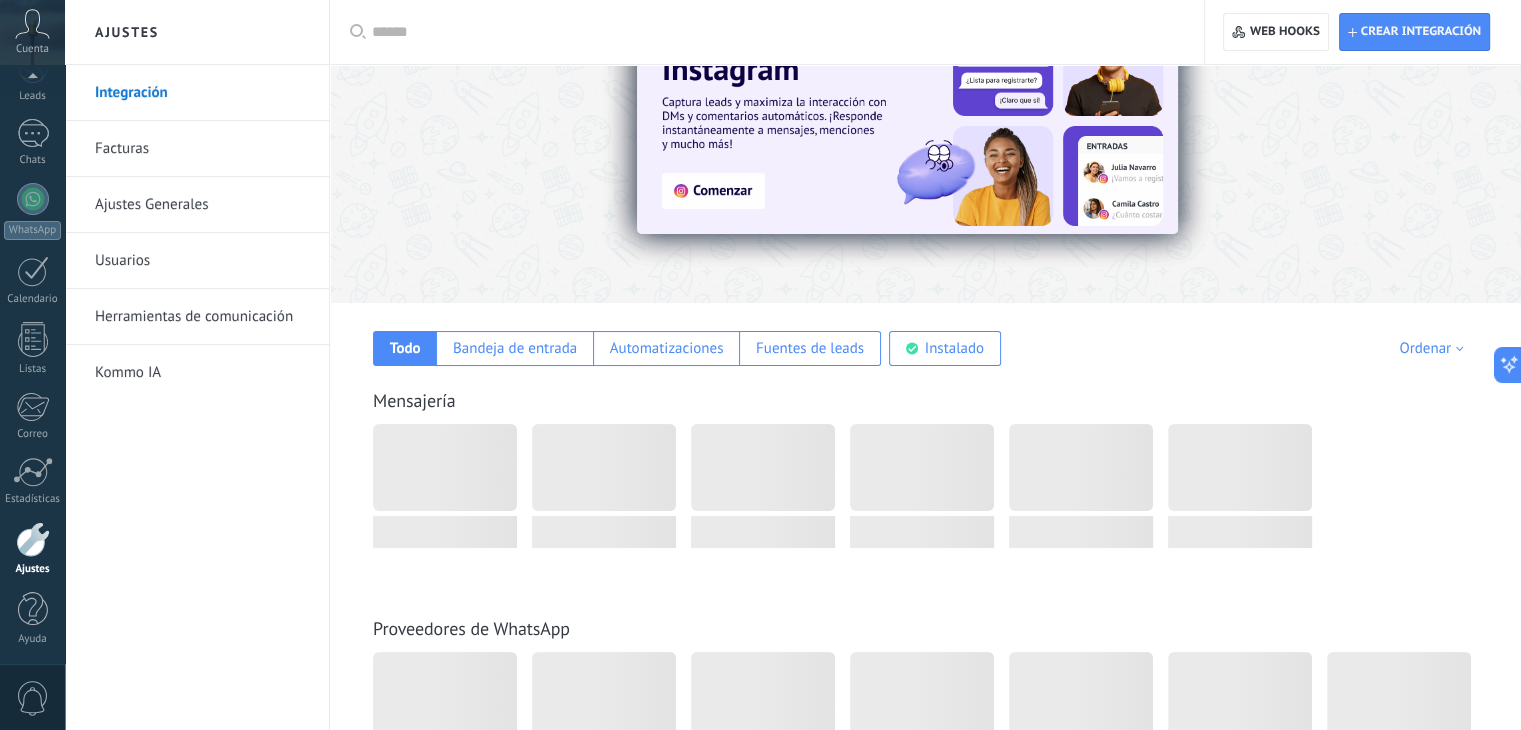 scroll, scrollTop: 100, scrollLeft: 0, axis: vertical 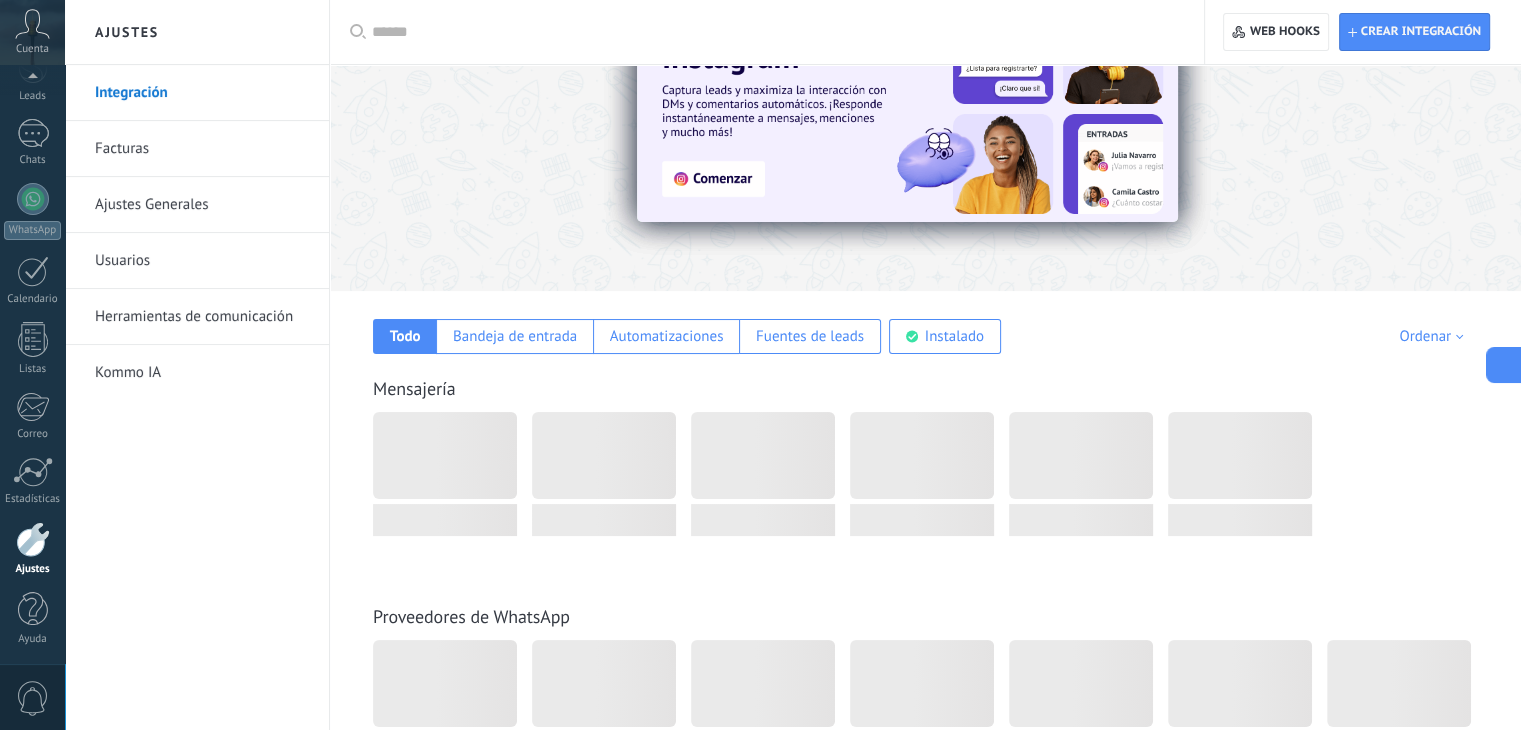 click at bounding box center (1504, 365) 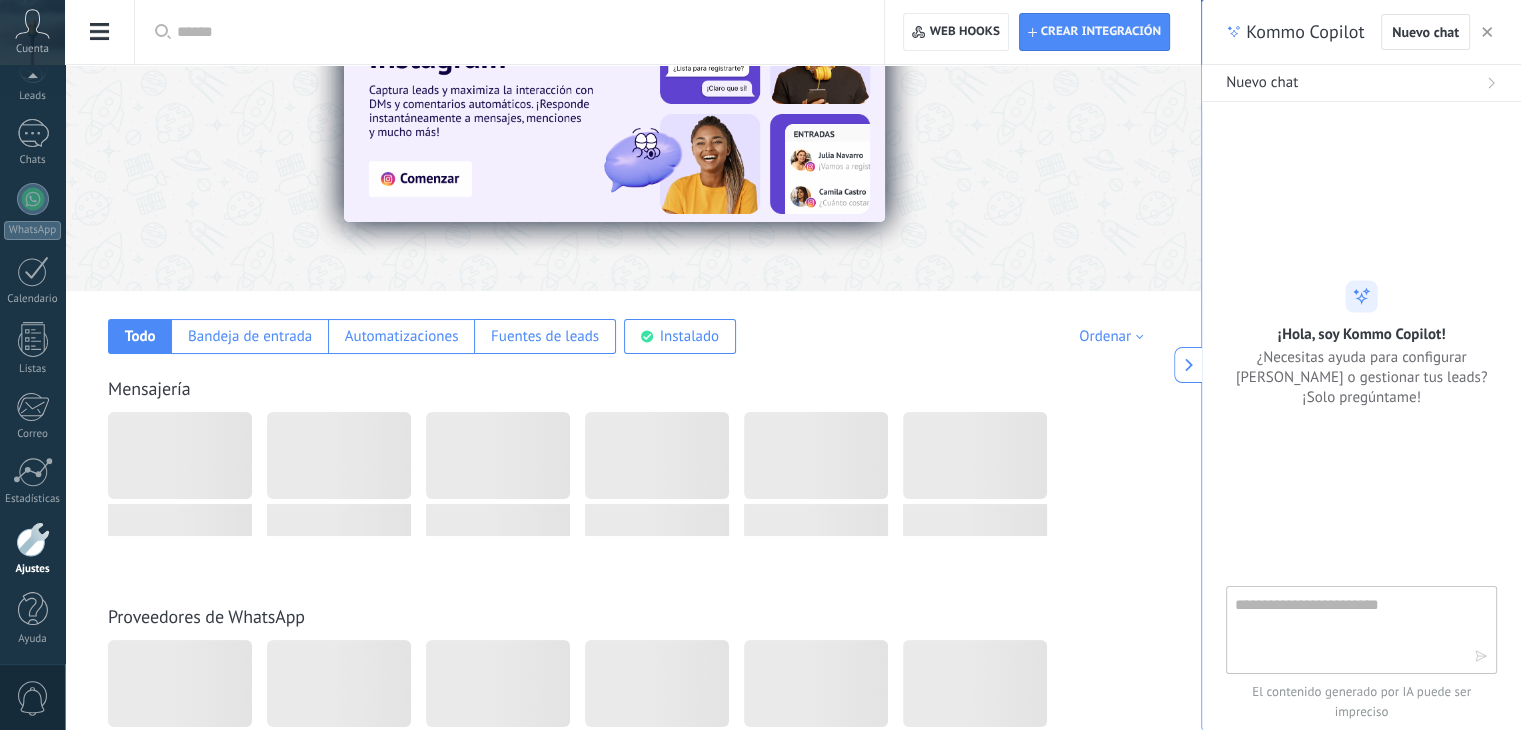 click at bounding box center [1347, 629] 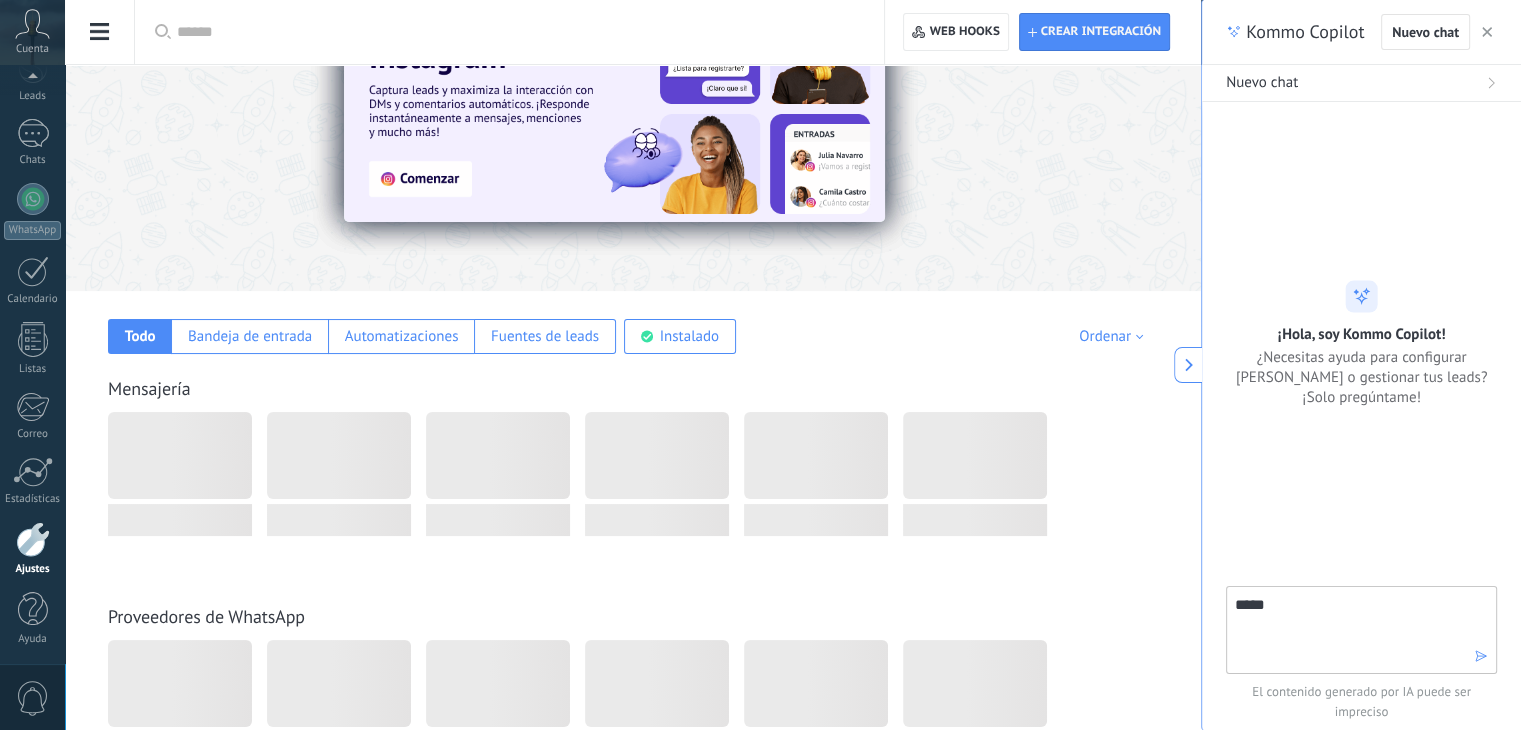 type on "****" 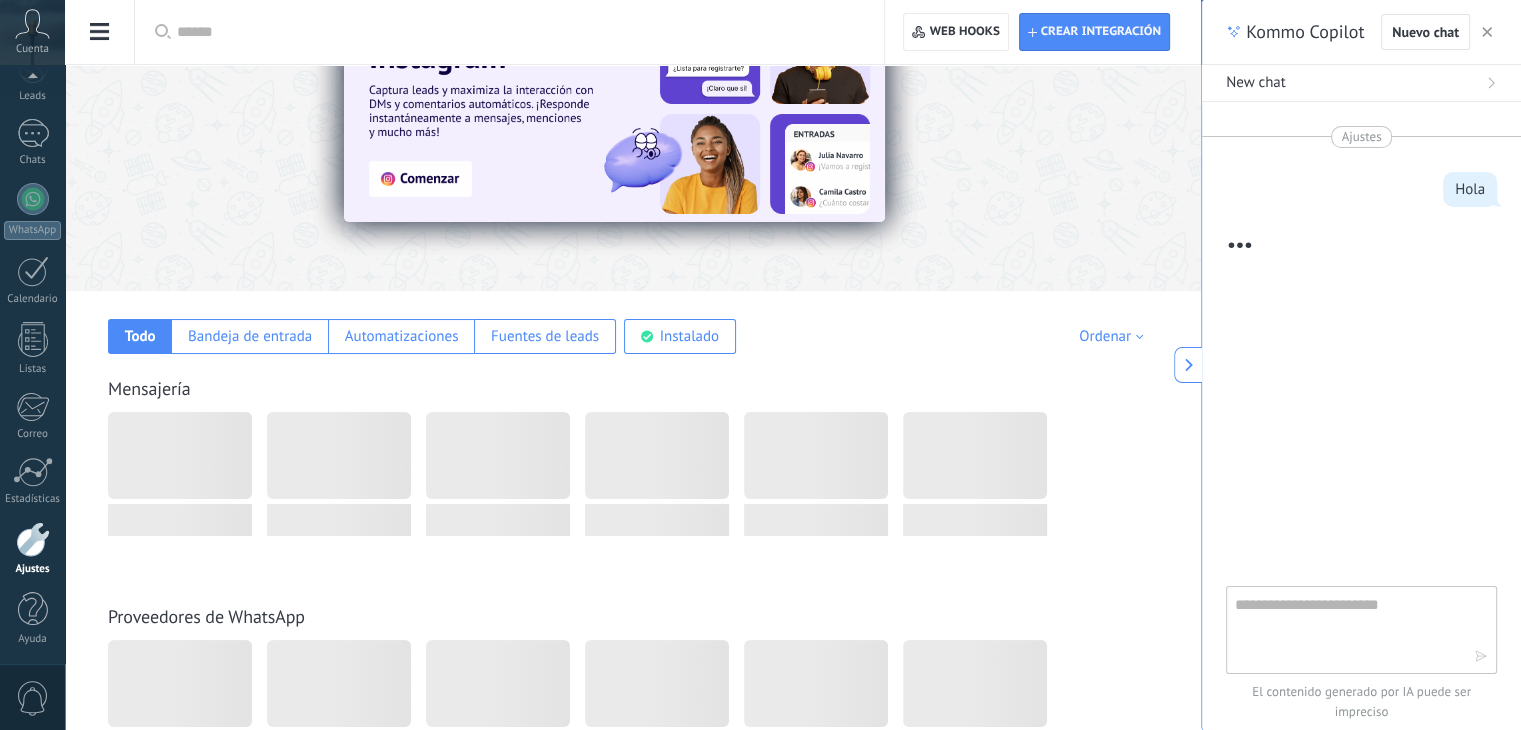 click at bounding box center (1347, 629) 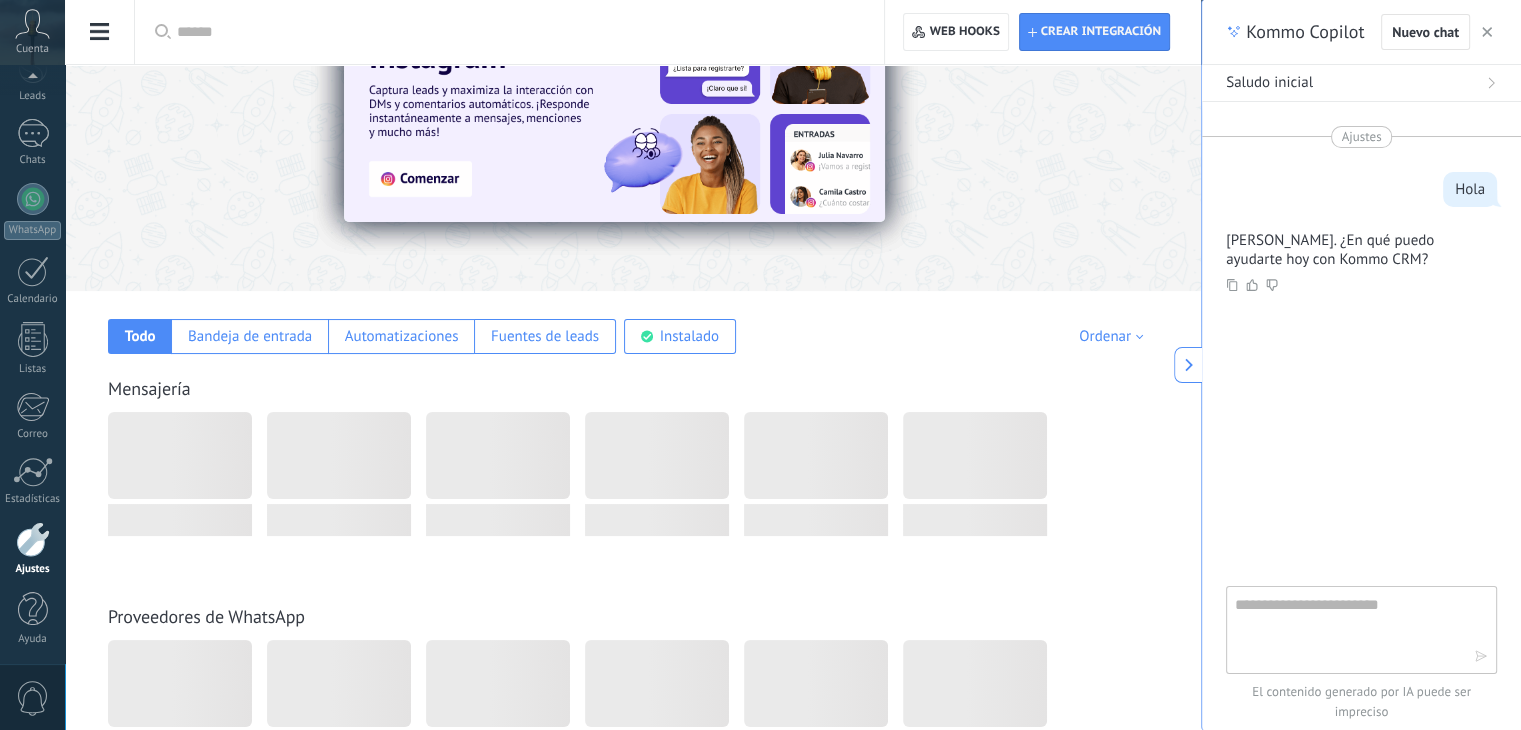 click at bounding box center (1347, 629) 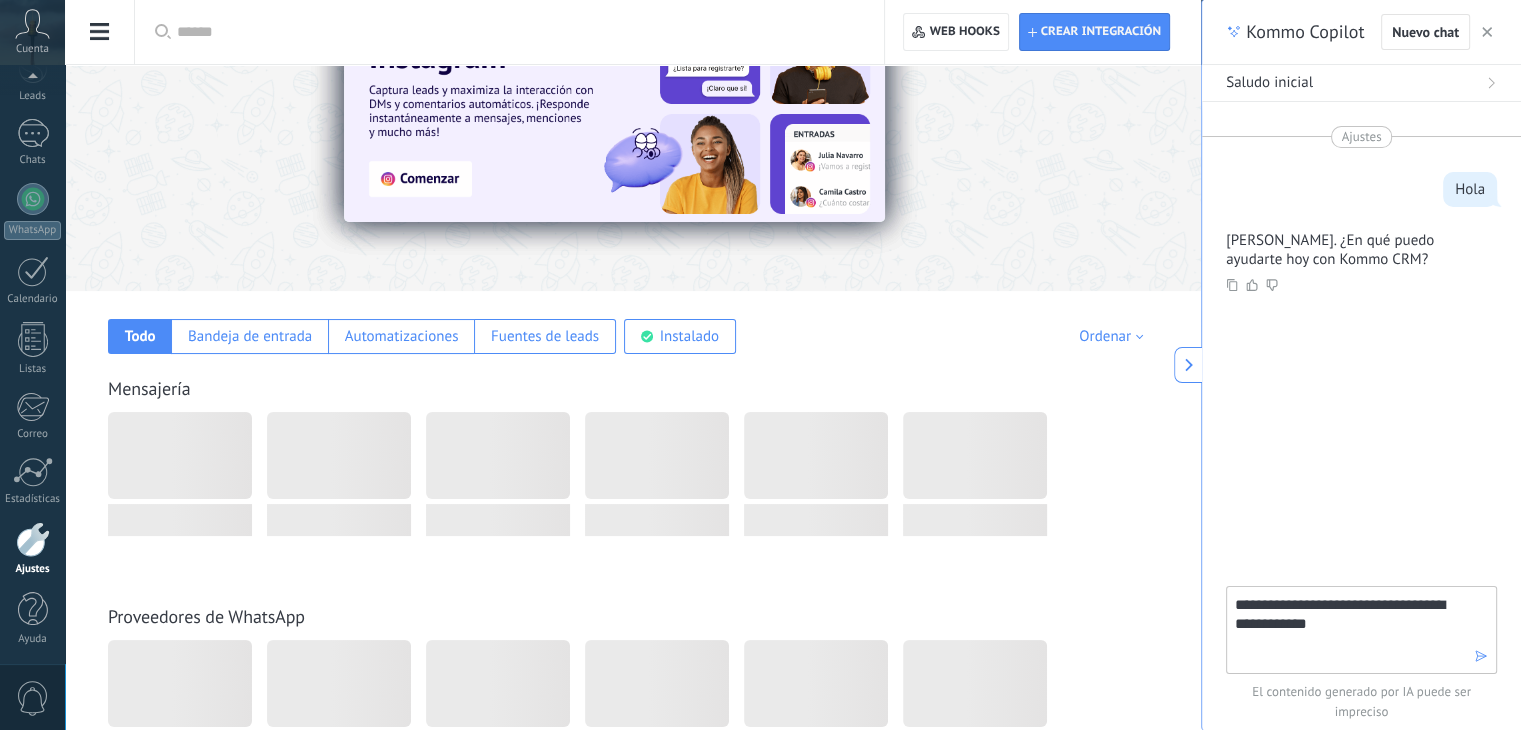 type on "**********" 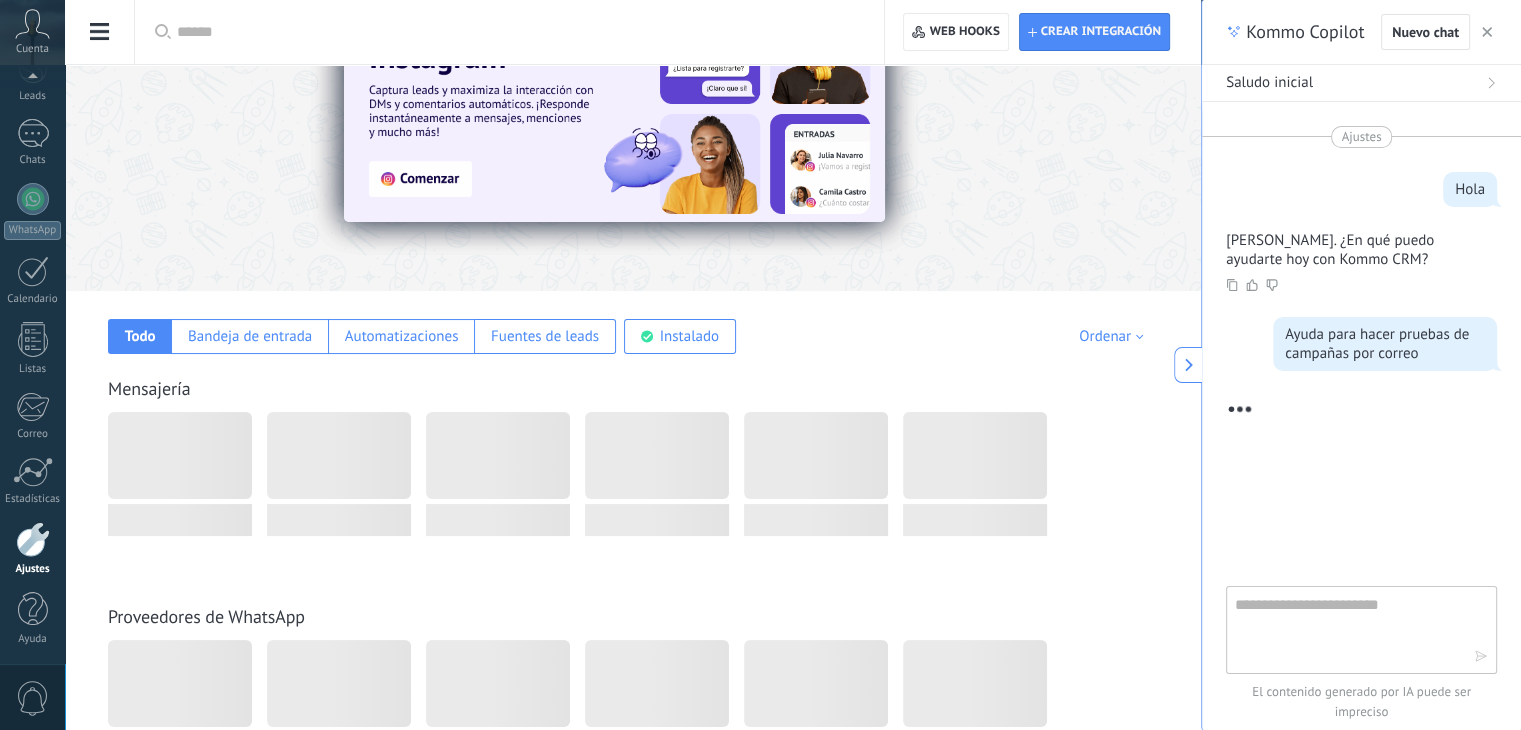 scroll, scrollTop: 149, scrollLeft: 0, axis: vertical 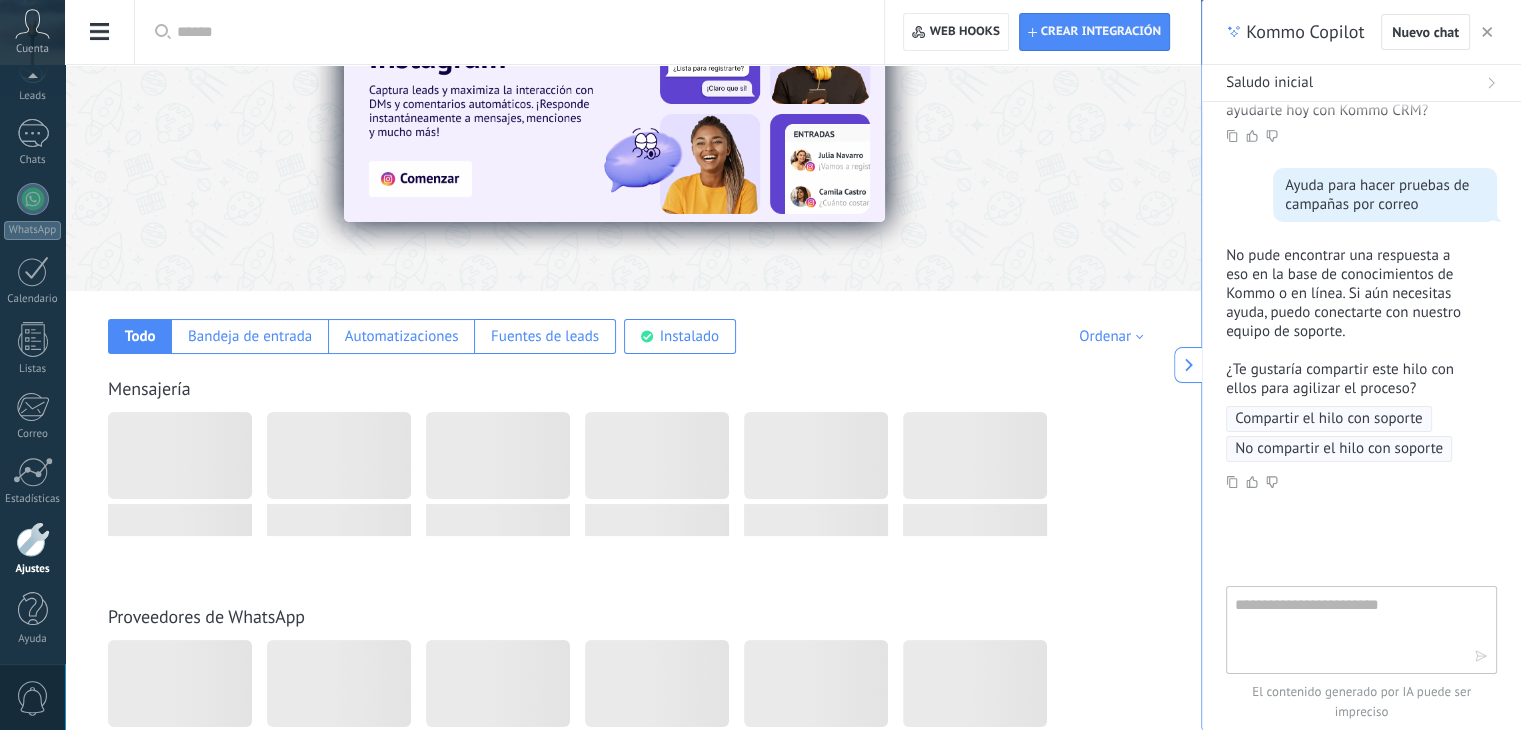 click on "Compartir el hilo con soporte" at bounding box center (1329, 419) 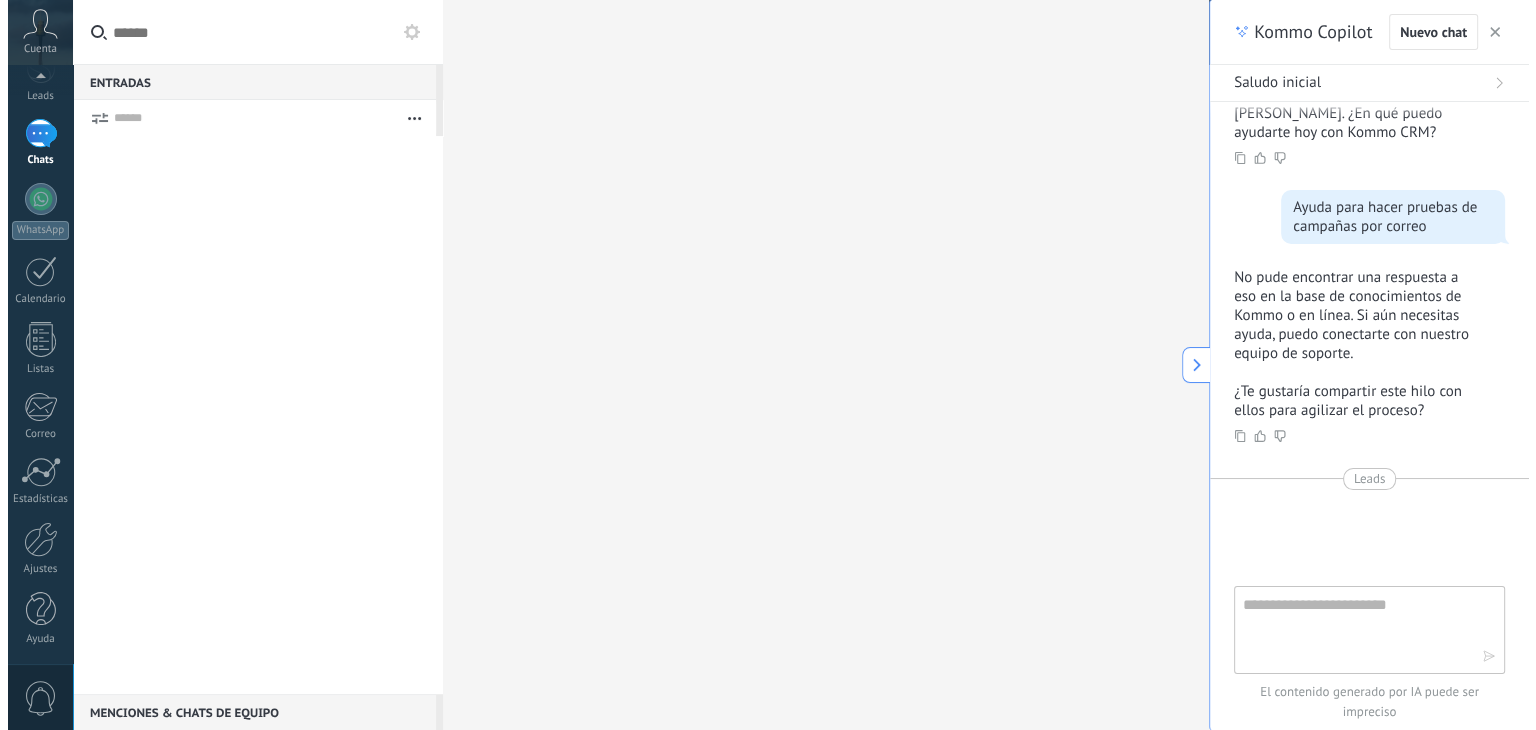scroll, scrollTop: 0, scrollLeft: 0, axis: both 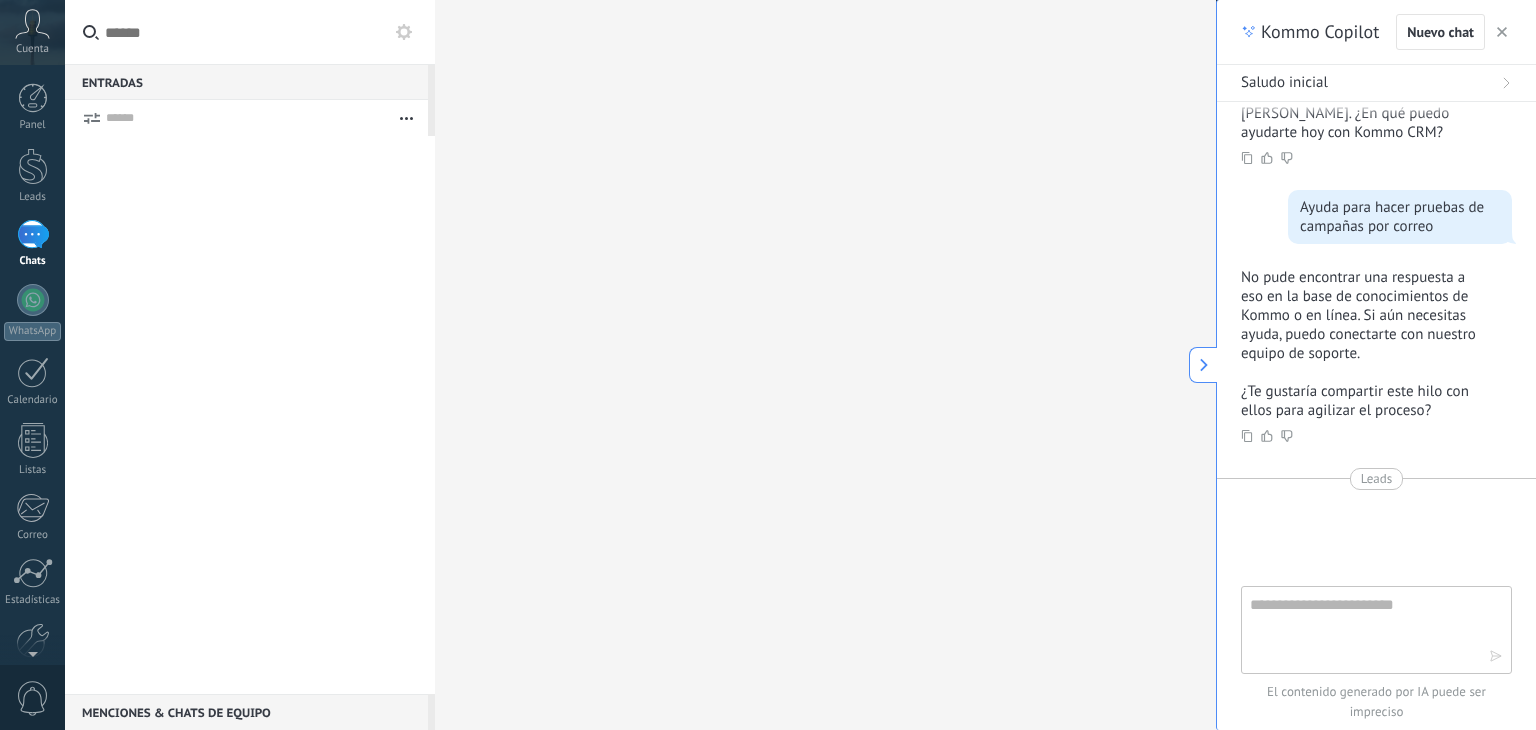 click 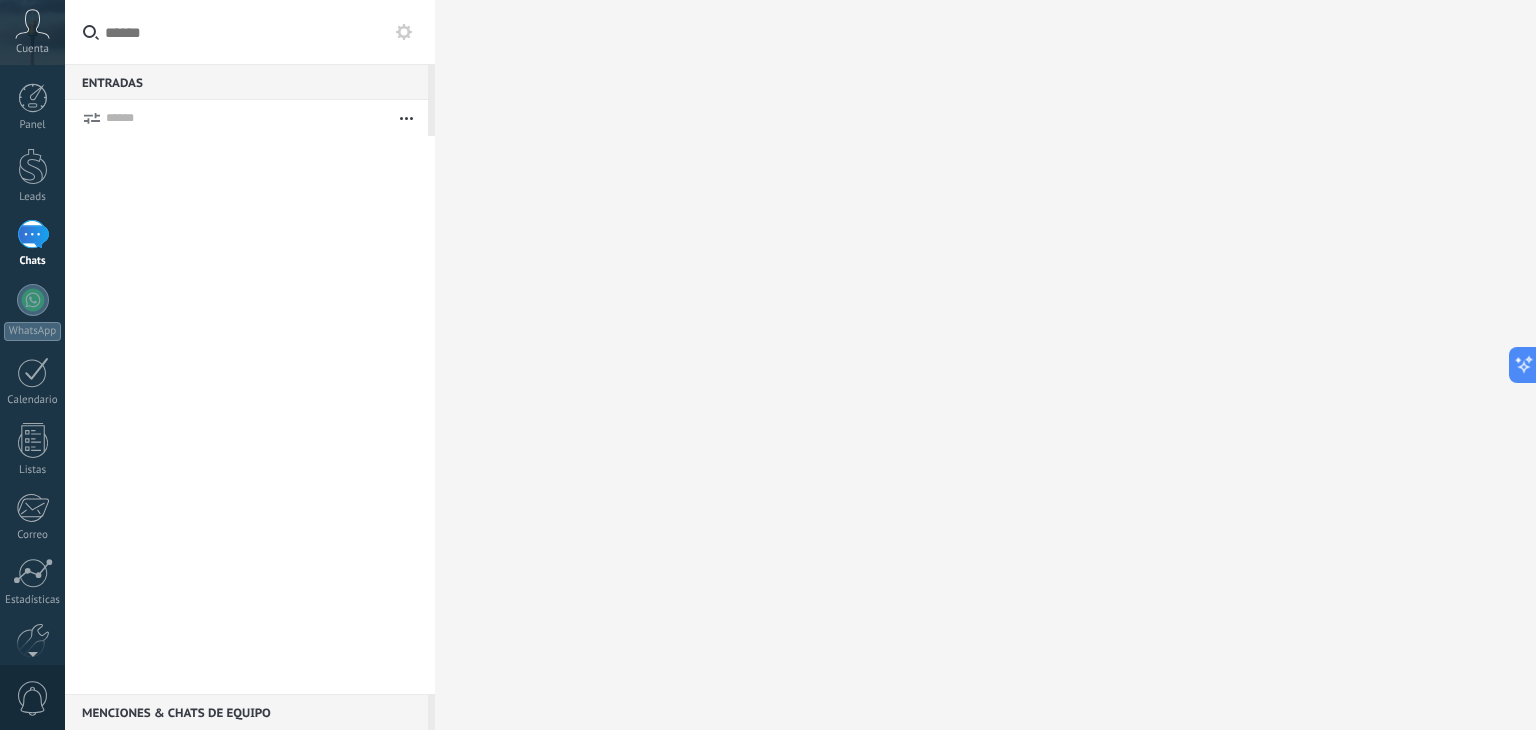 click on "Chats" at bounding box center (32, 244) 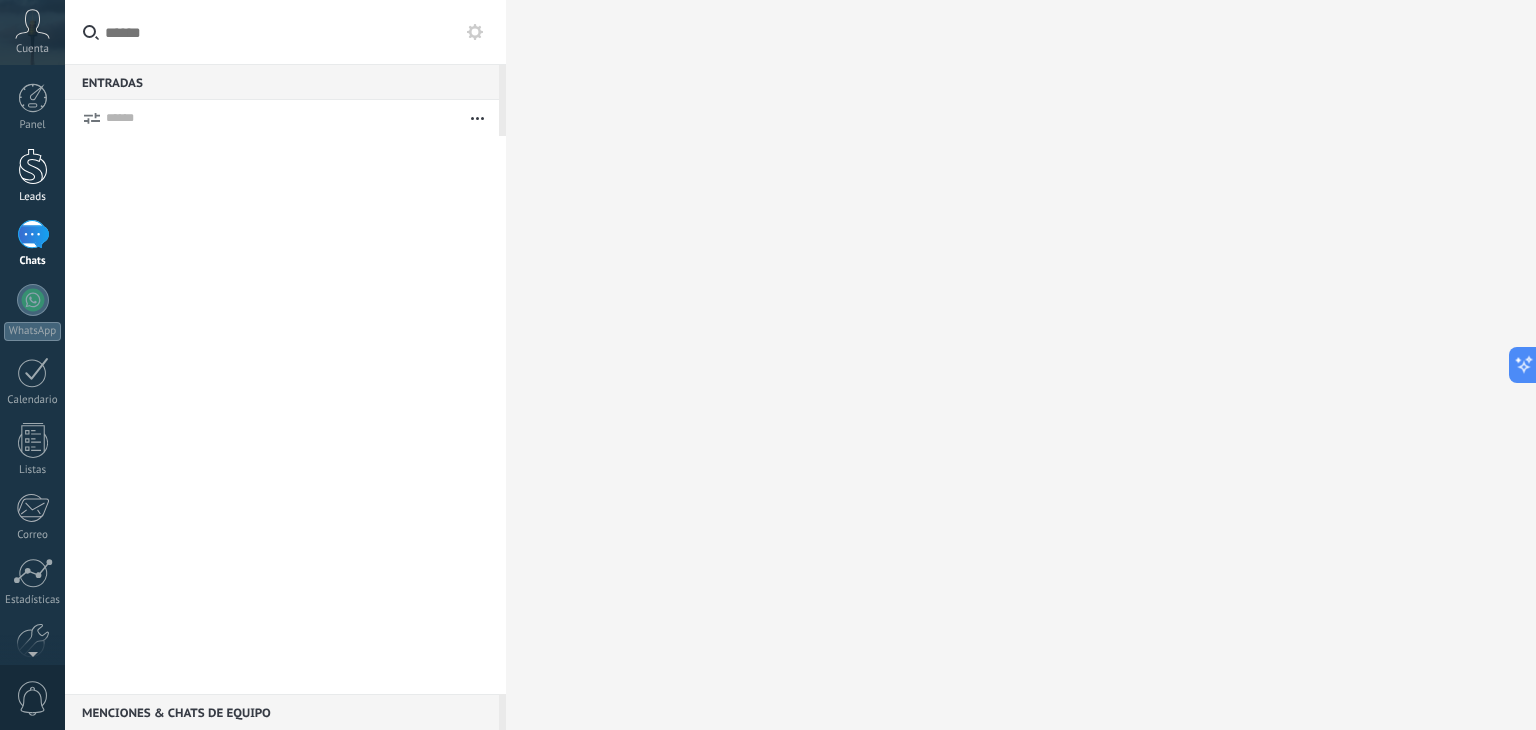 click at bounding box center [33, 166] 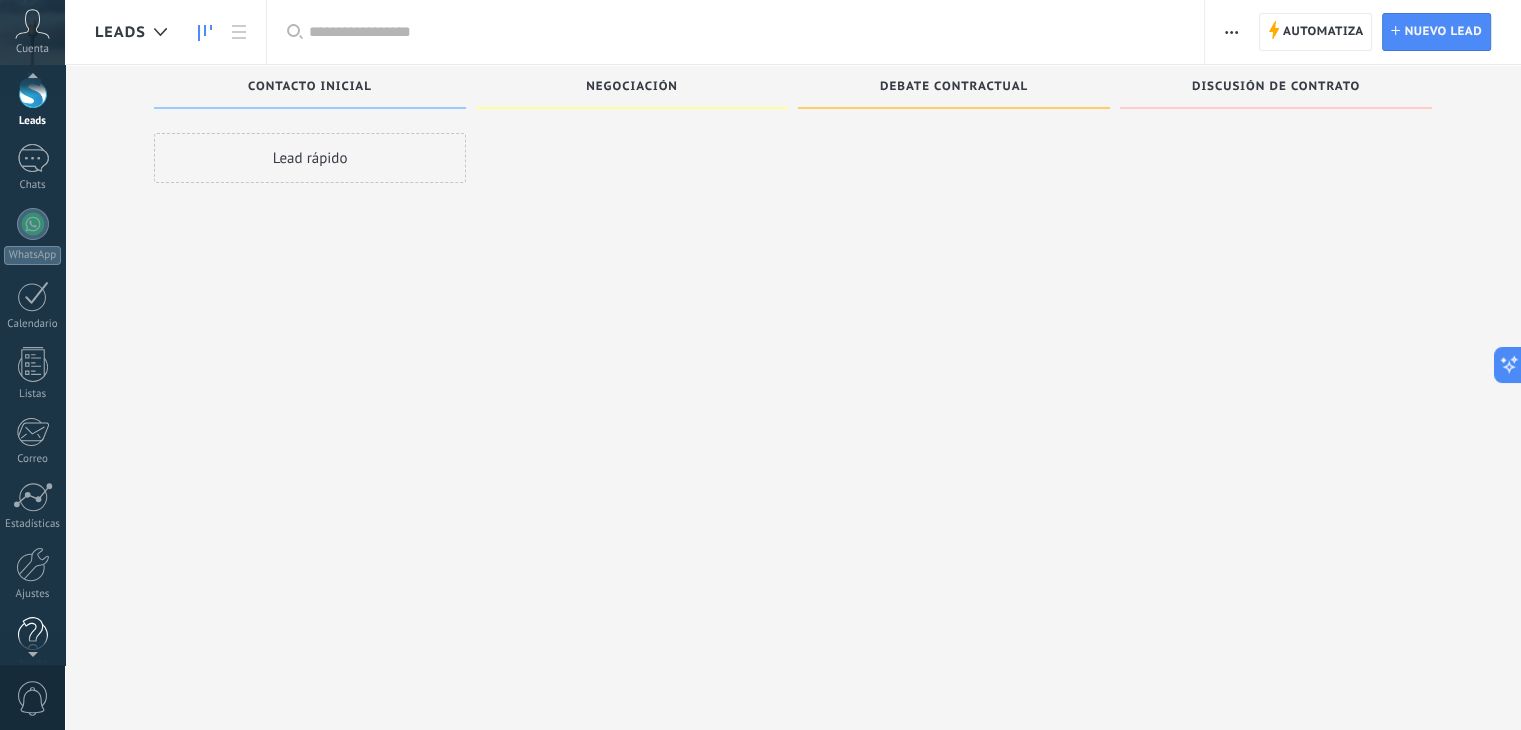 scroll, scrollTop: 101, scrollLeft: 0, axis: vertical 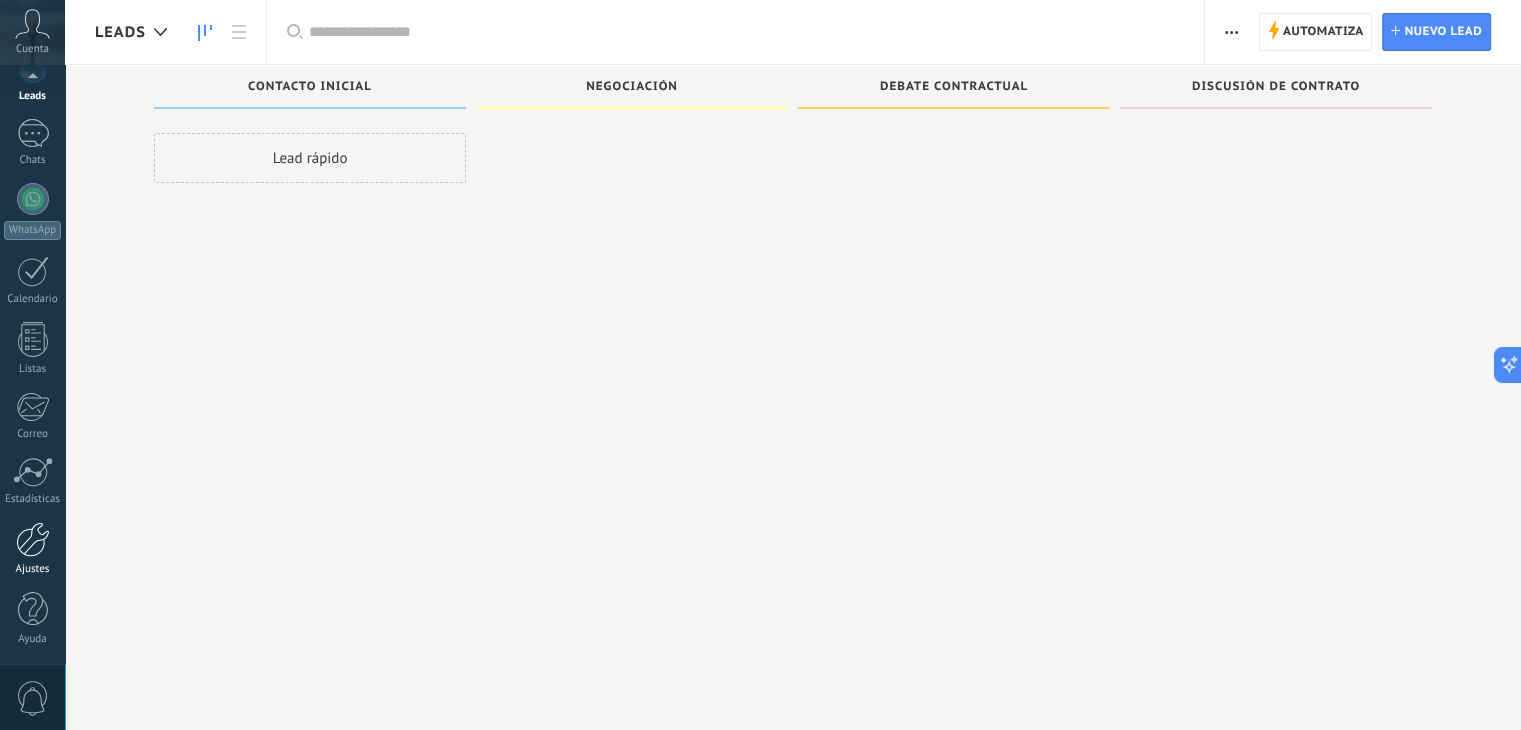 click at bounding box center (33, 539) 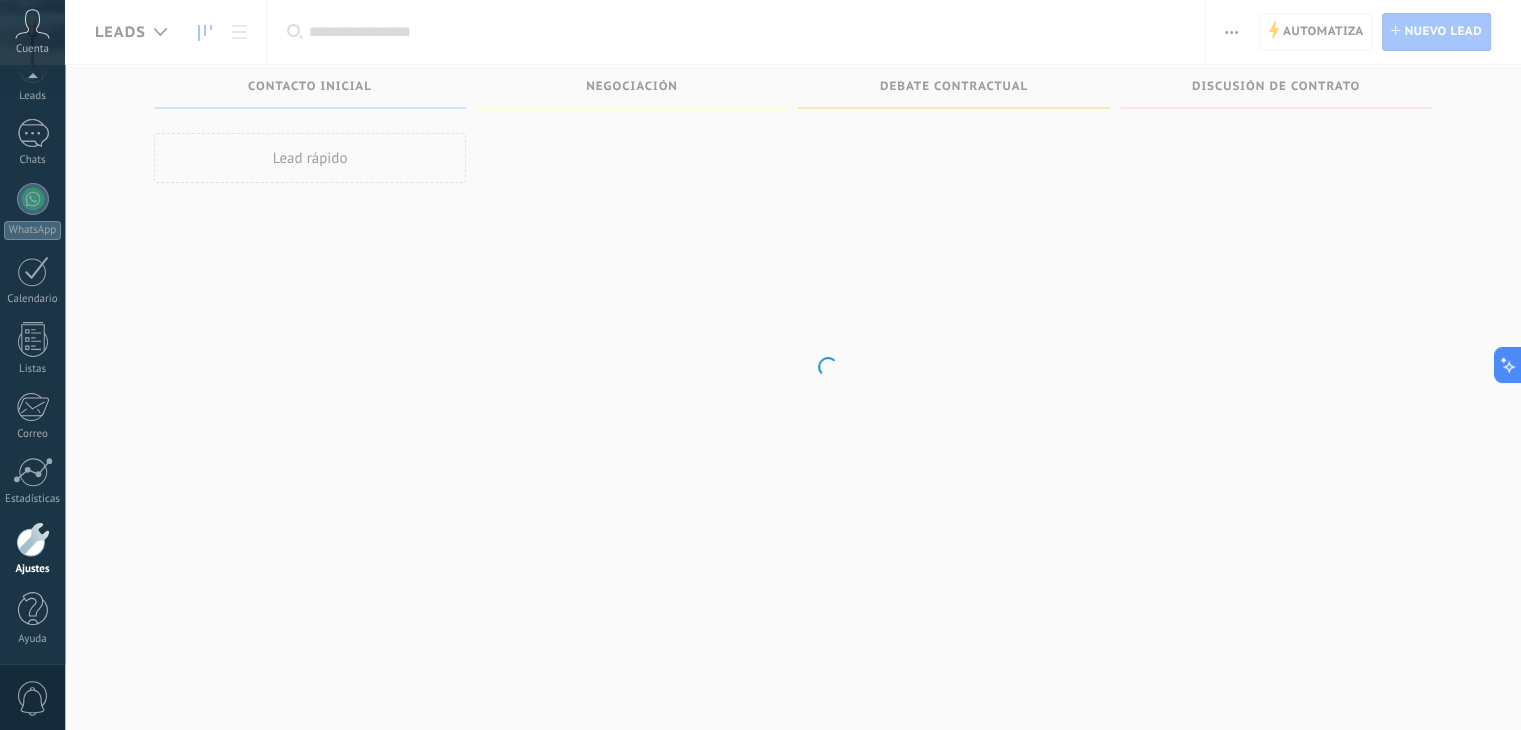 scroll, scrollTop: 82, scrollLeft: 0, axis: vertical 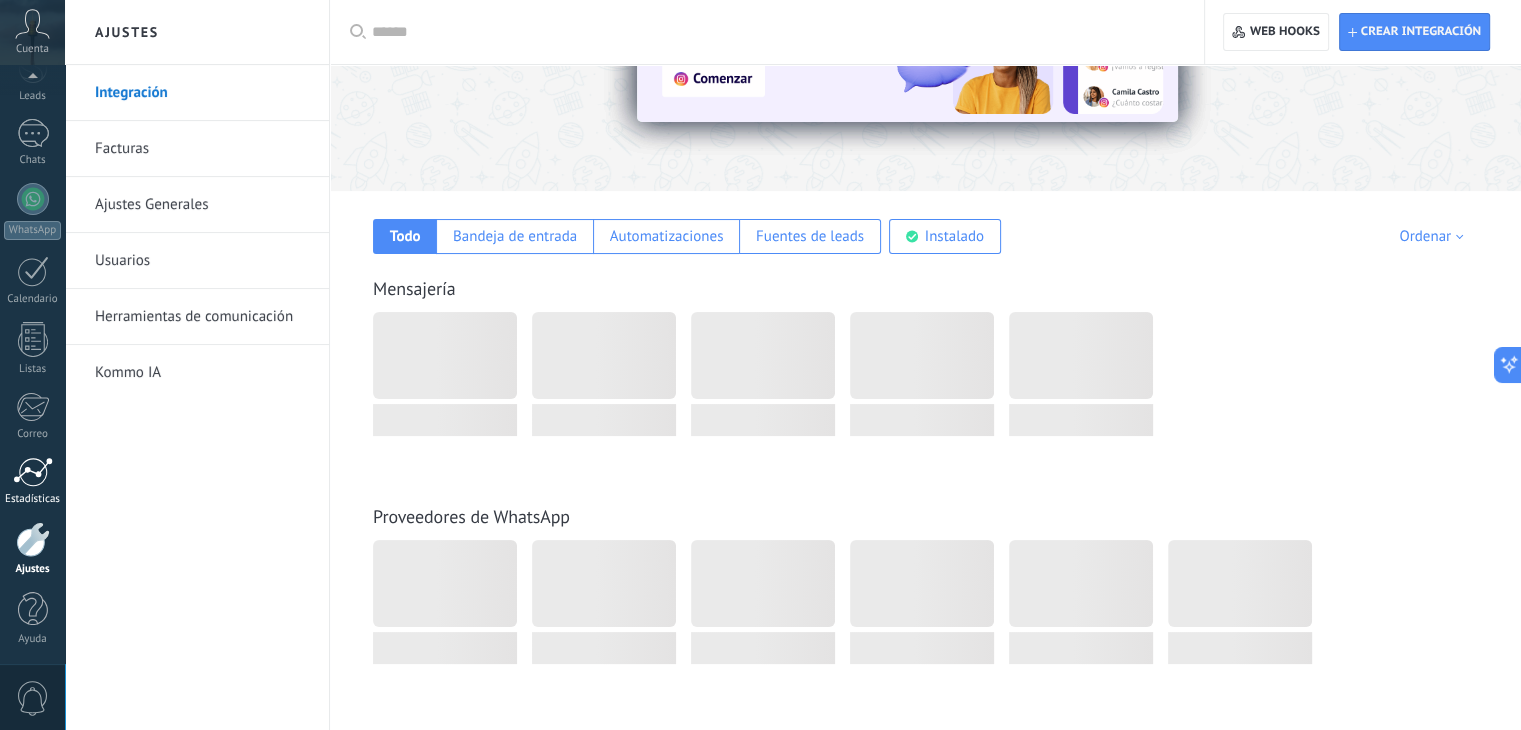 click at bounding box center [33, 472] 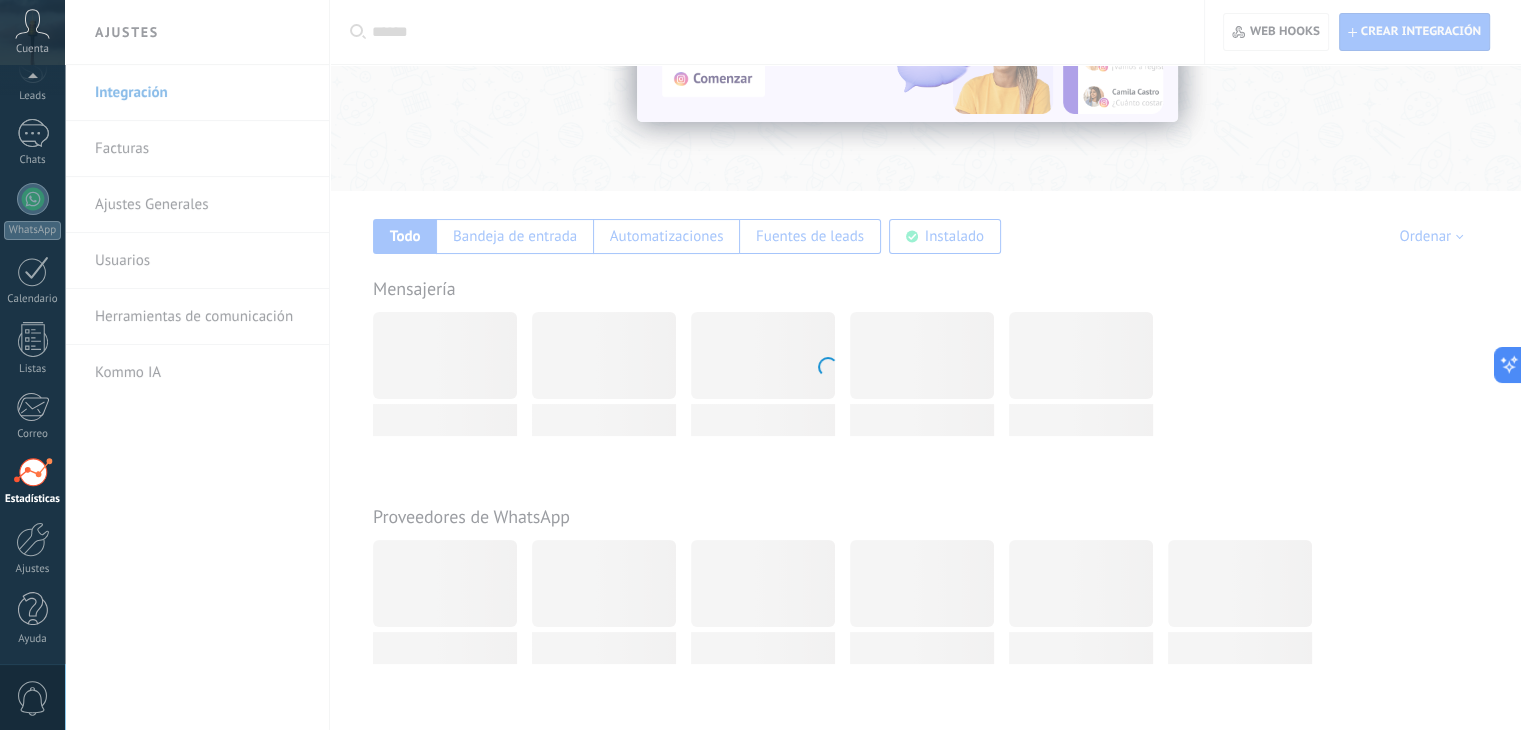 scroll, scrollTop: 128, scrollLeft: 0, axis: vertical 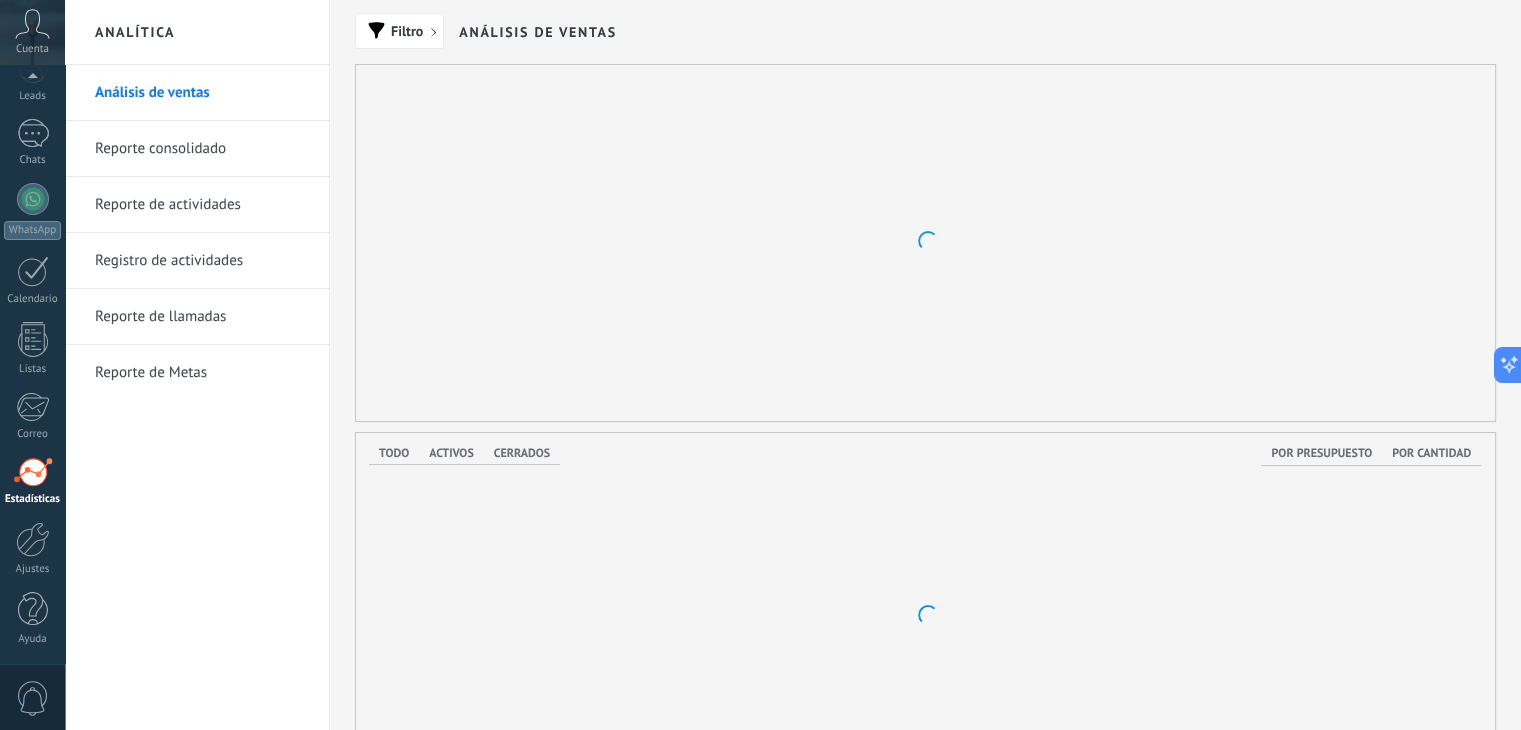 click on "0" at bounding box center (33, 698) 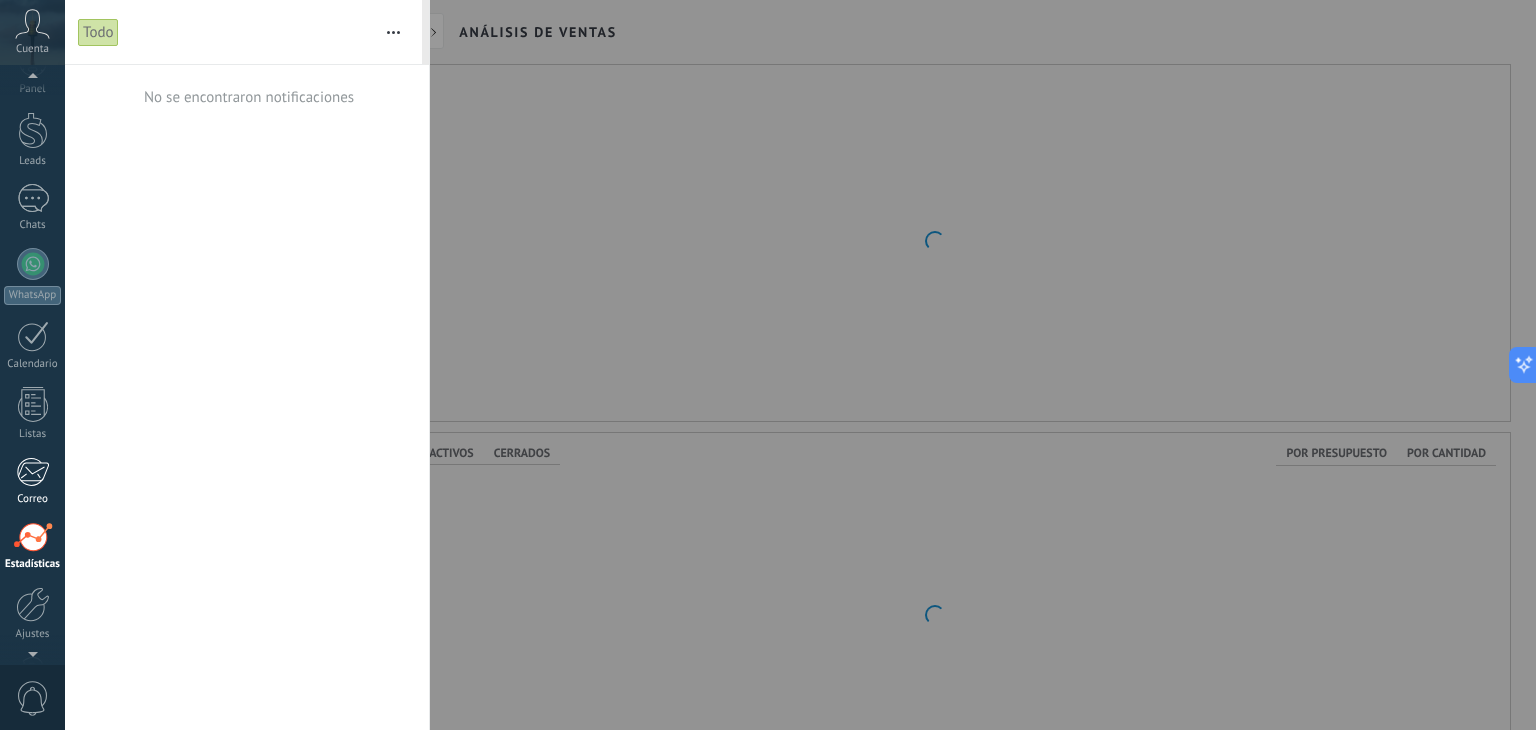 scroll, scrollTop: 0, scrollLeft: 0, axis: both 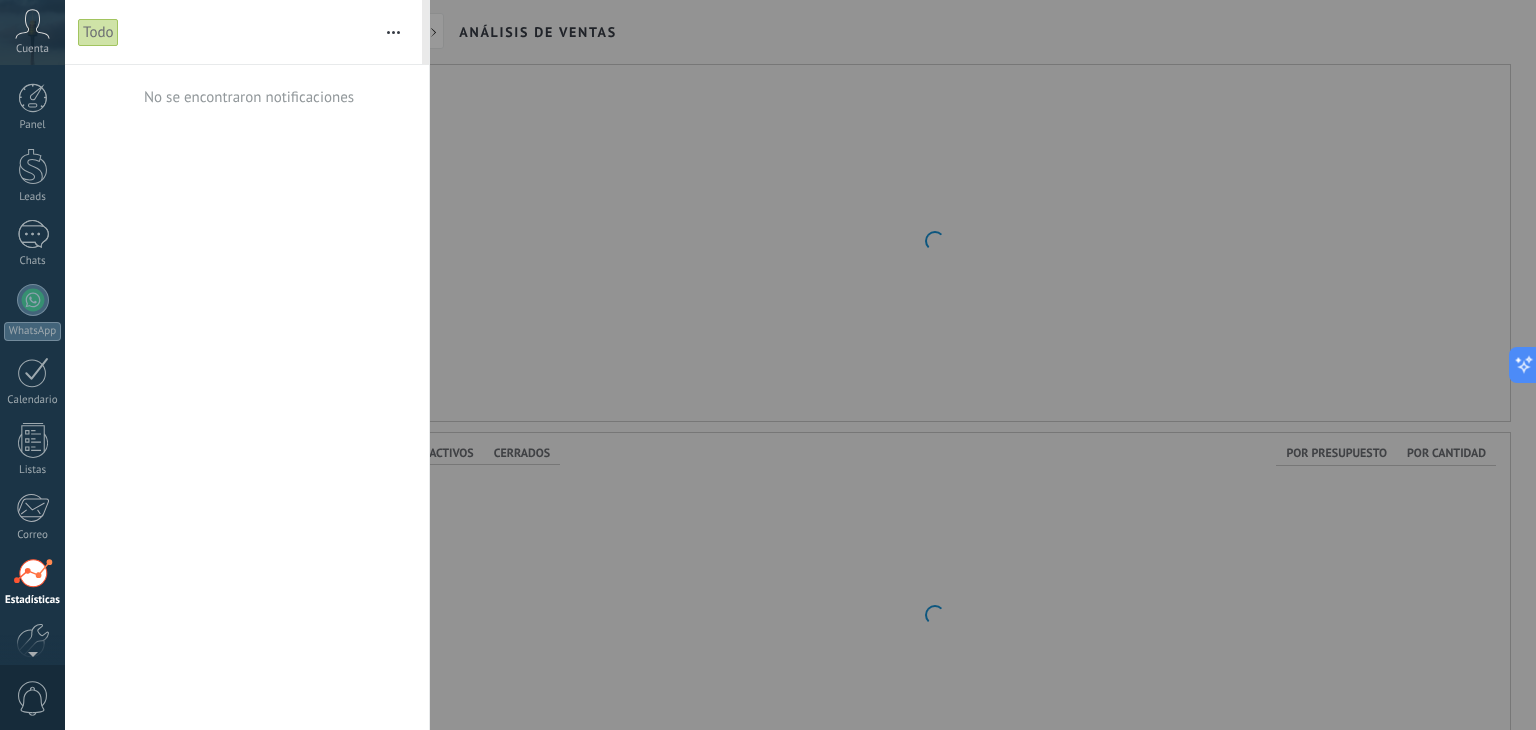 click 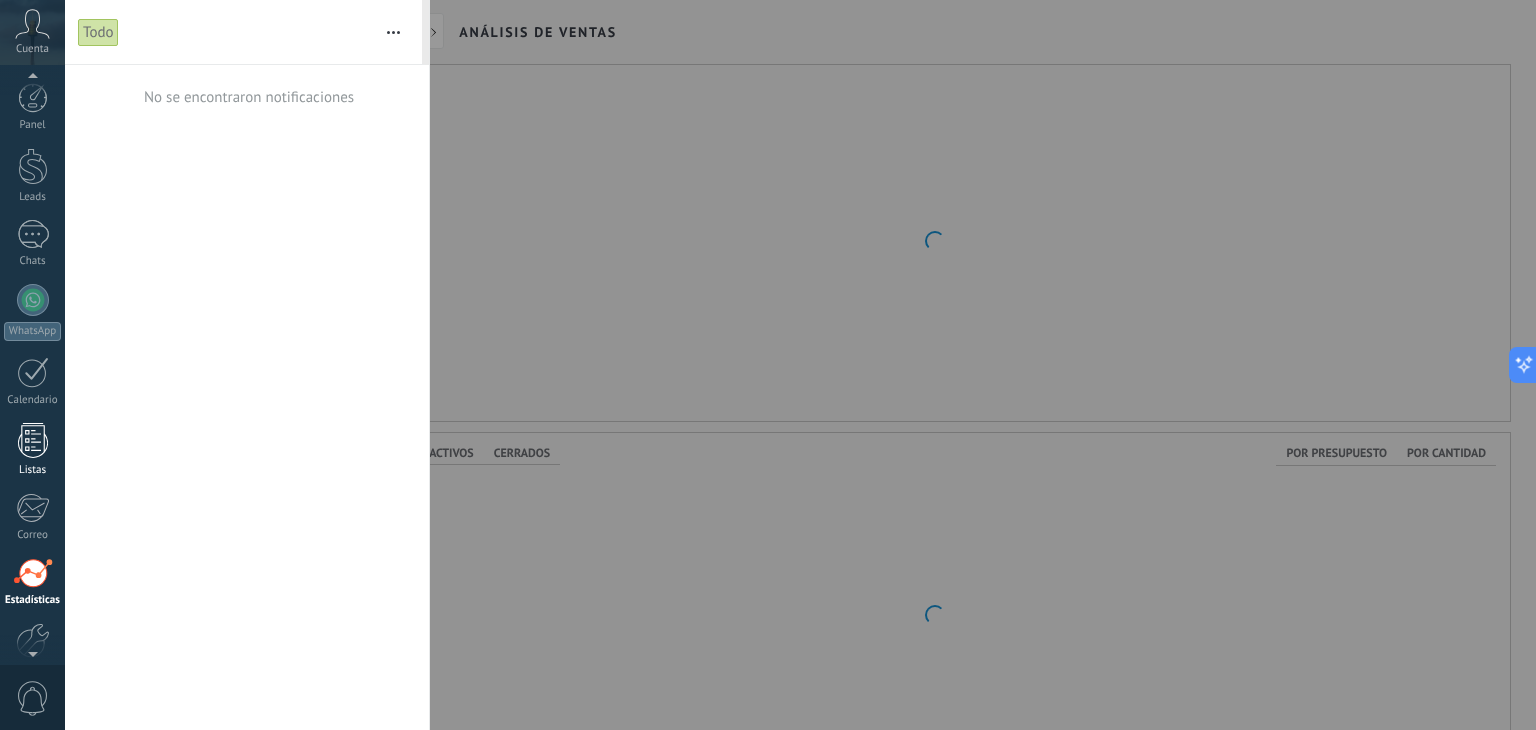 scroll, scrollTop: 101, scrollLeft: 0, axis: vertical 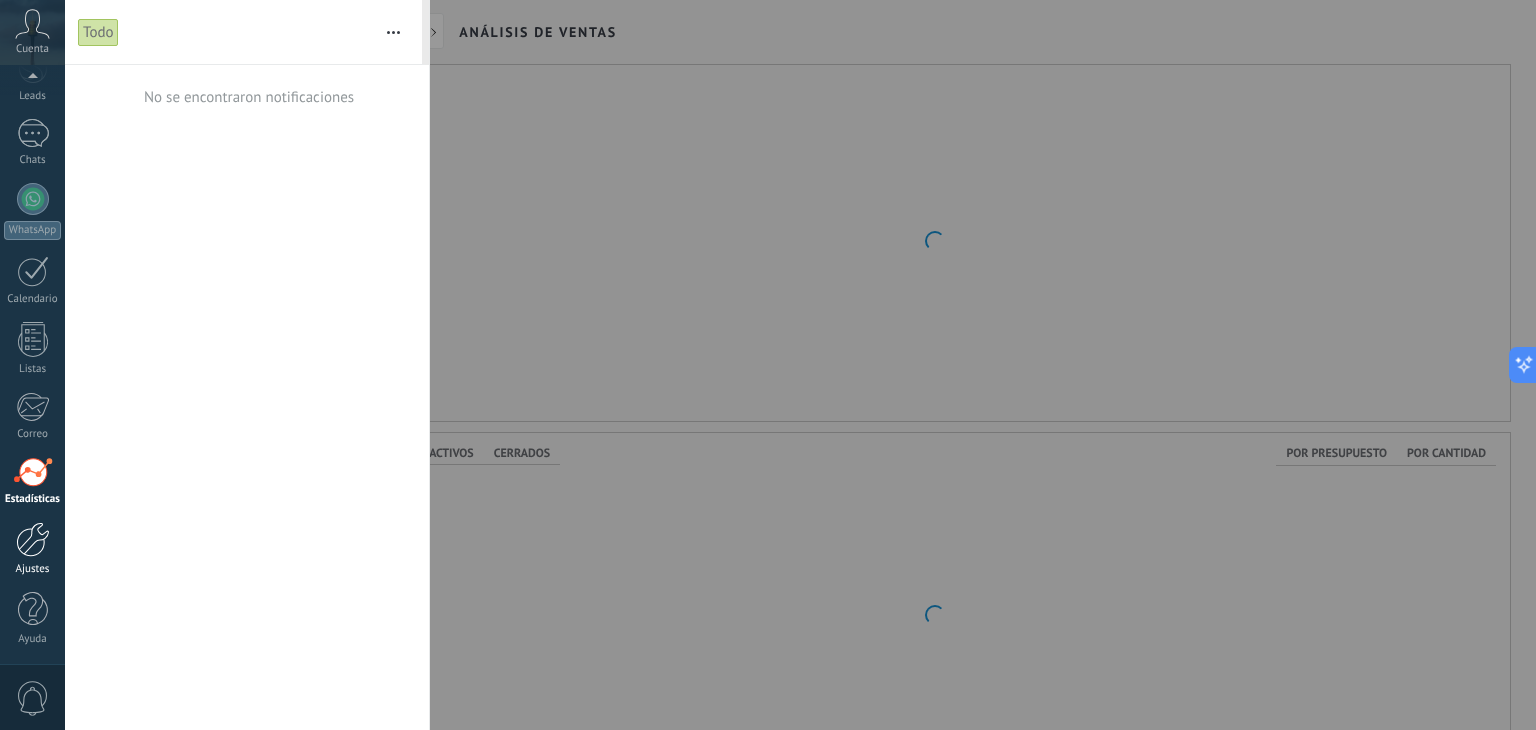 click on "Ajustes" at bounding box center [32, 549] 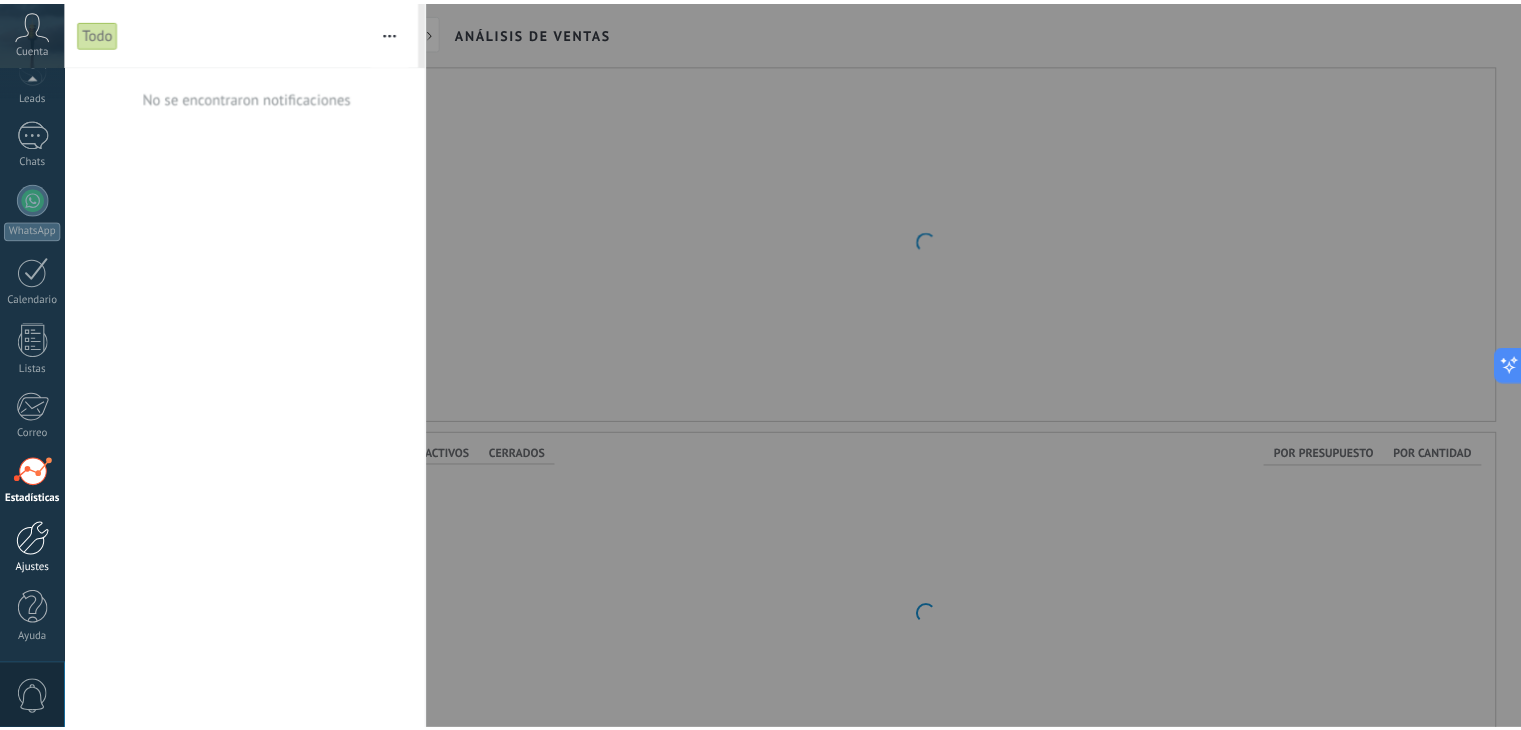 scroll, scrollTop: 82, scrollLeft: 0, axis: vertical 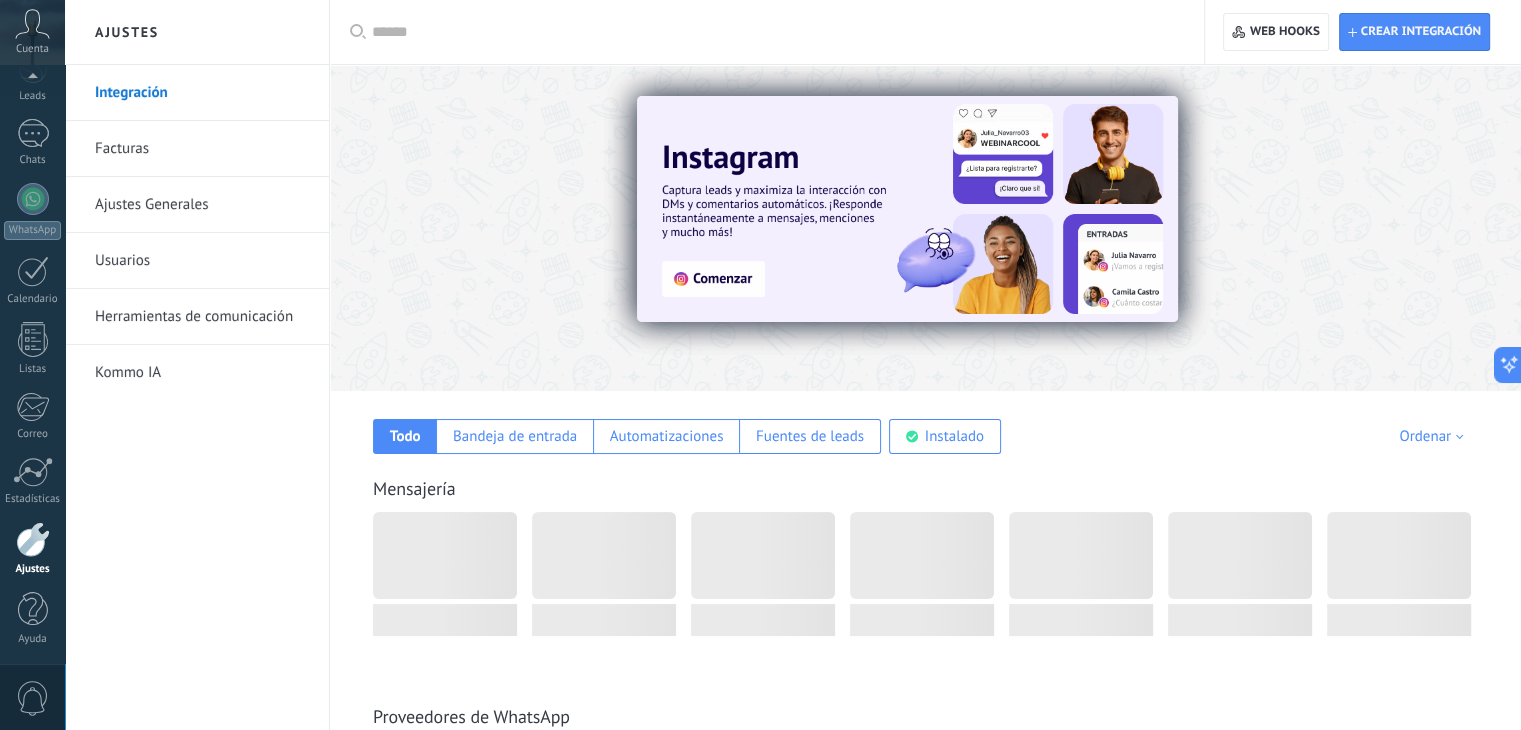 click on "Facturas" at bounding box center (202, 149) 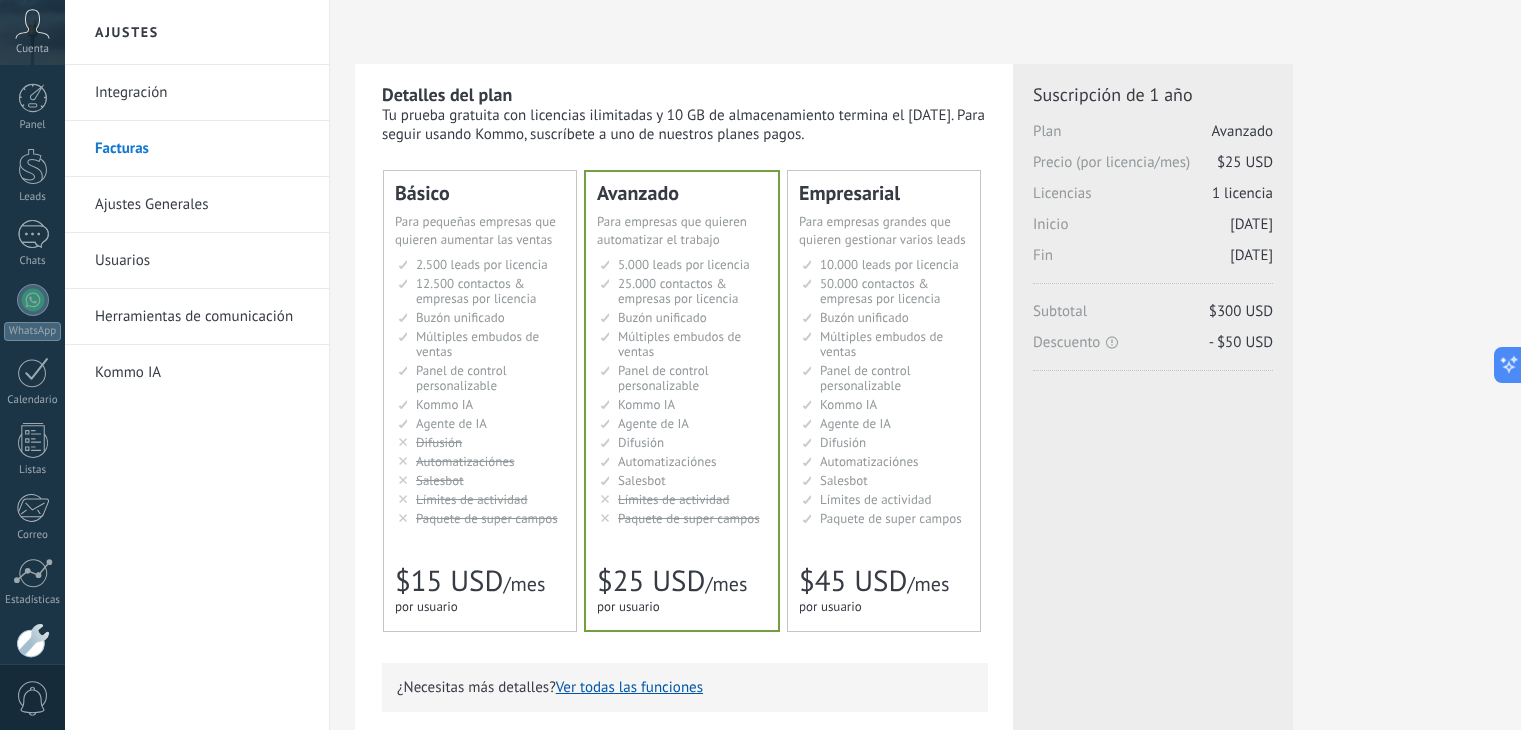 scroll, scrollTop: 0, scrollLeft: 0, axis: both 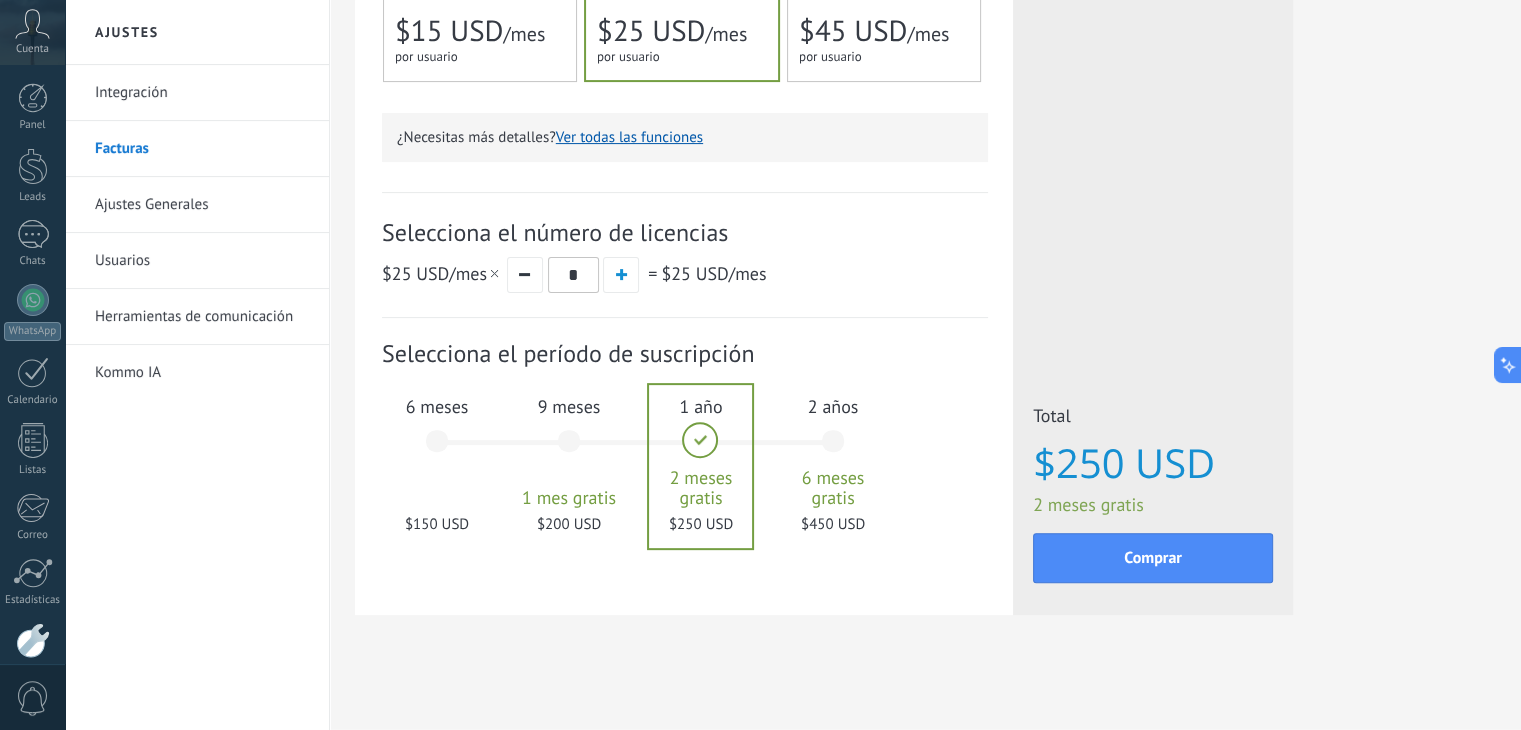 click on "9 meses" at bounding box center [569, 406] 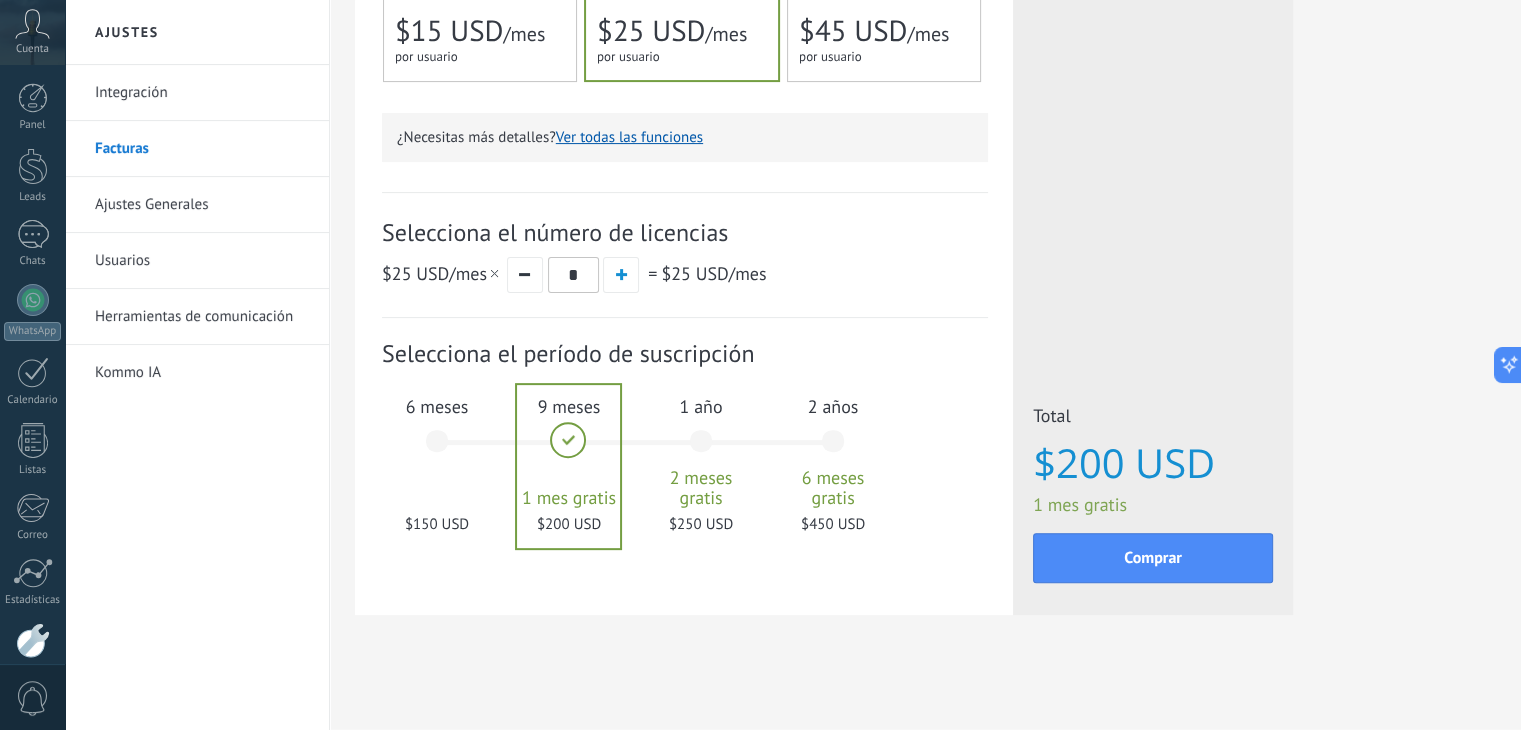 click on "6 meses
$150 USD" at bounding box center (437, 450) 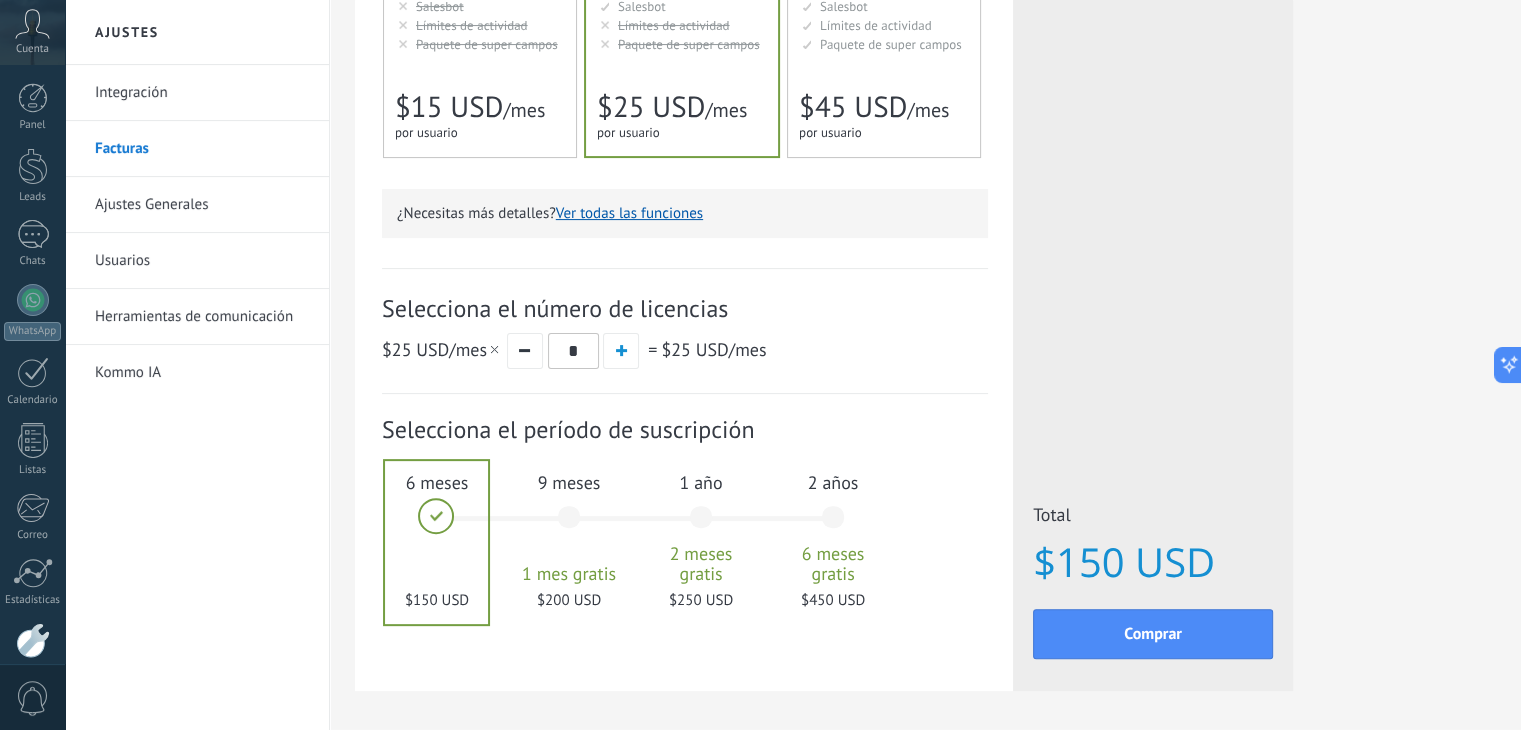 scroll, scrollTop: 452, scrollLeft: 0, axis: vertical 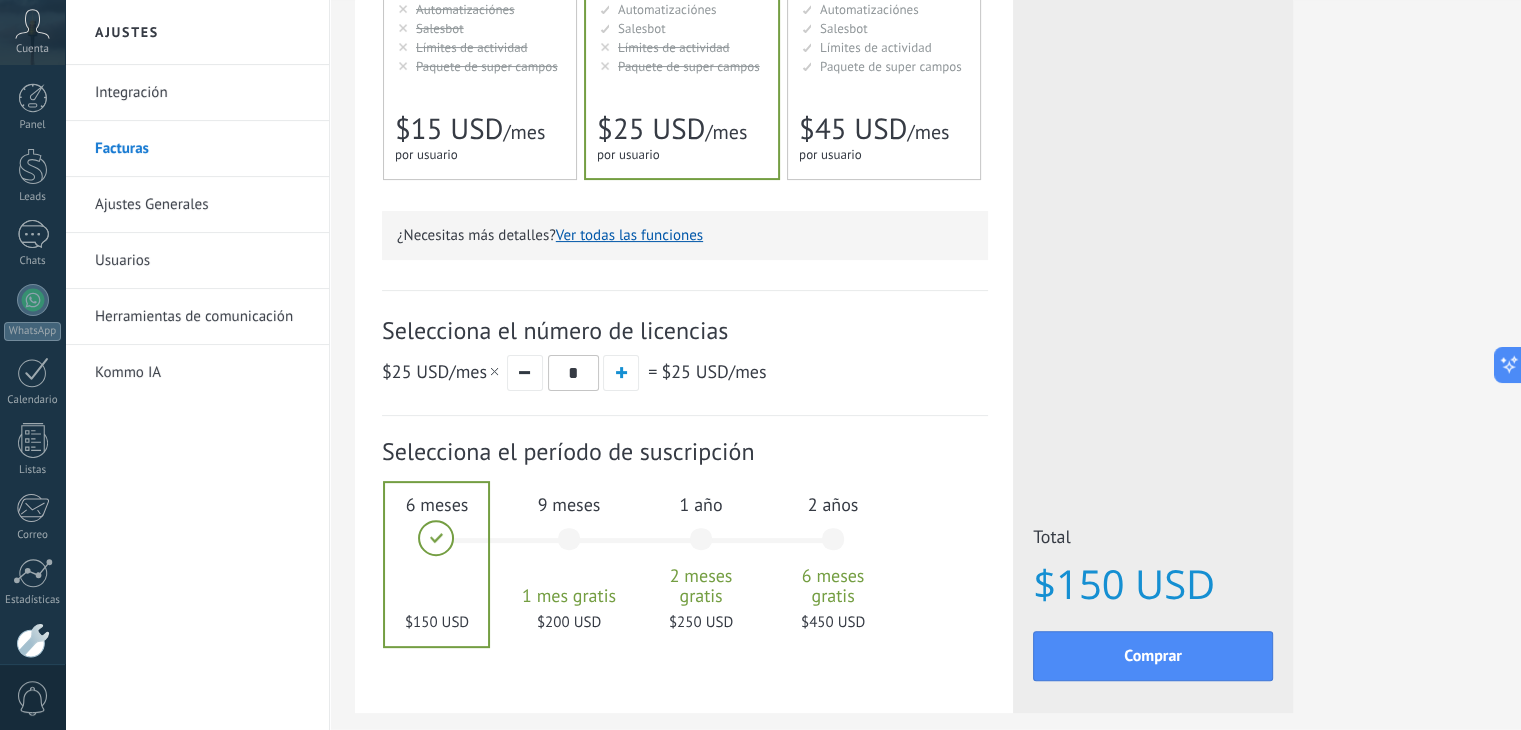click on "9 meses
1 mes gratis
$200 USD" at bounding box center [569, 548] 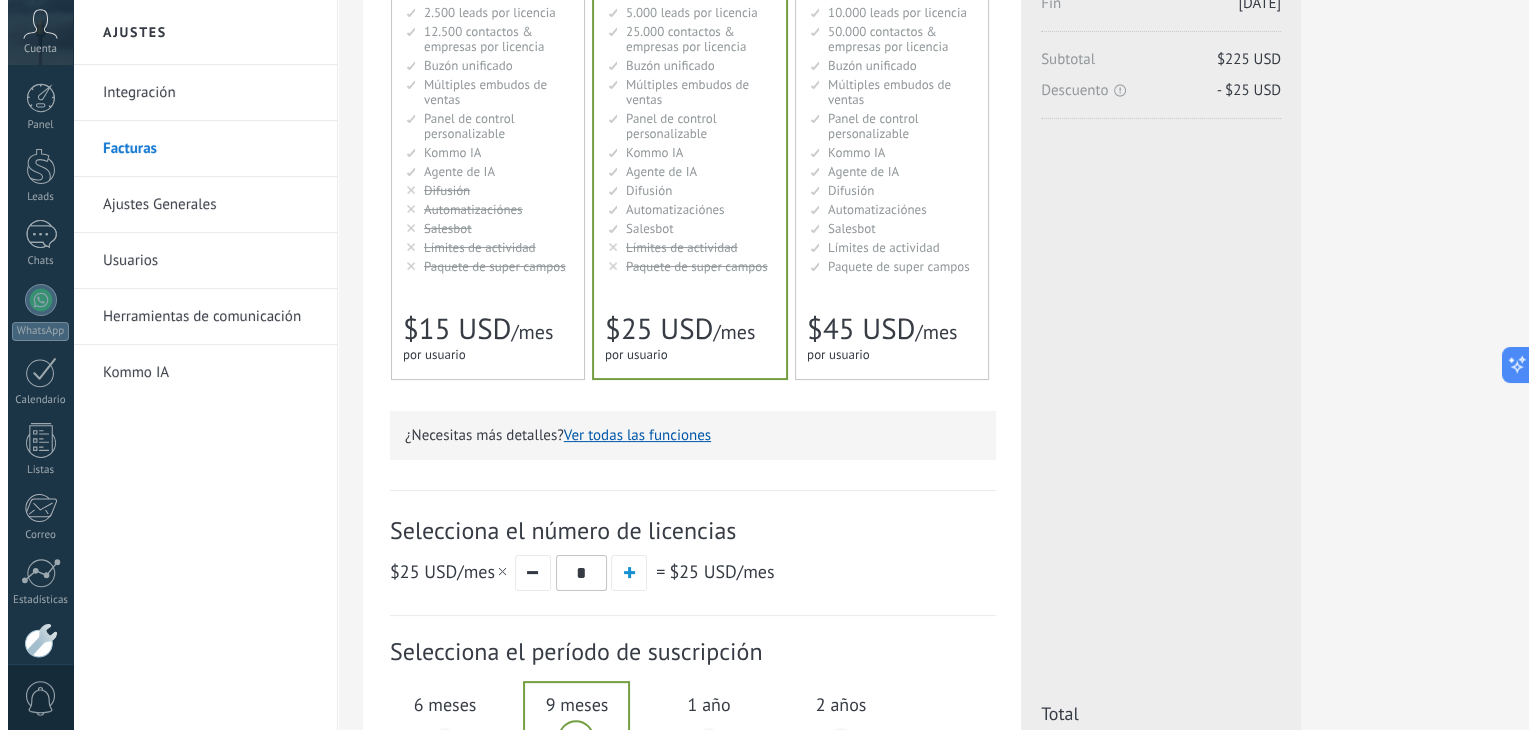 scroll, scrollTop: 152, scrollLeft: 0, axis: vertical 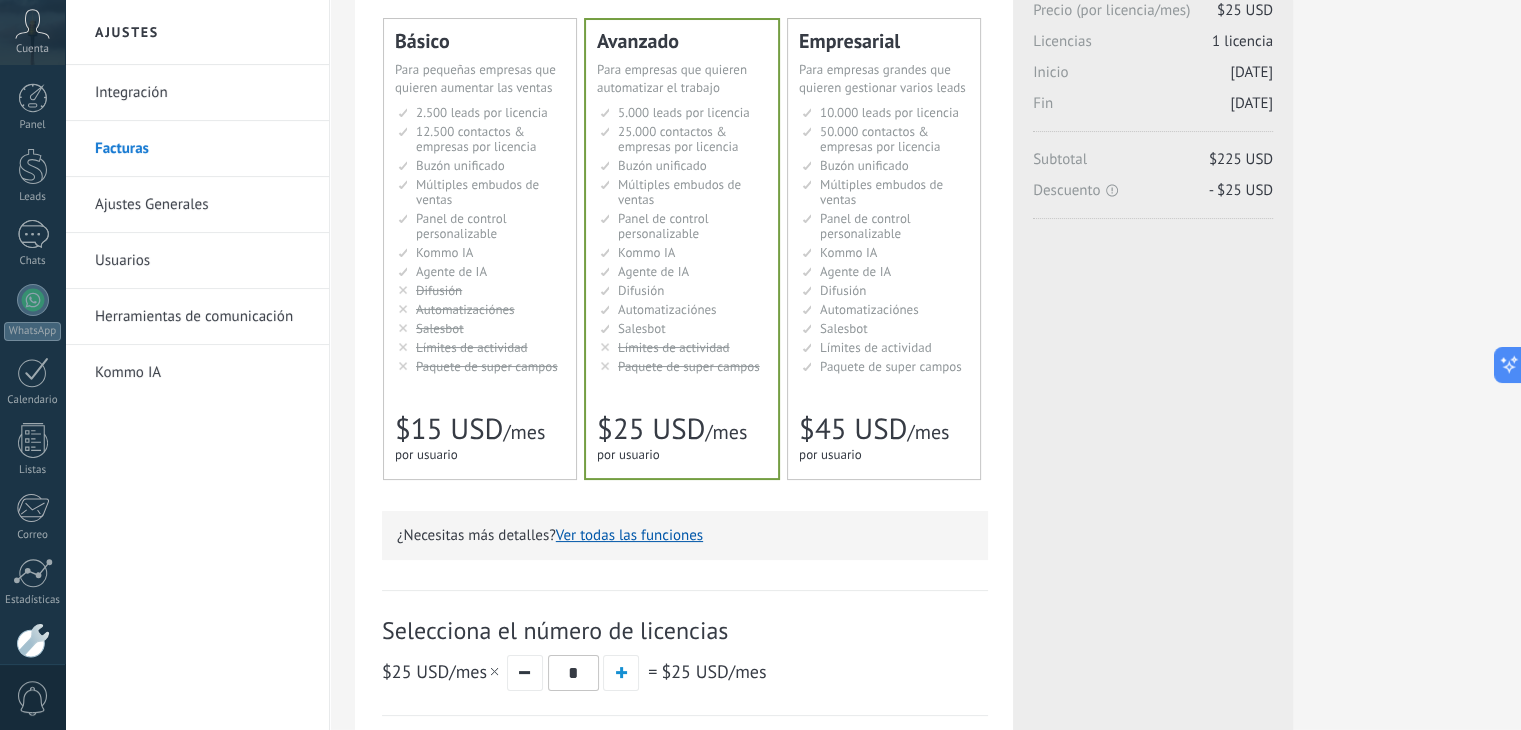 click on "Ver todas las funciones" at bounding box center [629, 535] 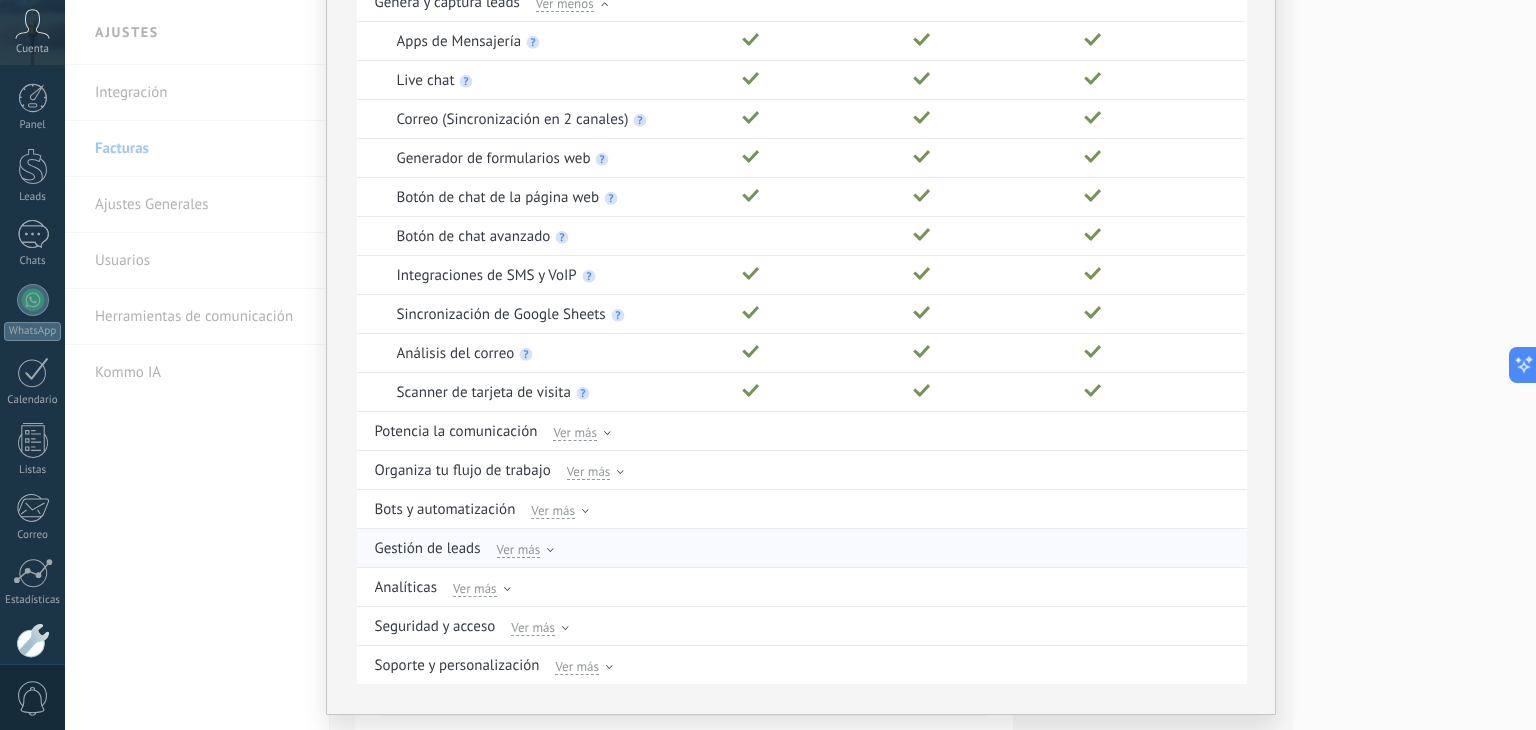 scroll, scrollTop: 246, scrollLeft: 0, axis: vertical 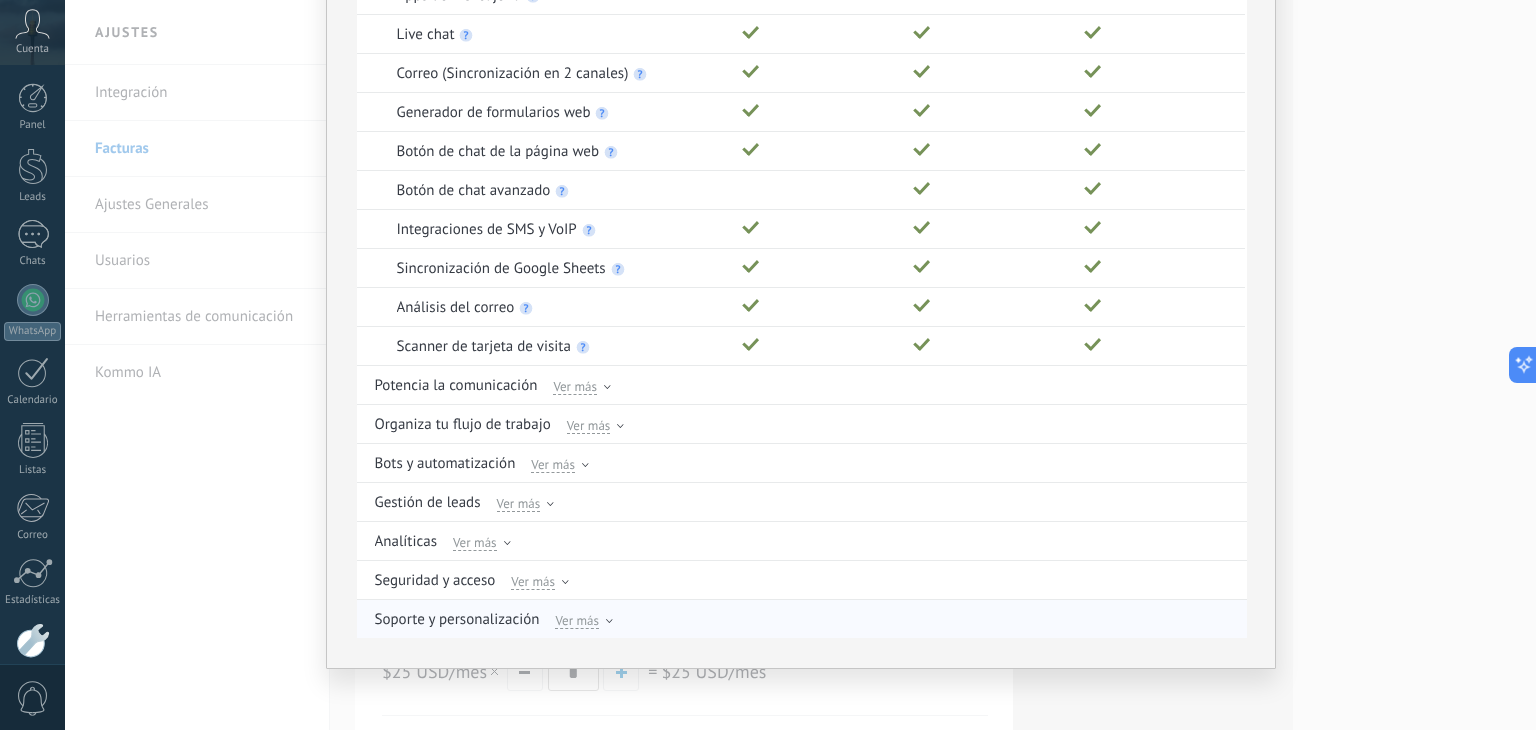 click on "Ver más" at bounding box center [577, 620] 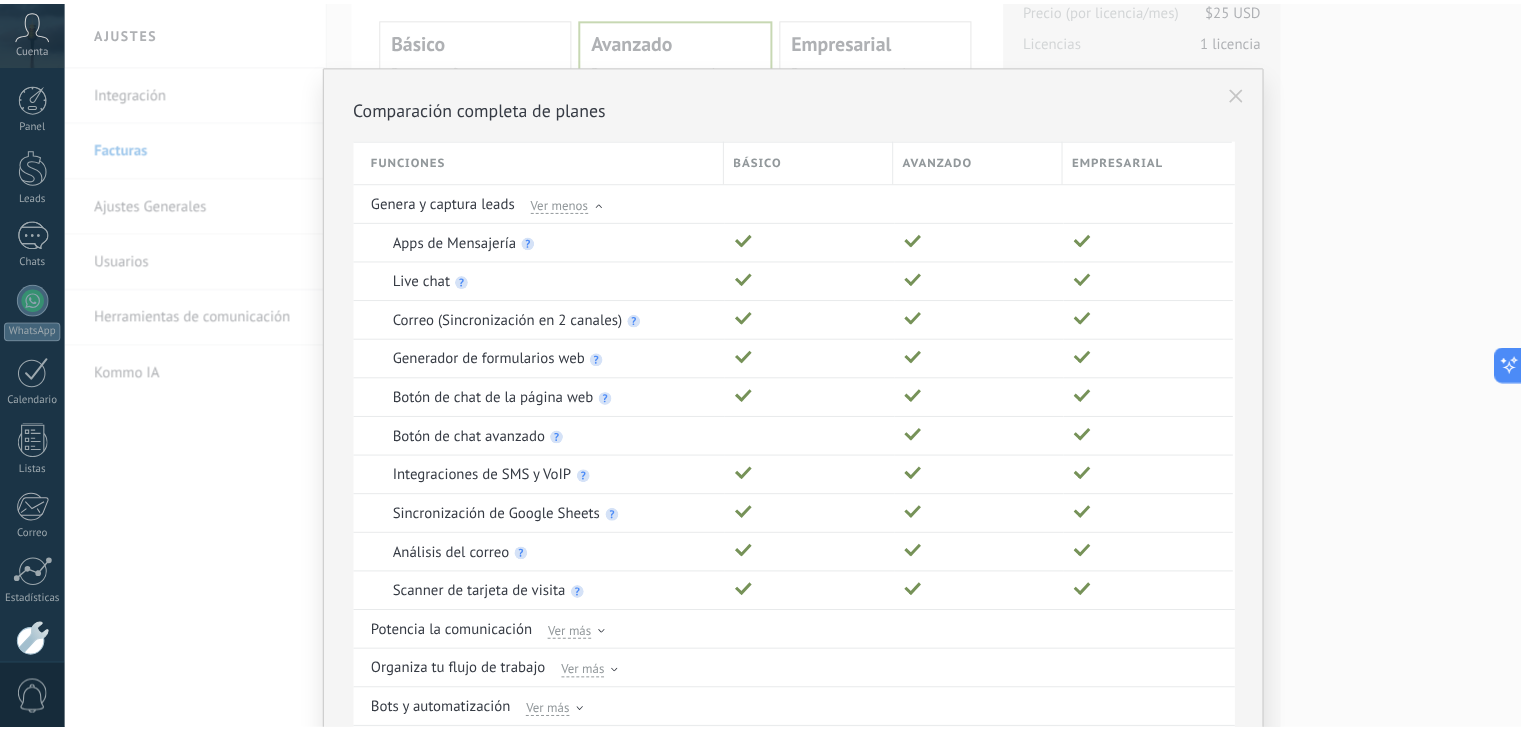 scroll, scrollTop: 0, scrollLeft: 0, axis: both 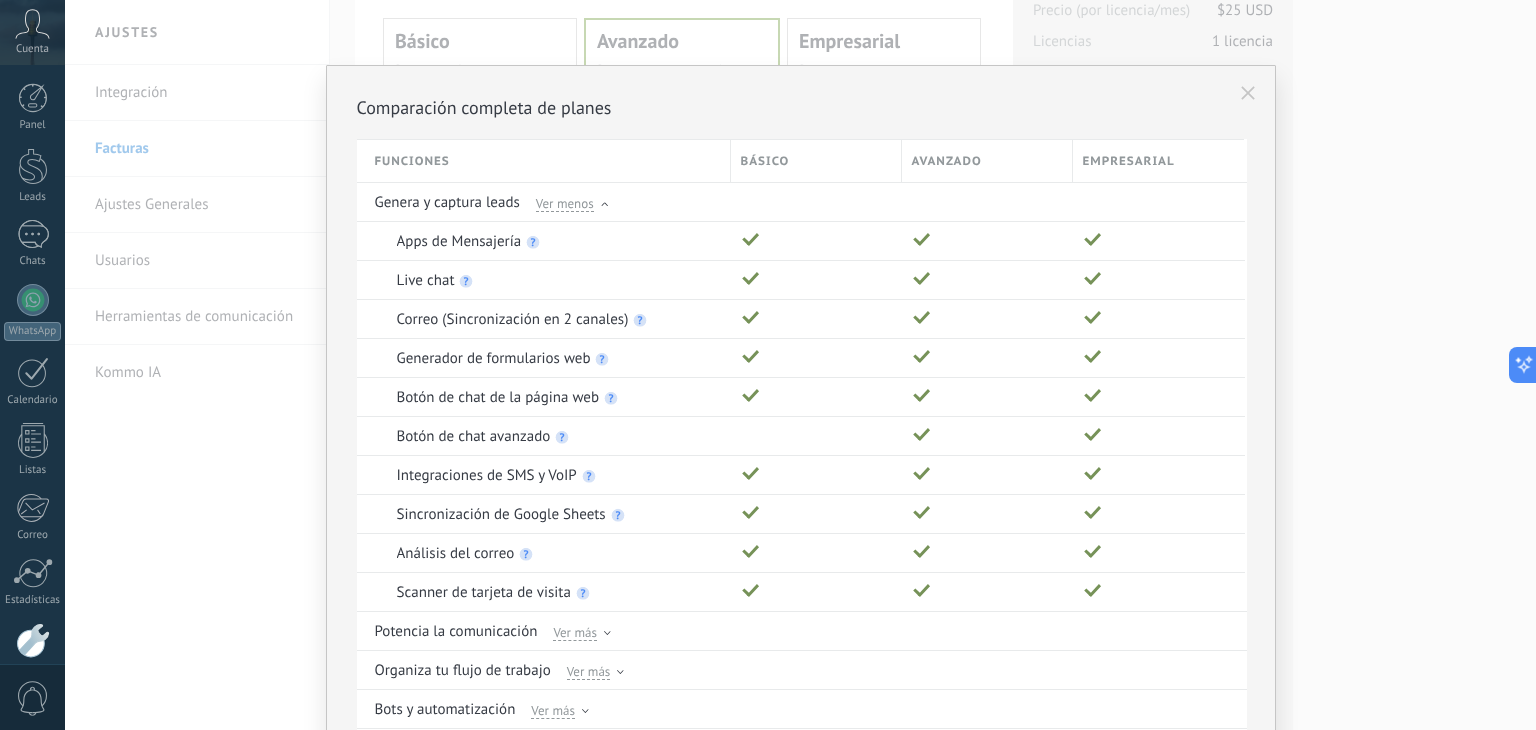 click at bounding box center [1248, 93] 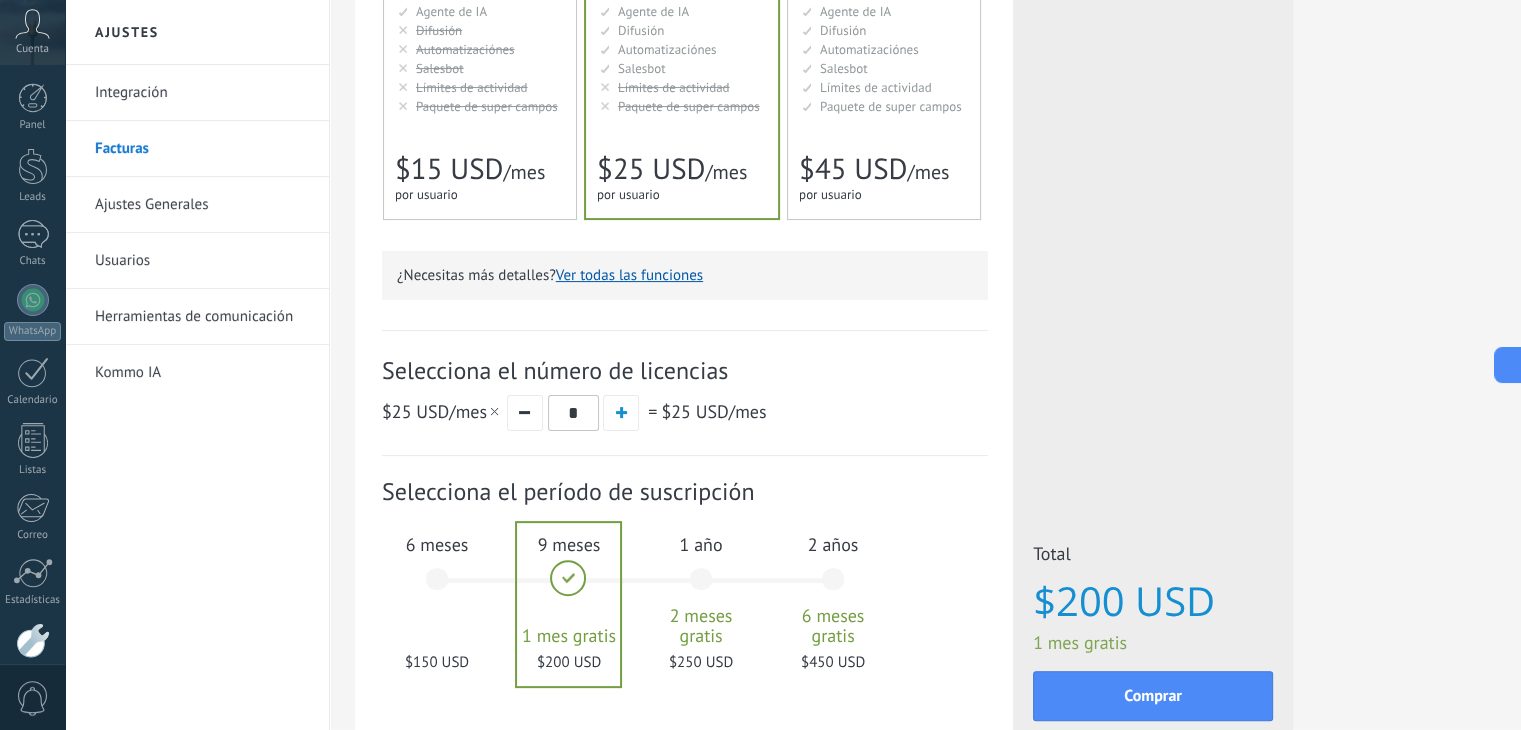 scroll, scrollTop: 552, scrollLeft: 0, axis: vertical 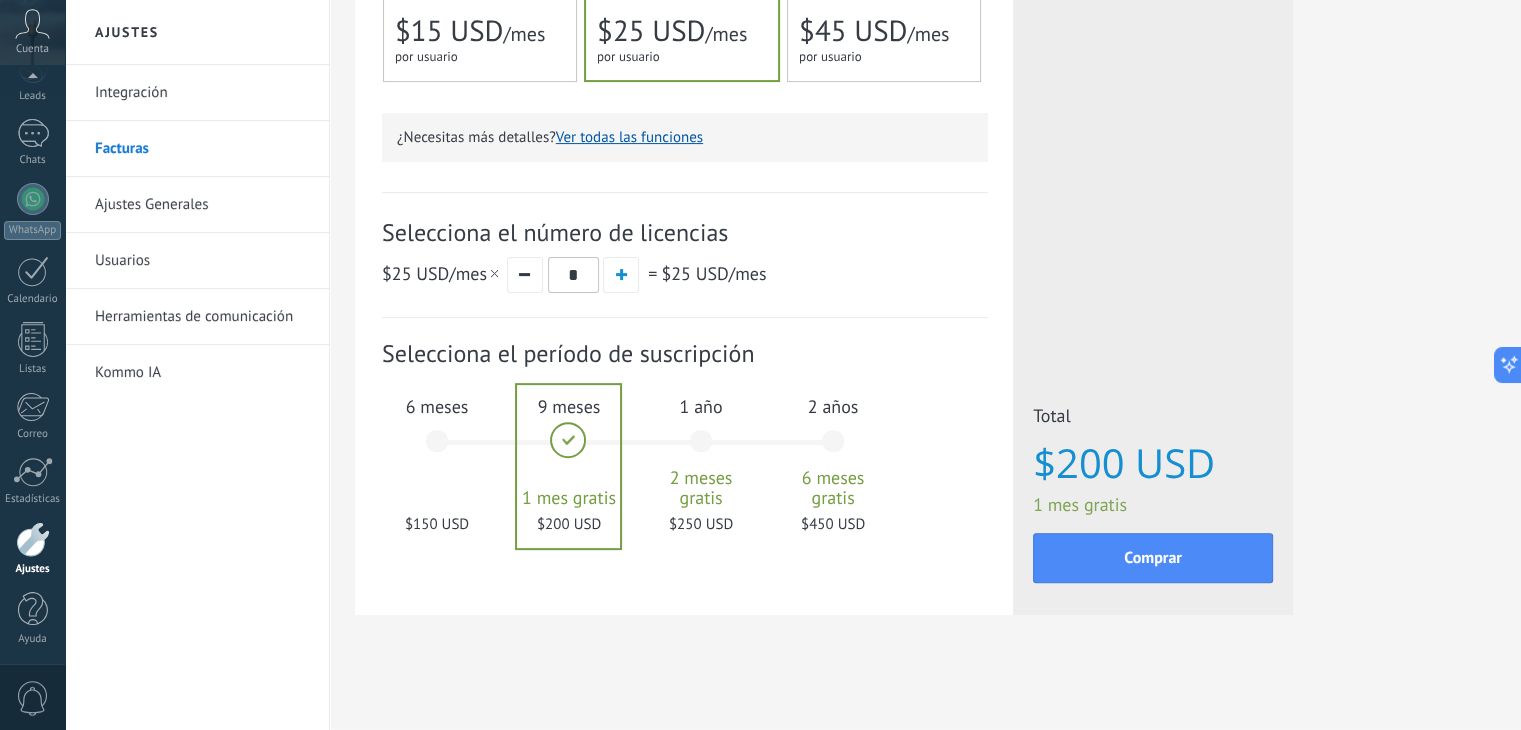 click on "Ajustes" at bounding box center [33, 569] 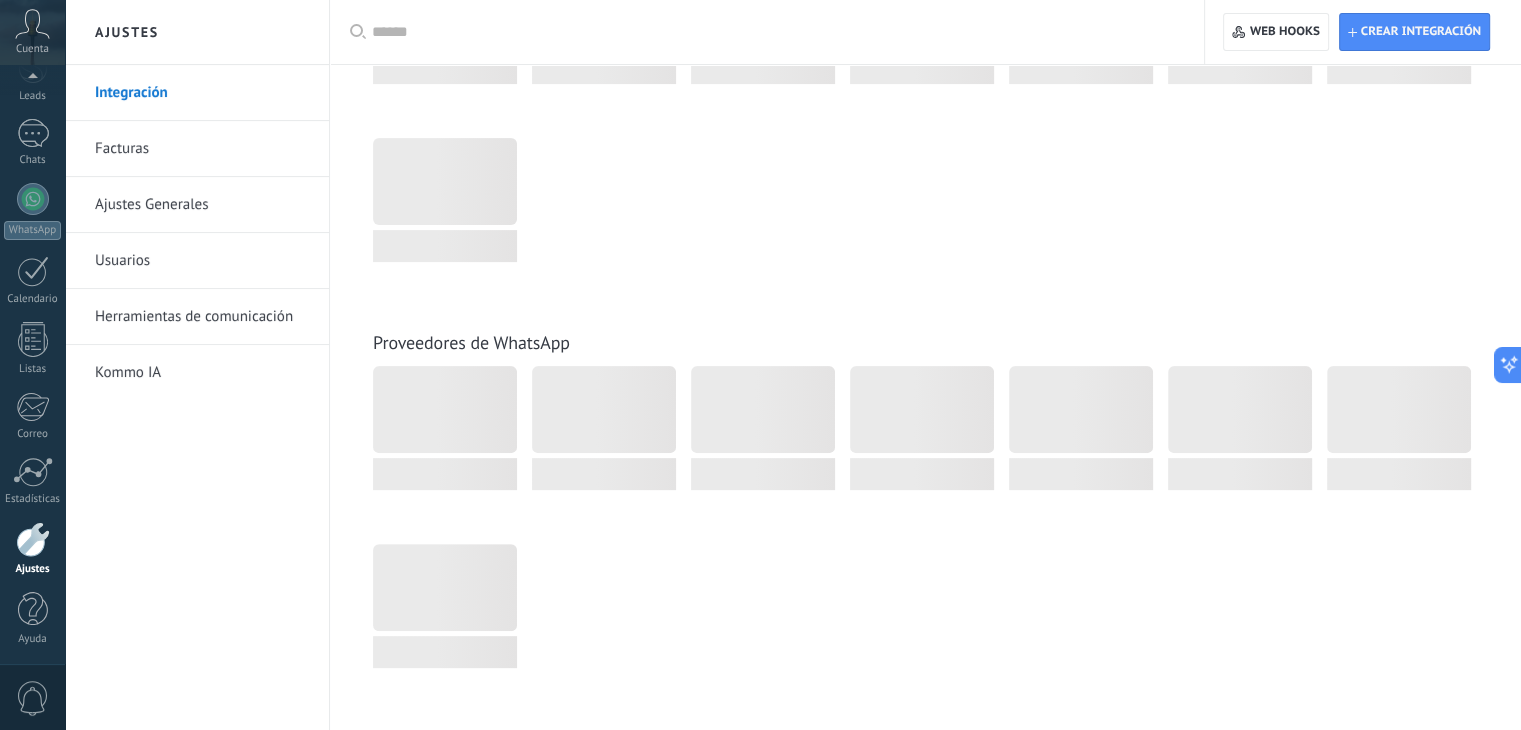 scroll, scrollTop: 0, scrollLeft: 0, axis: both 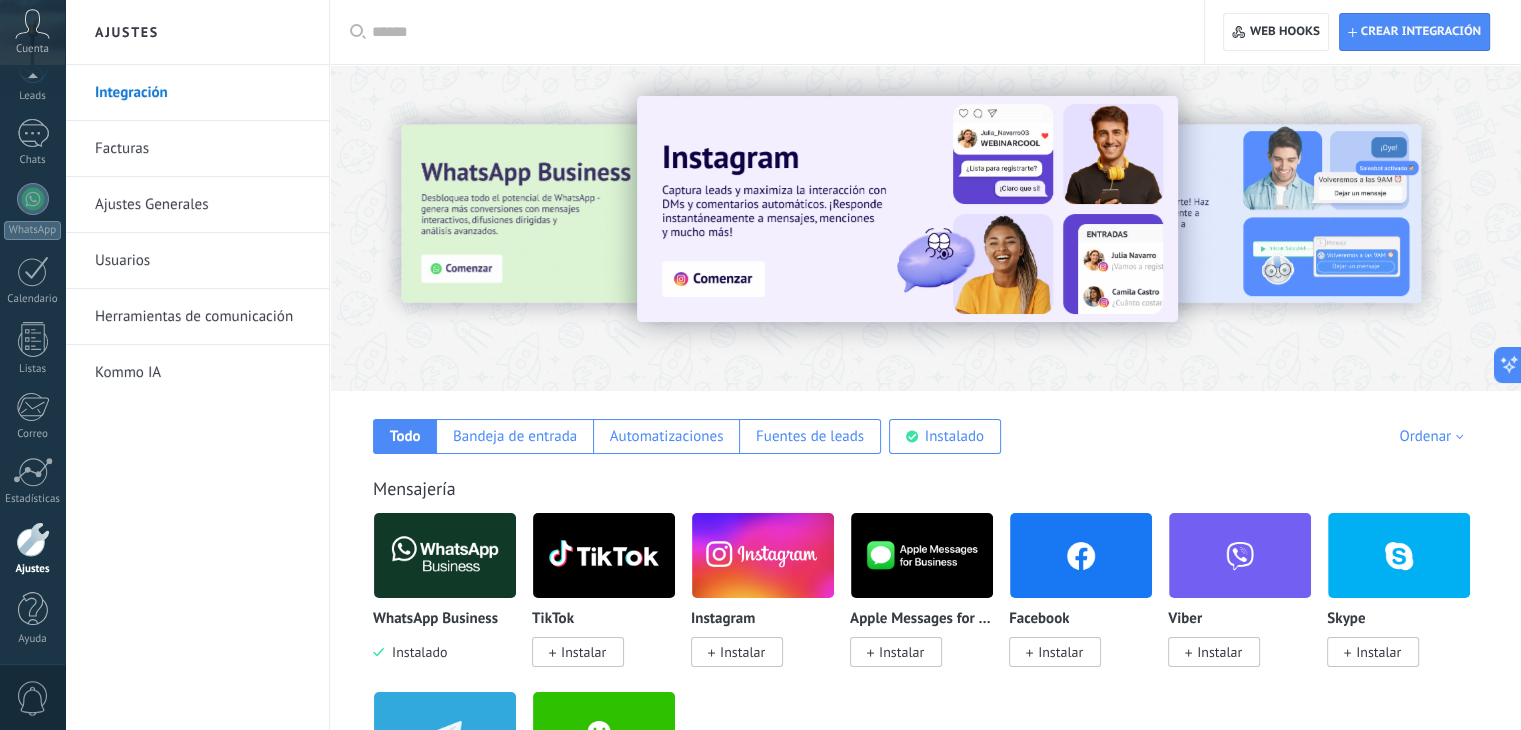 click on "Ajustes Generales" at bounding box center [202, 205] 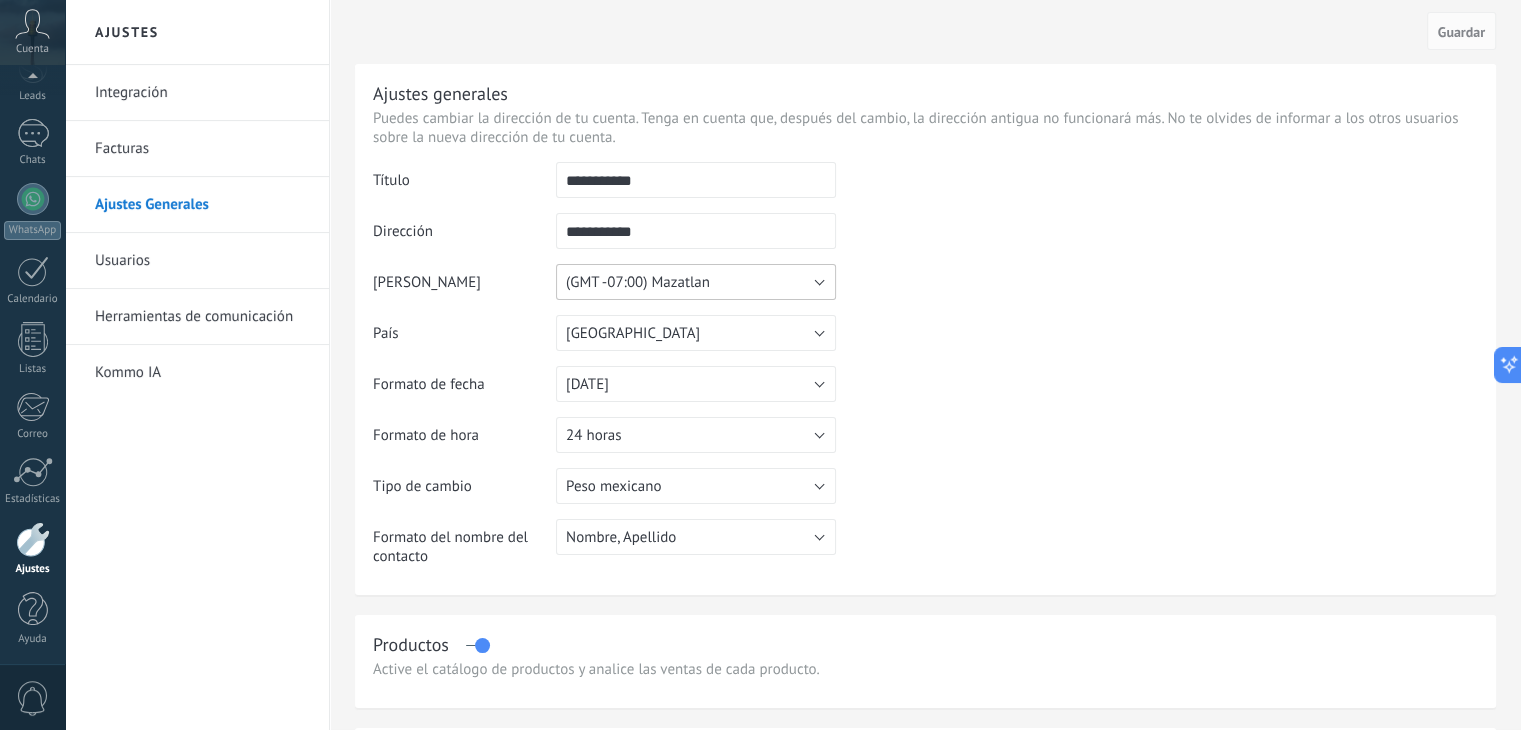click on "(GMT -07:00) Mazatlan" at bounding box center (696, 282) 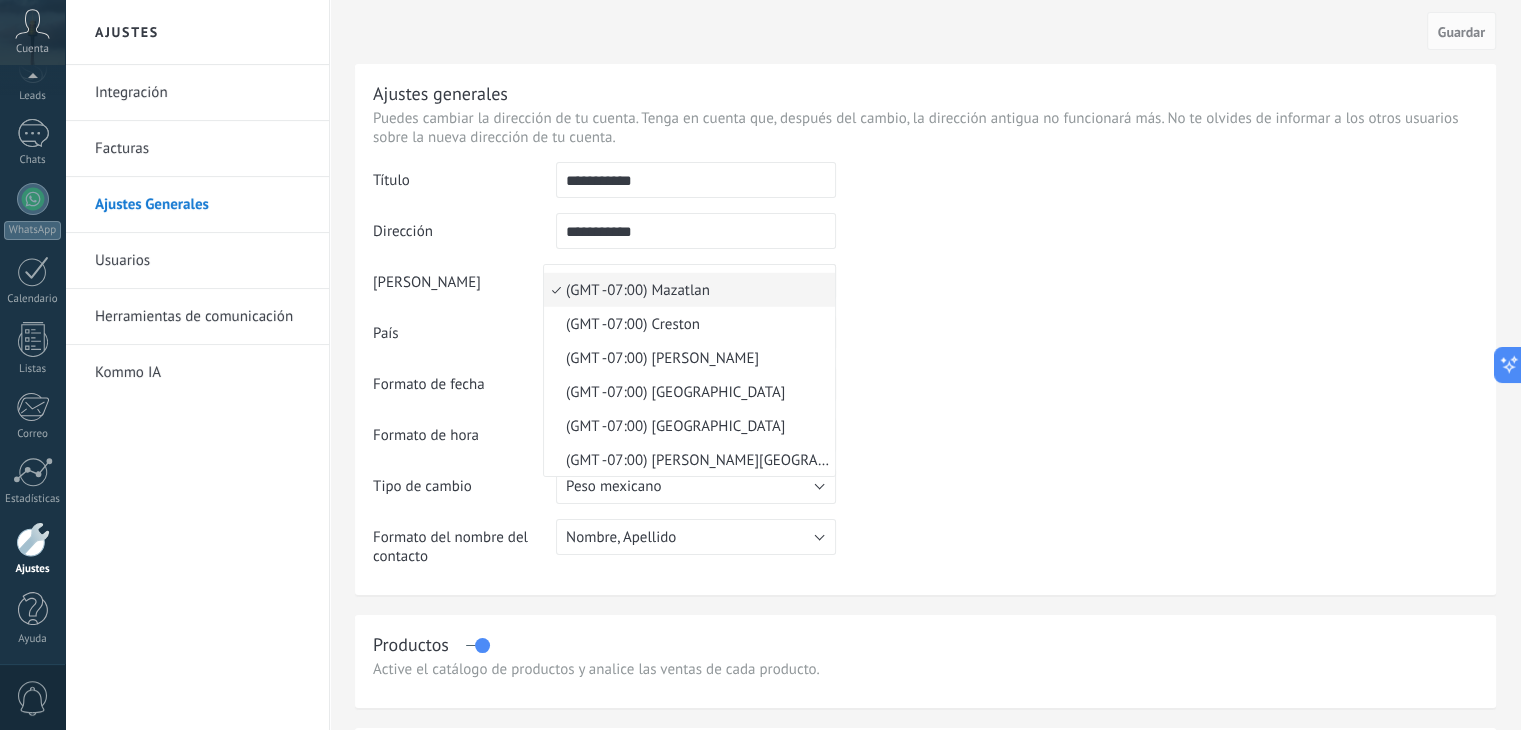 click at bounding box center (1157, 264) 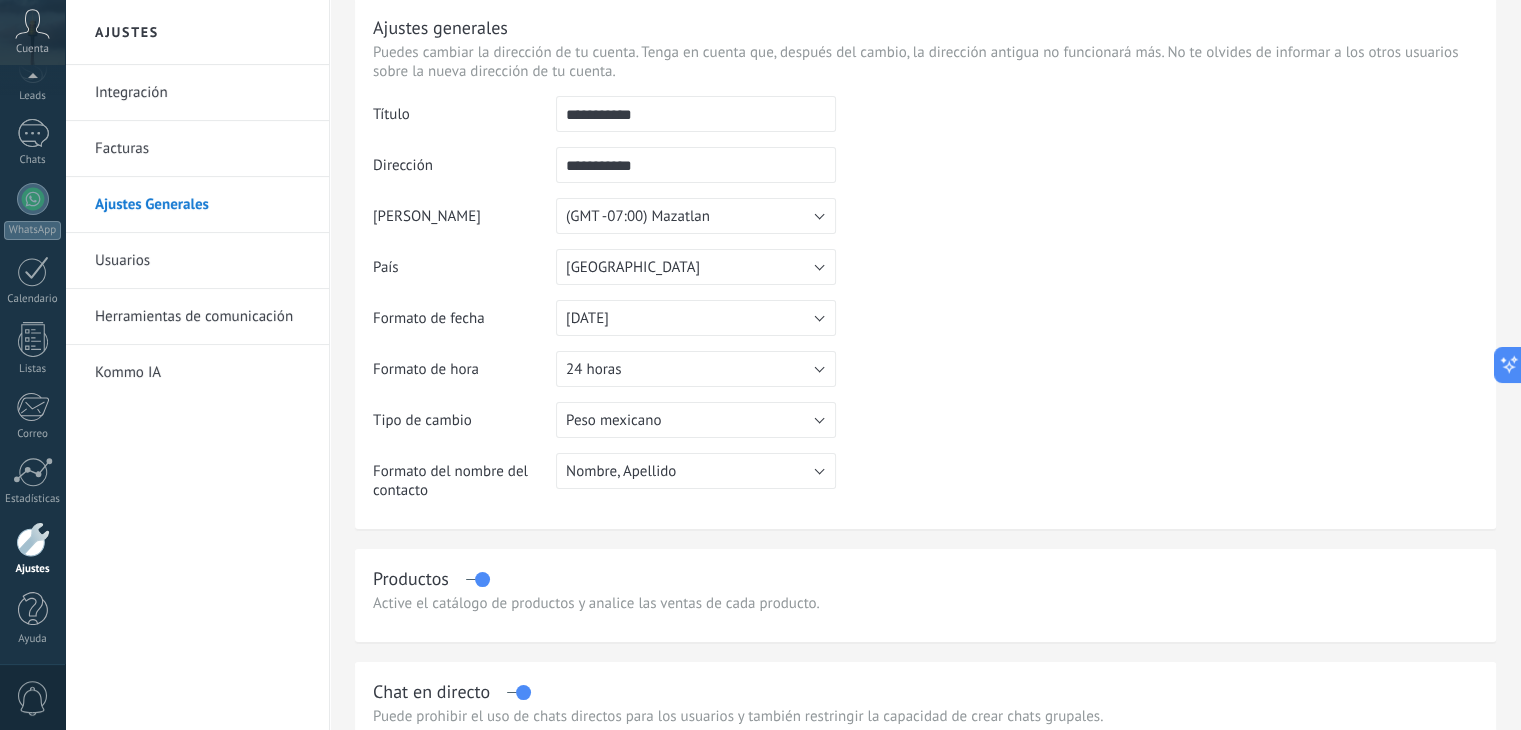 scroll, scrollTop: 100, scrollLeft: 0, axis: vertical 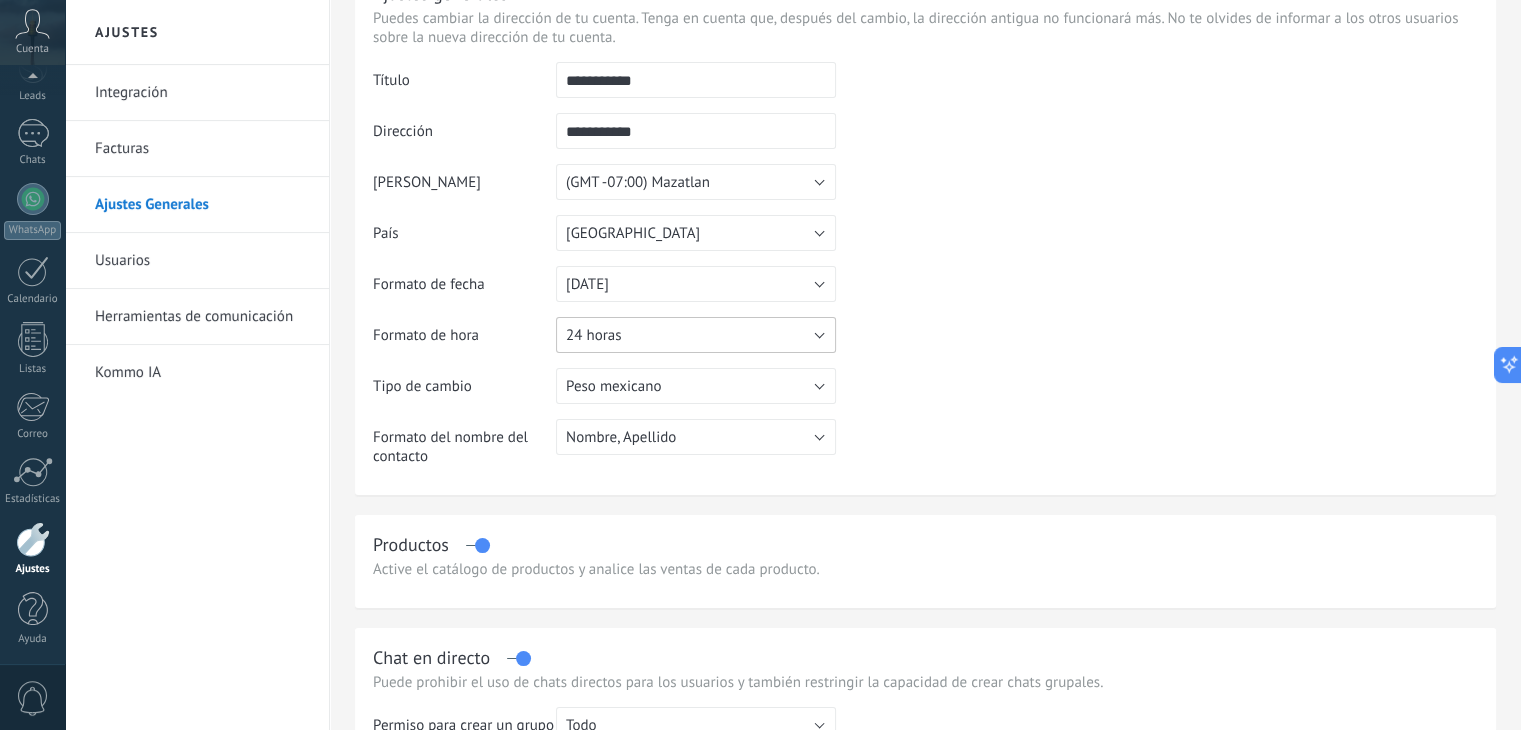 click on "24 horas" at bounding box center [696, 335] 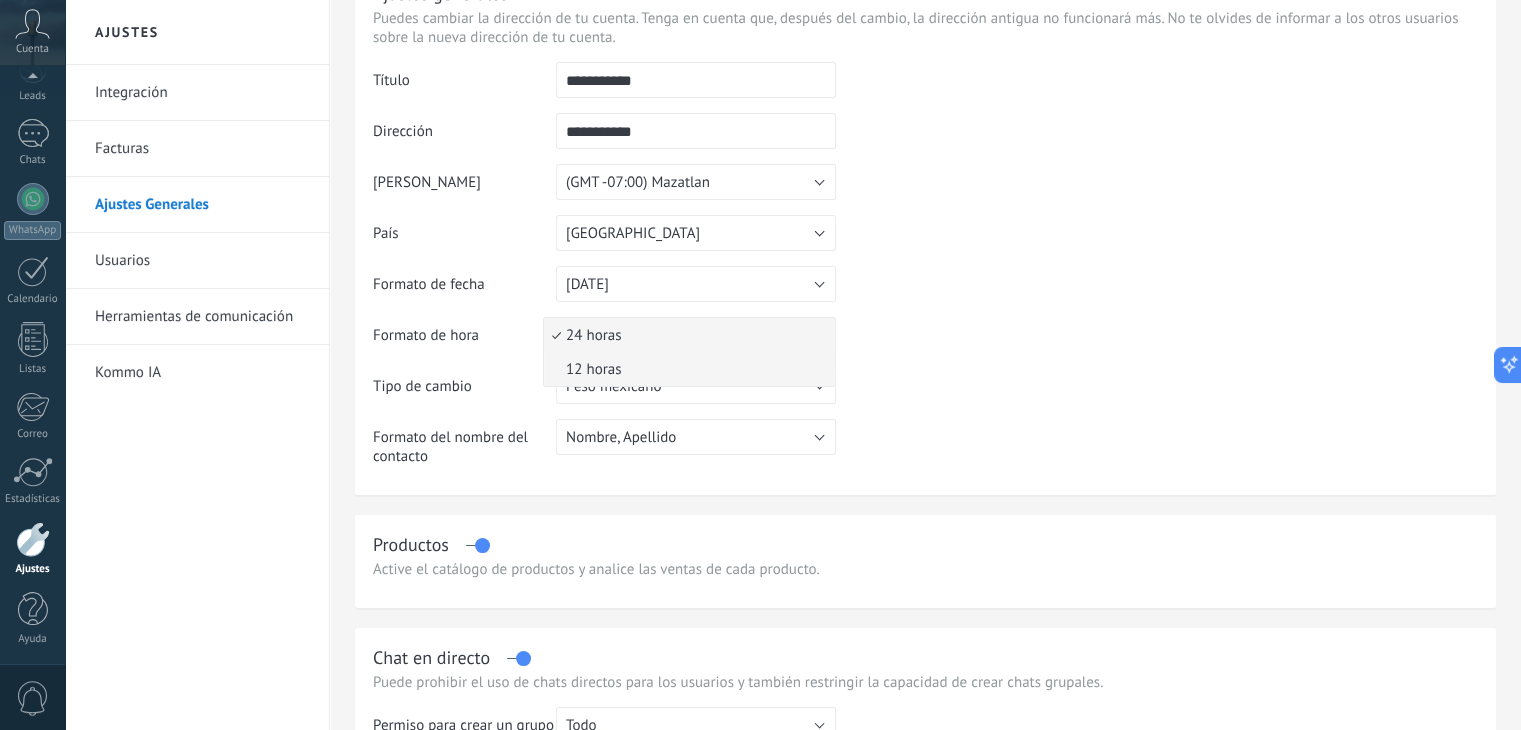 click on "12 horas" at bounding box center (686, 369) 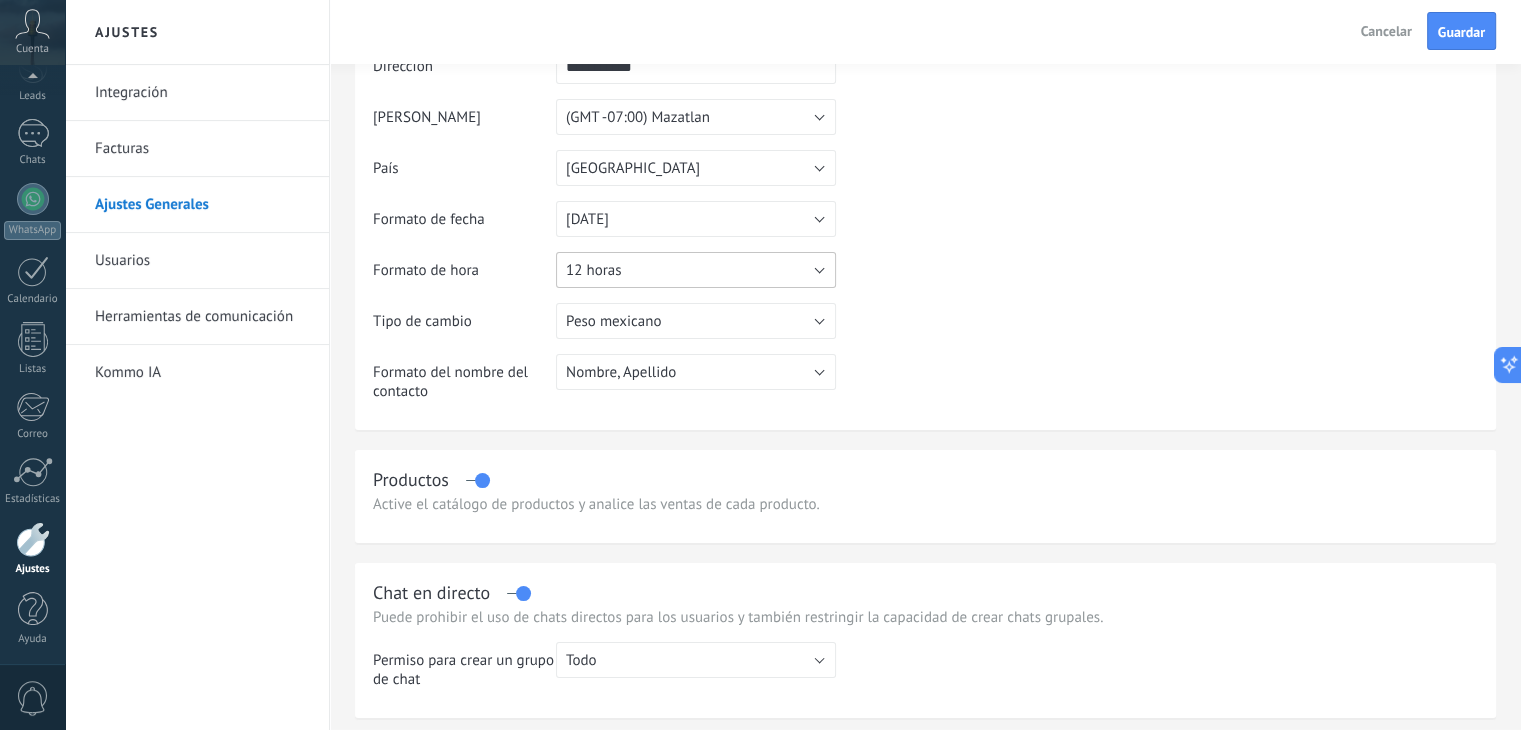 scroll, scrollTop: 200, scrollLeft: 0, axis: vertical 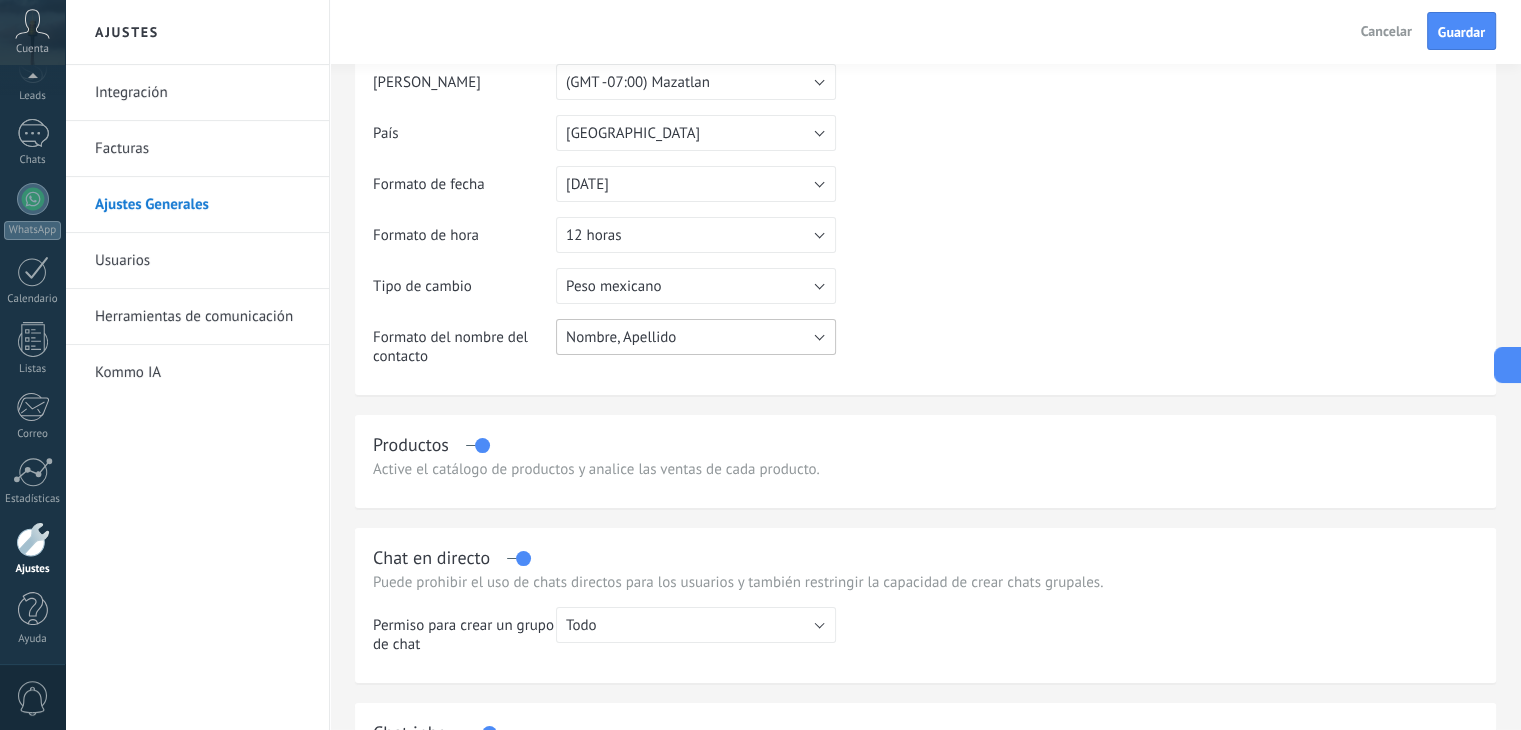 click on "Nombre, Apellido" at bounding box center (696, 337) 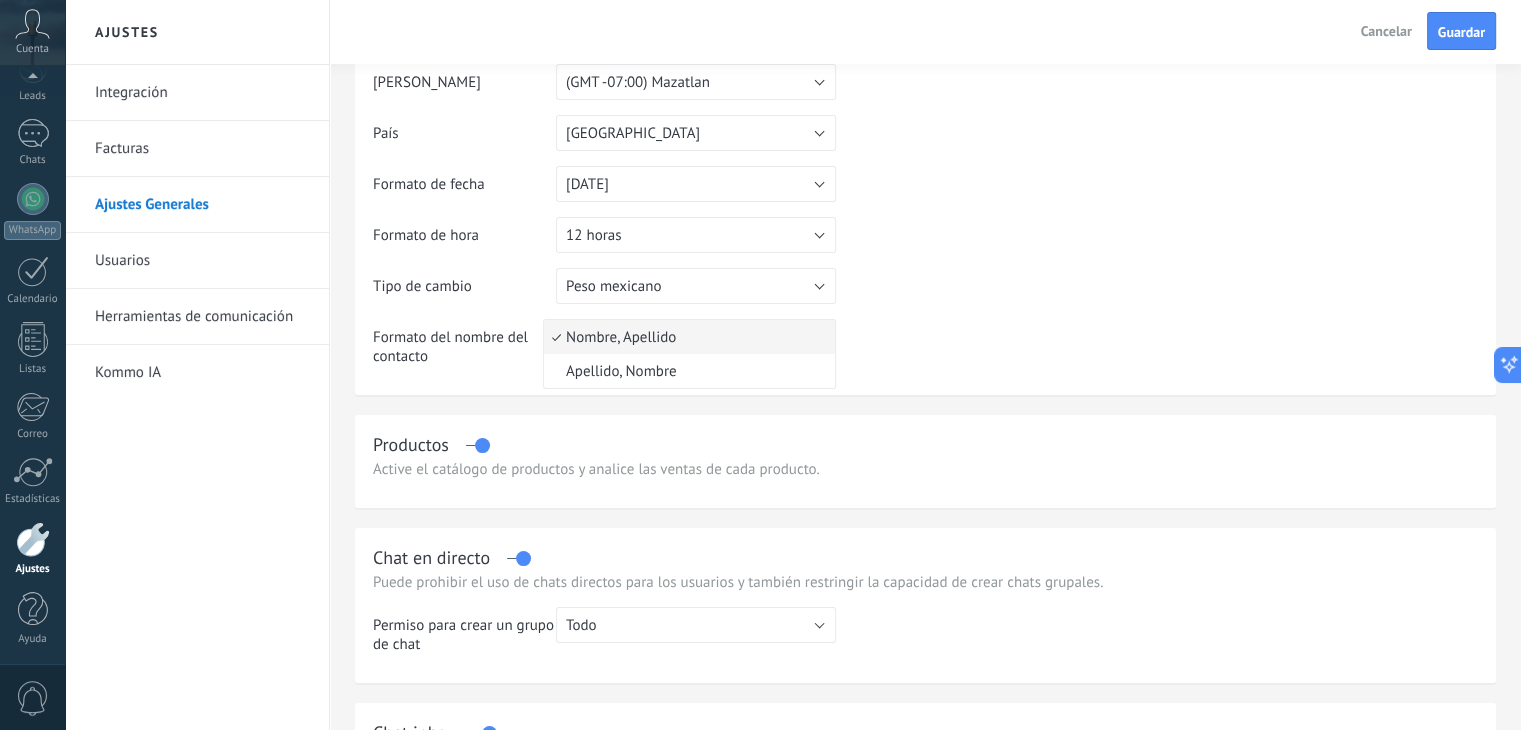 click on "Nombre, Apellido" at bounding box center (686, 337) 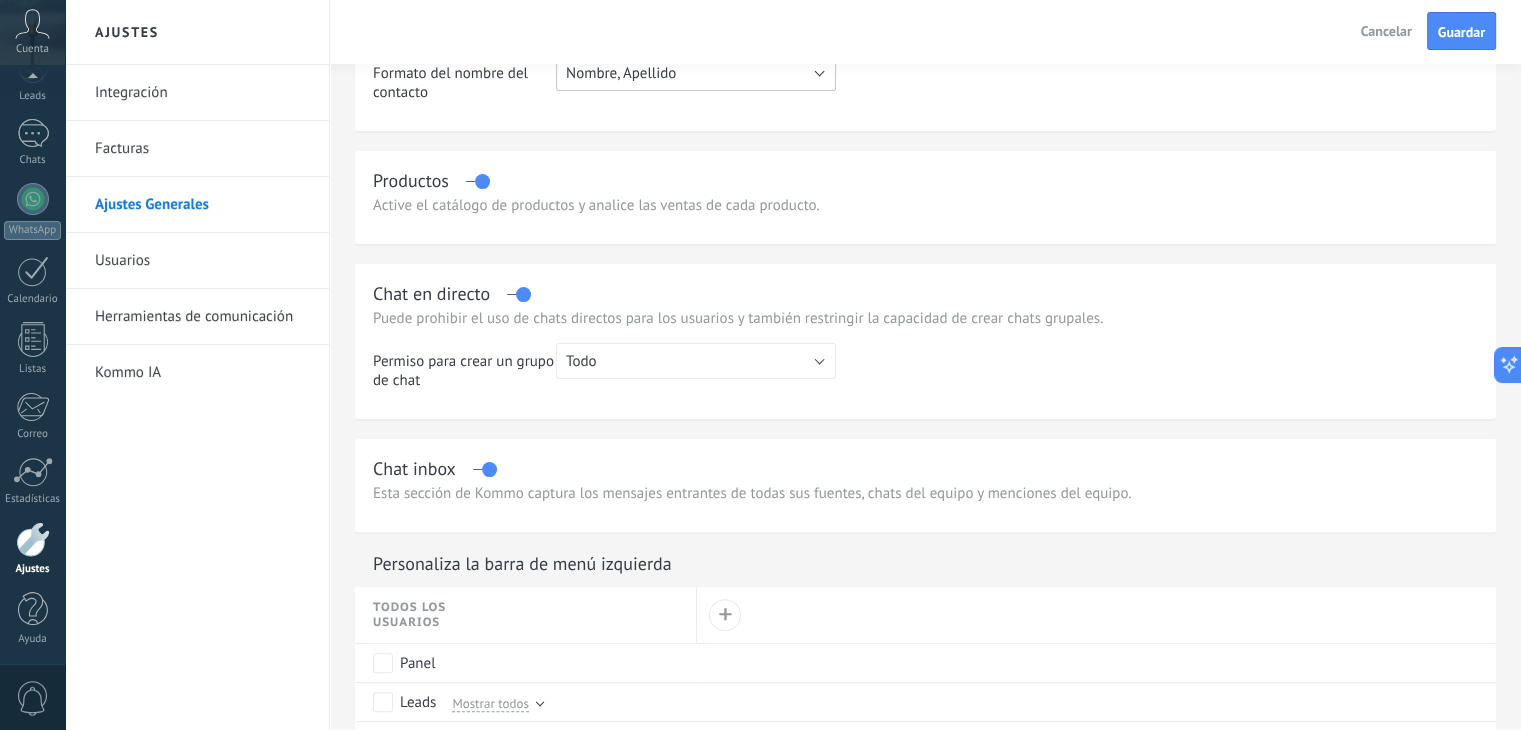 scroll, scrollTop: 500, scrollLeft: 0, axis: vertical 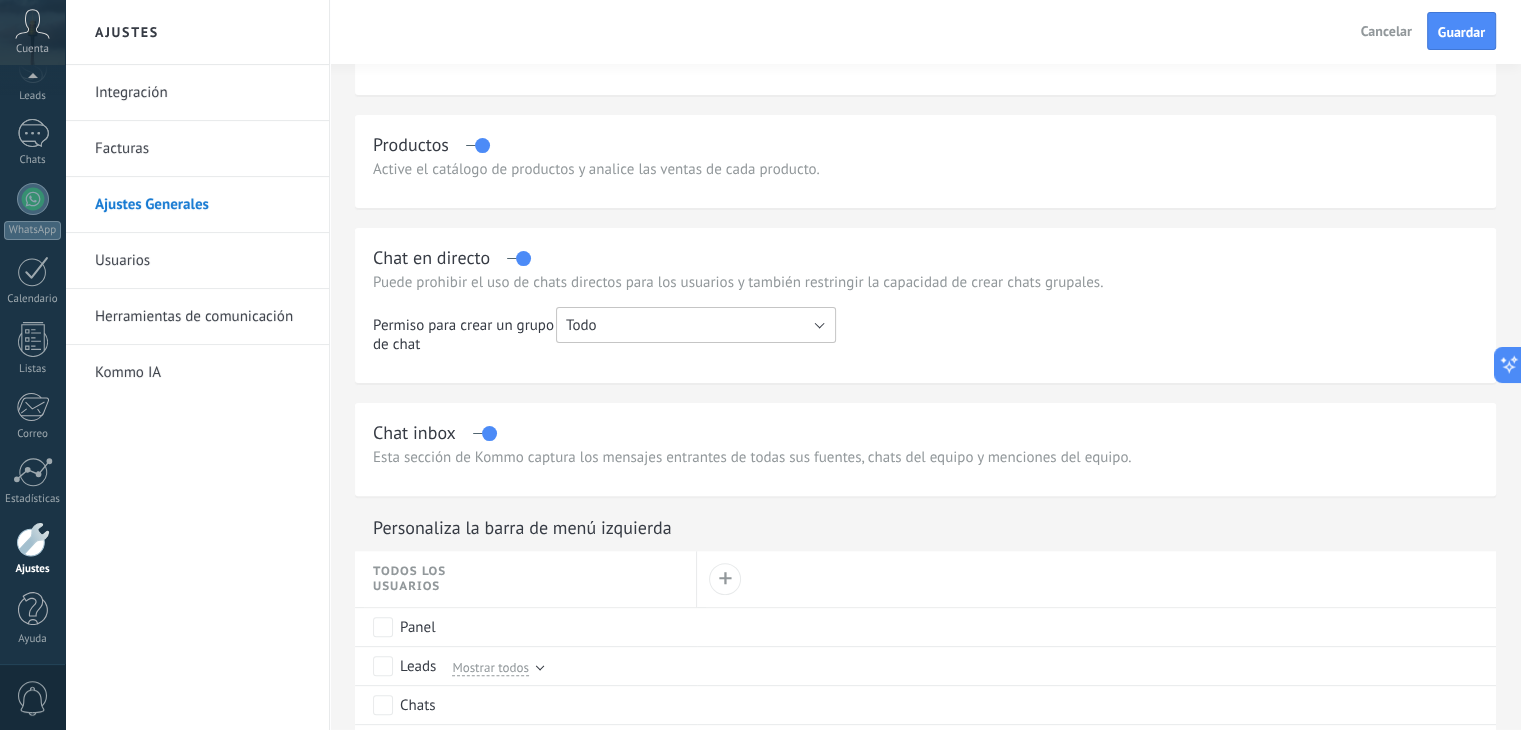 click on "Todo" at bounding box center (696, 325) 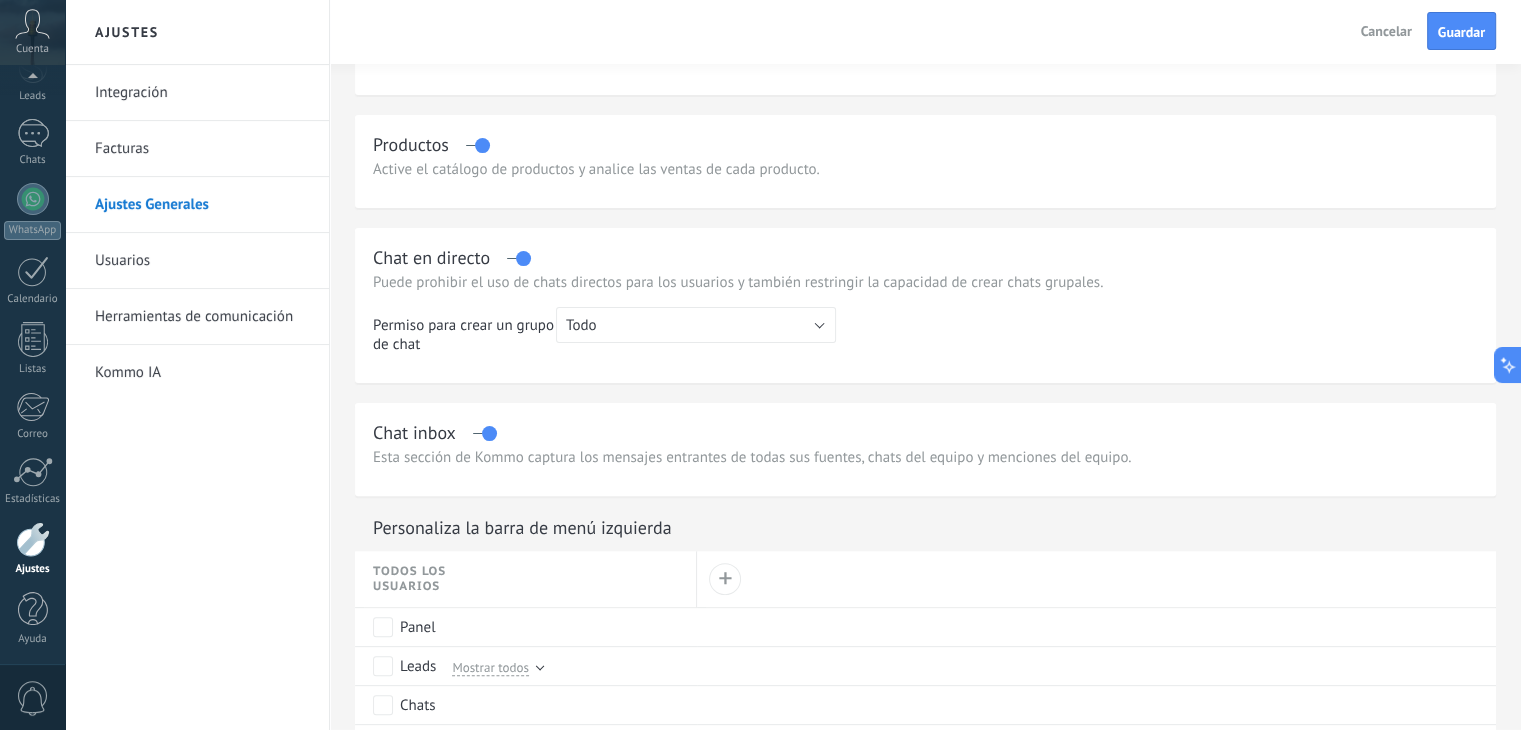 click on "Chat en directo" at bounding box center [925, 257] 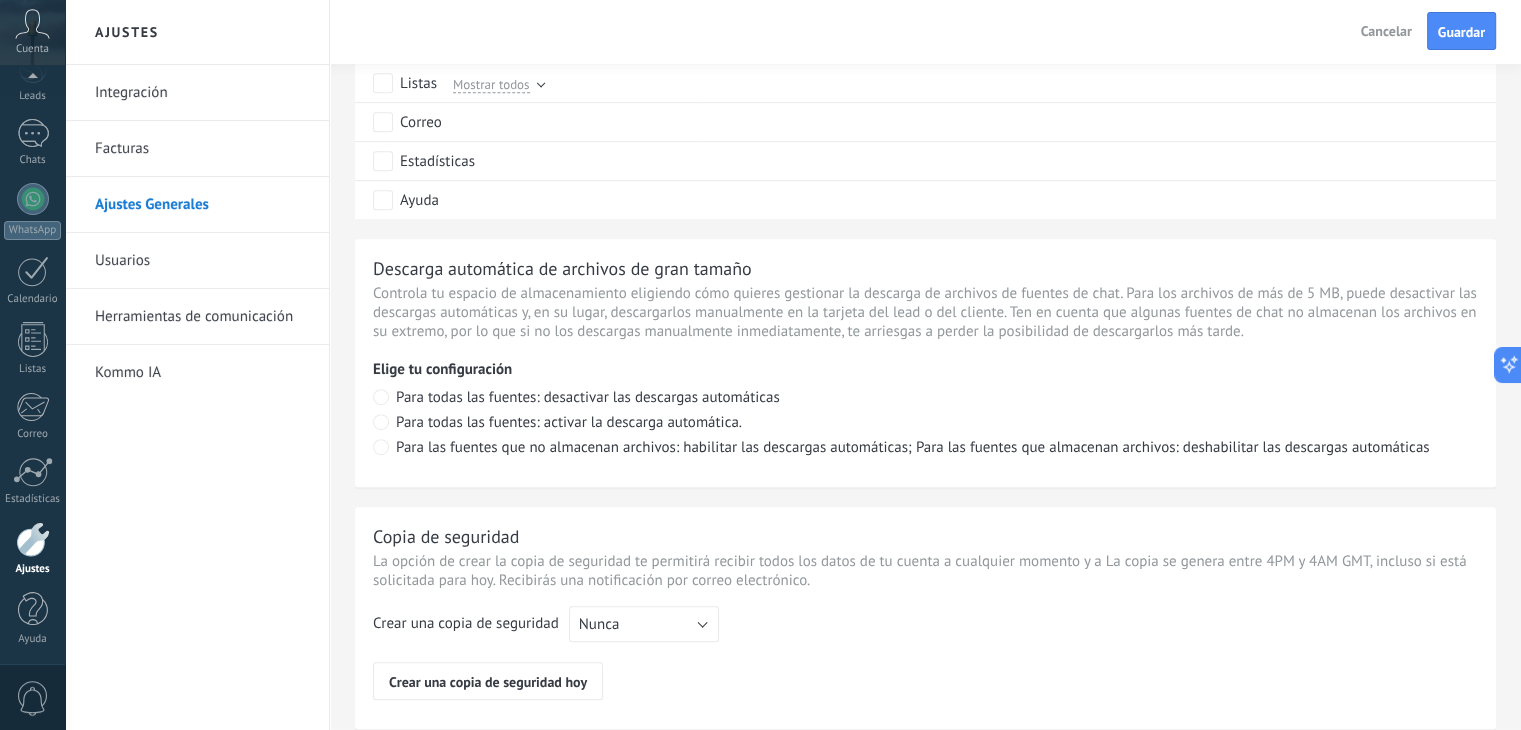 scroll, scrollTop: 1300, scrollLeft: 0, axis: vertical 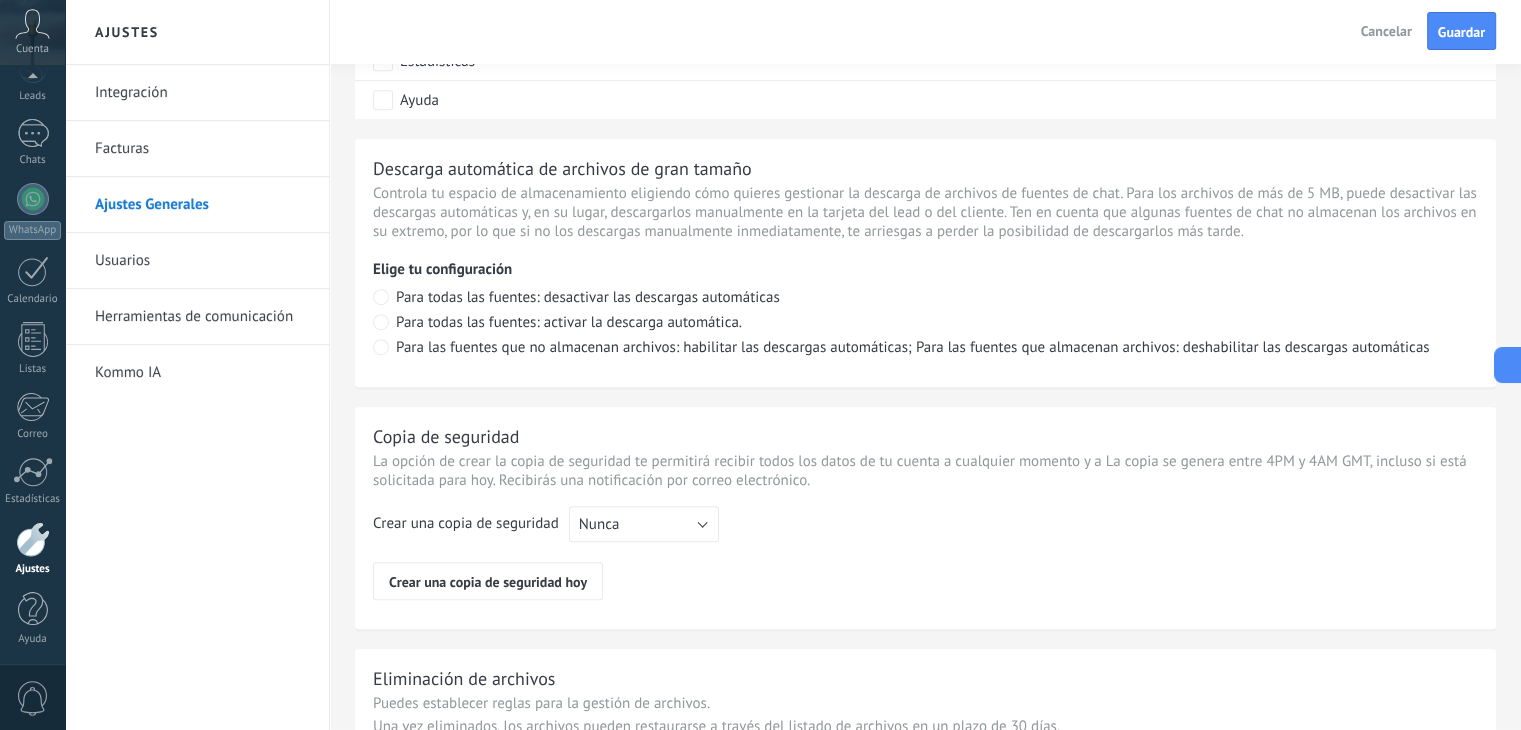 click on "Usuarios" at bounding box center [202, 261] 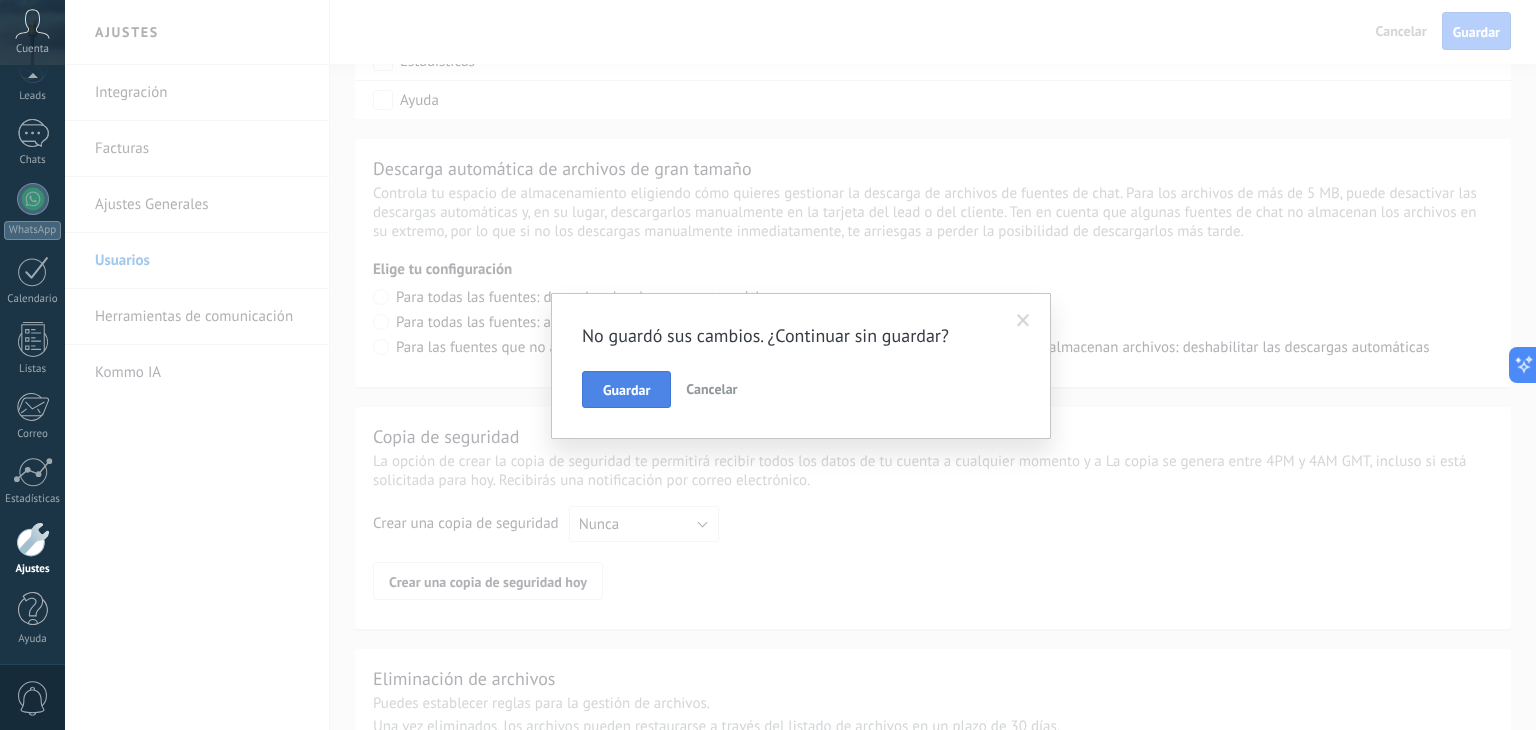 click on "Guardar" at bounding box center [626, 390] 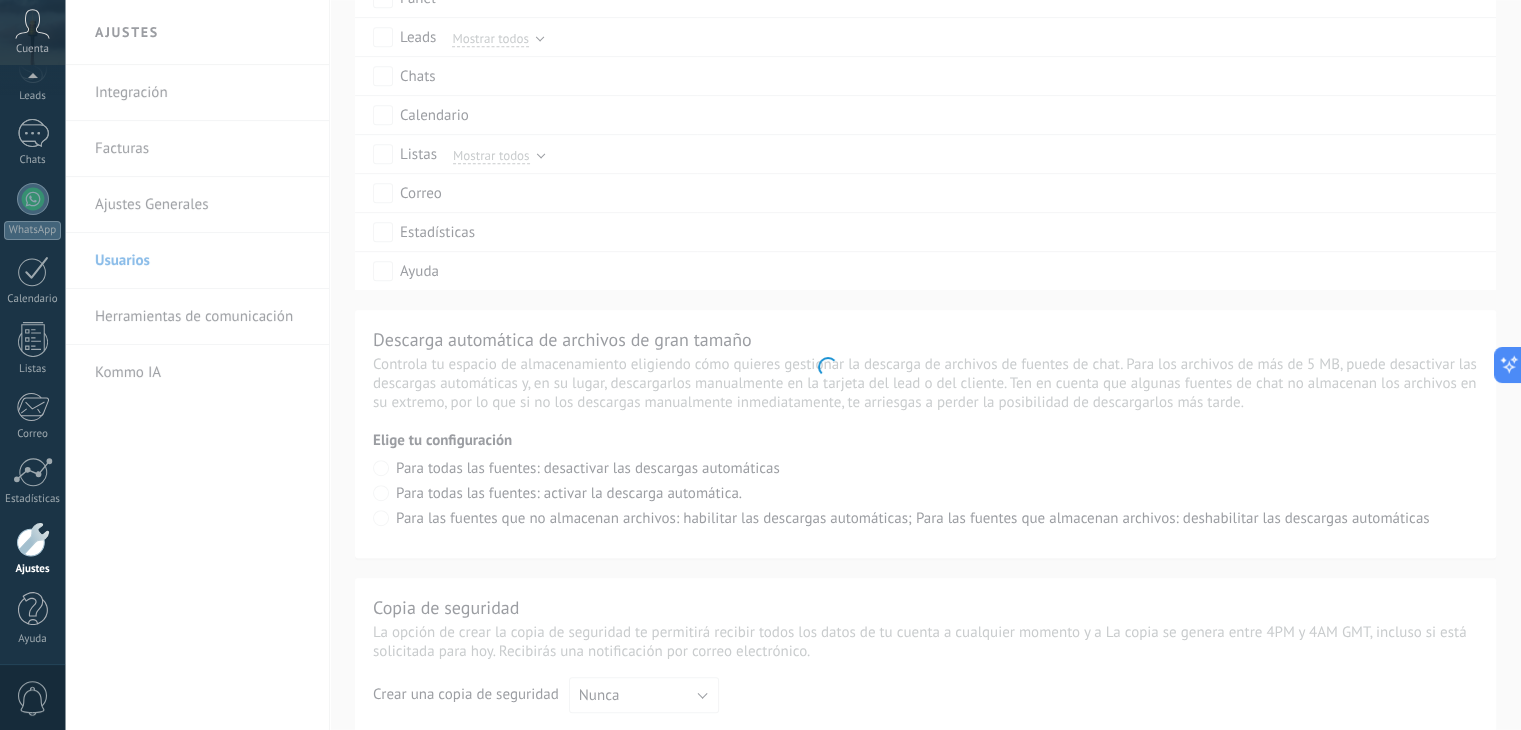 scroll, scrollTop: 1000, scrollLeft: 0, axis: vertical 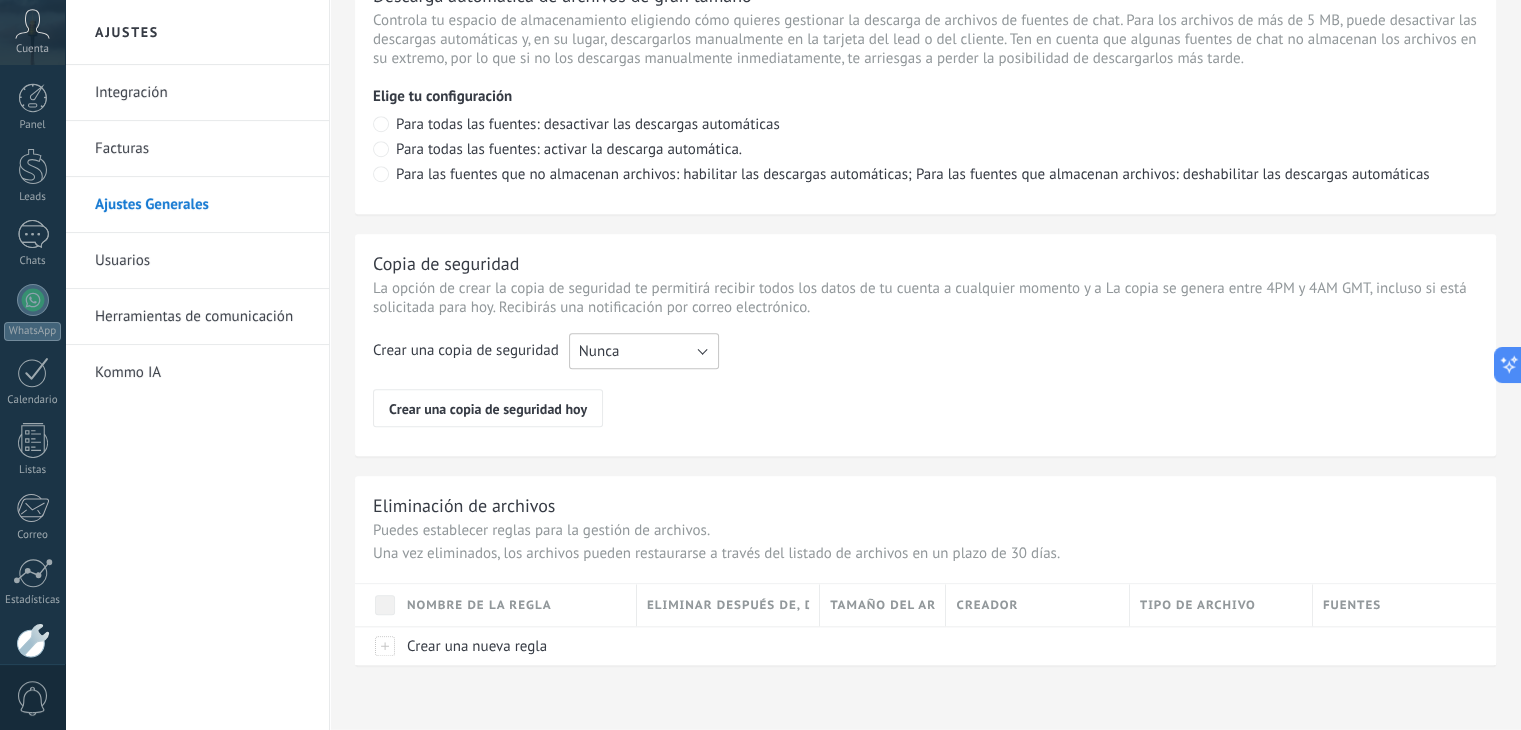 click on "Nunca" at bounding box center [644, 351] 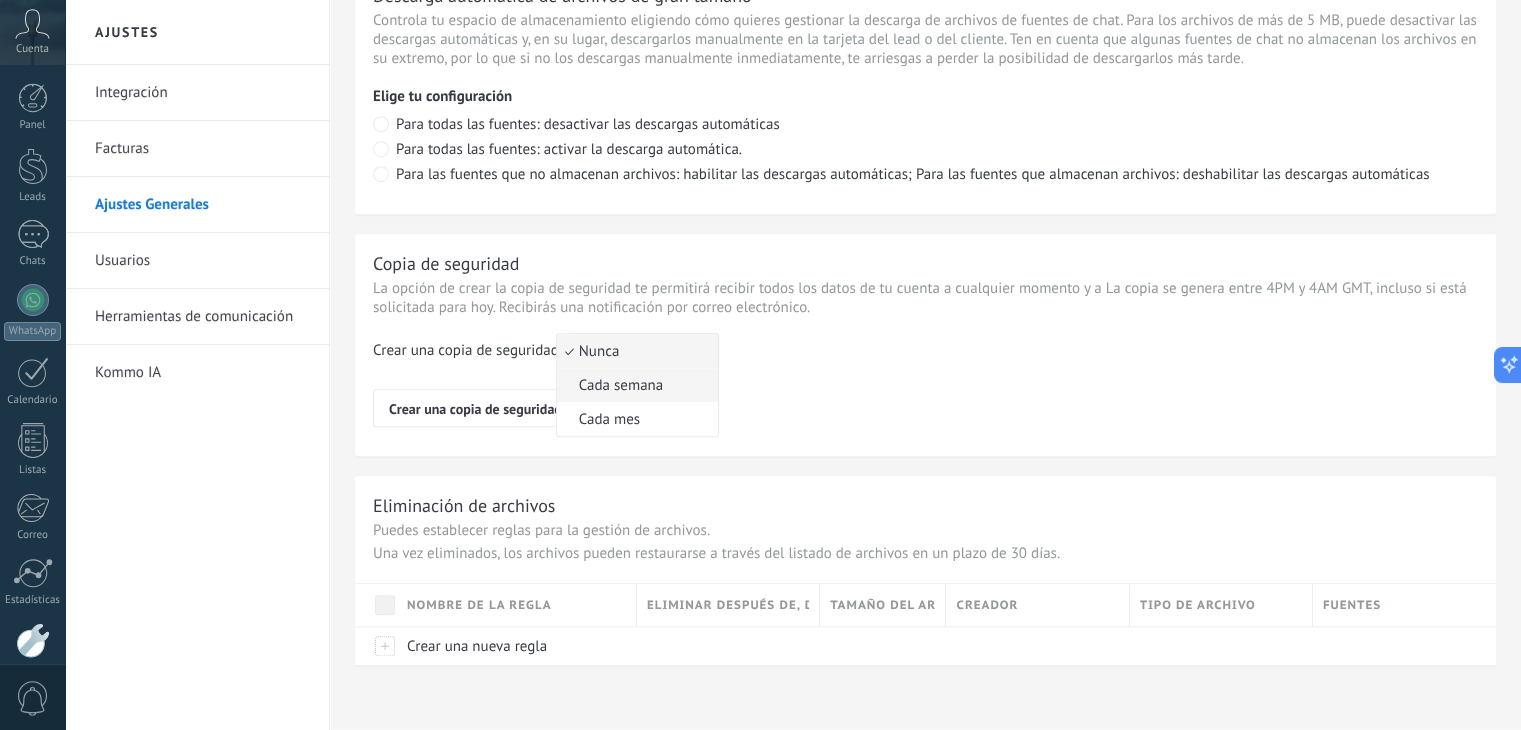 click on "Cada semana" at bounding box center [634, 385] 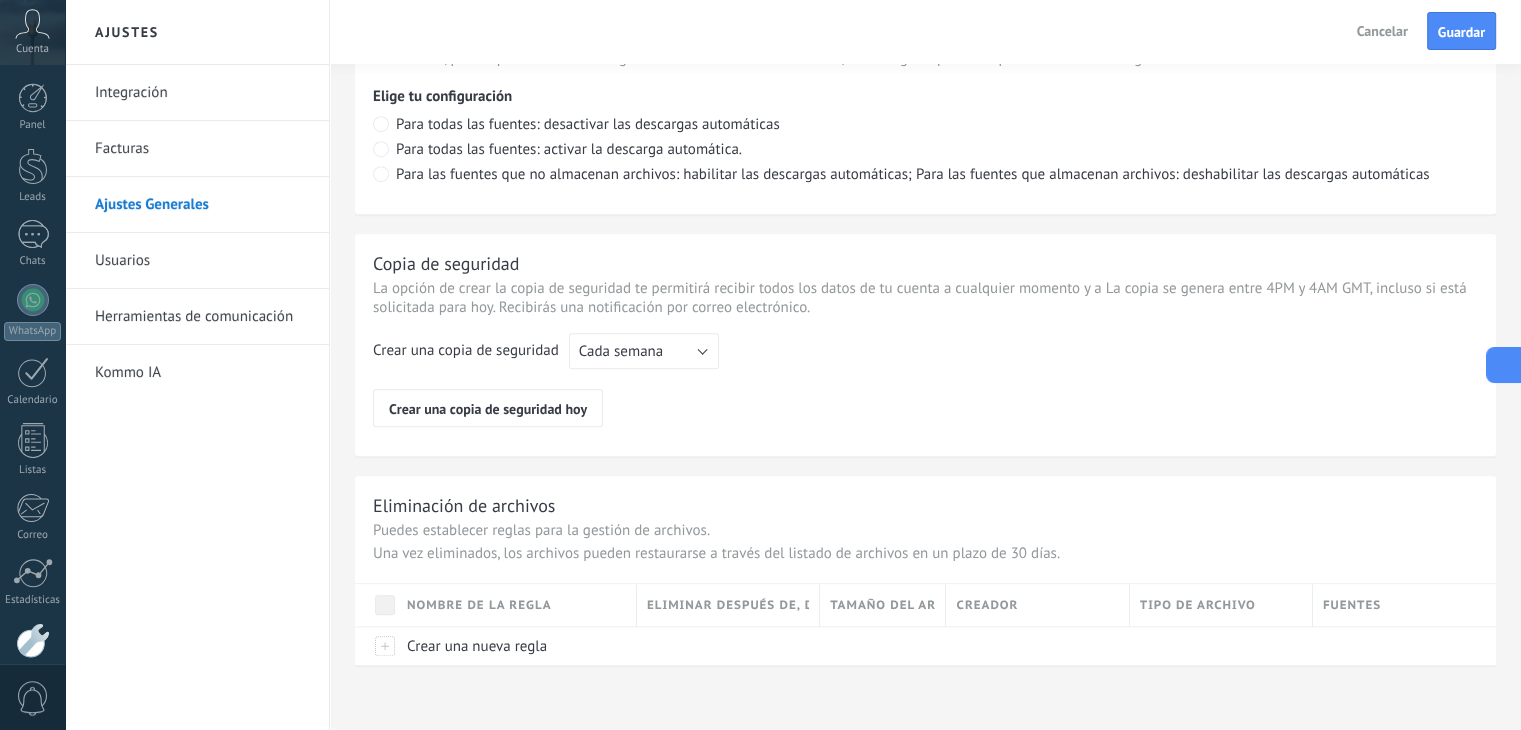 click 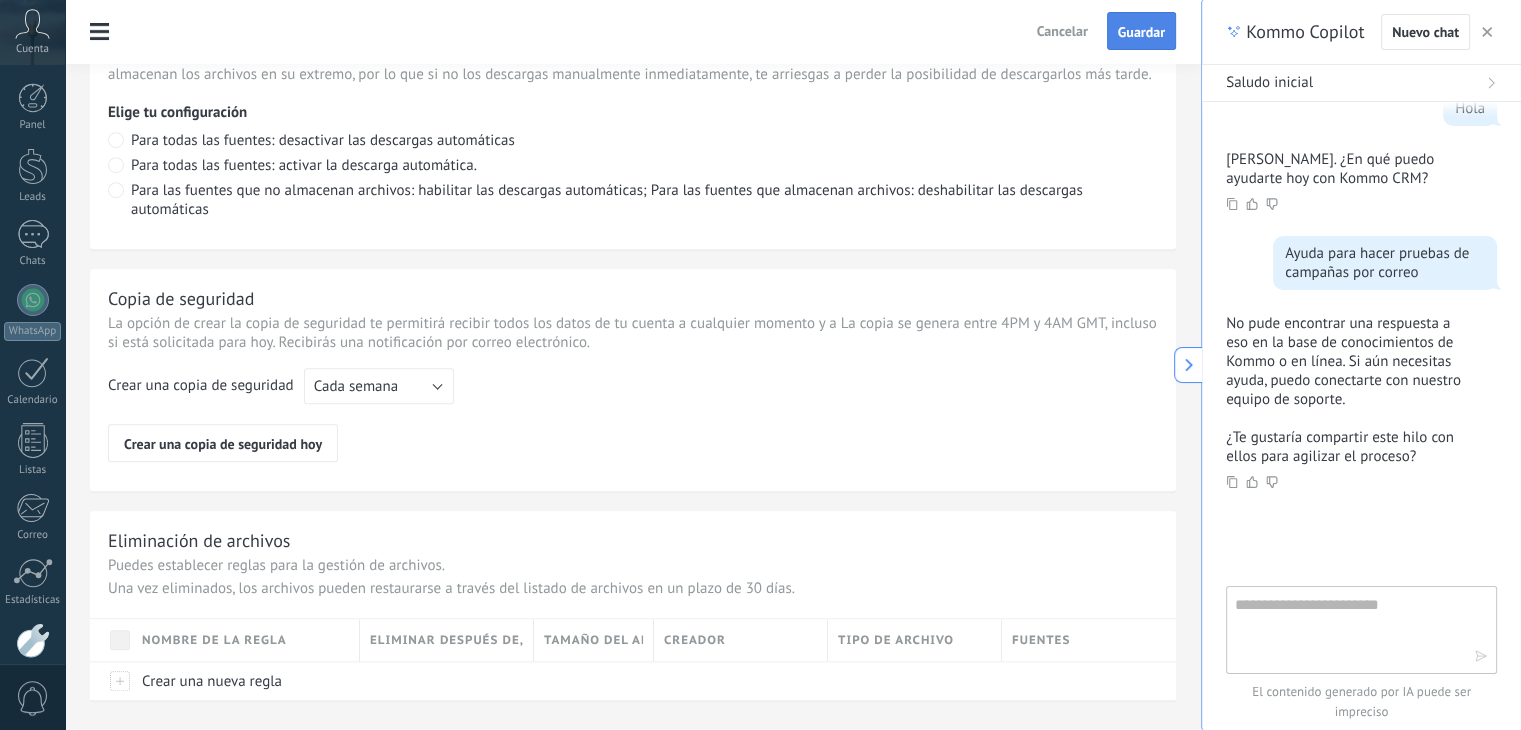click on "Guardar" at bounding box center [1141, 32] 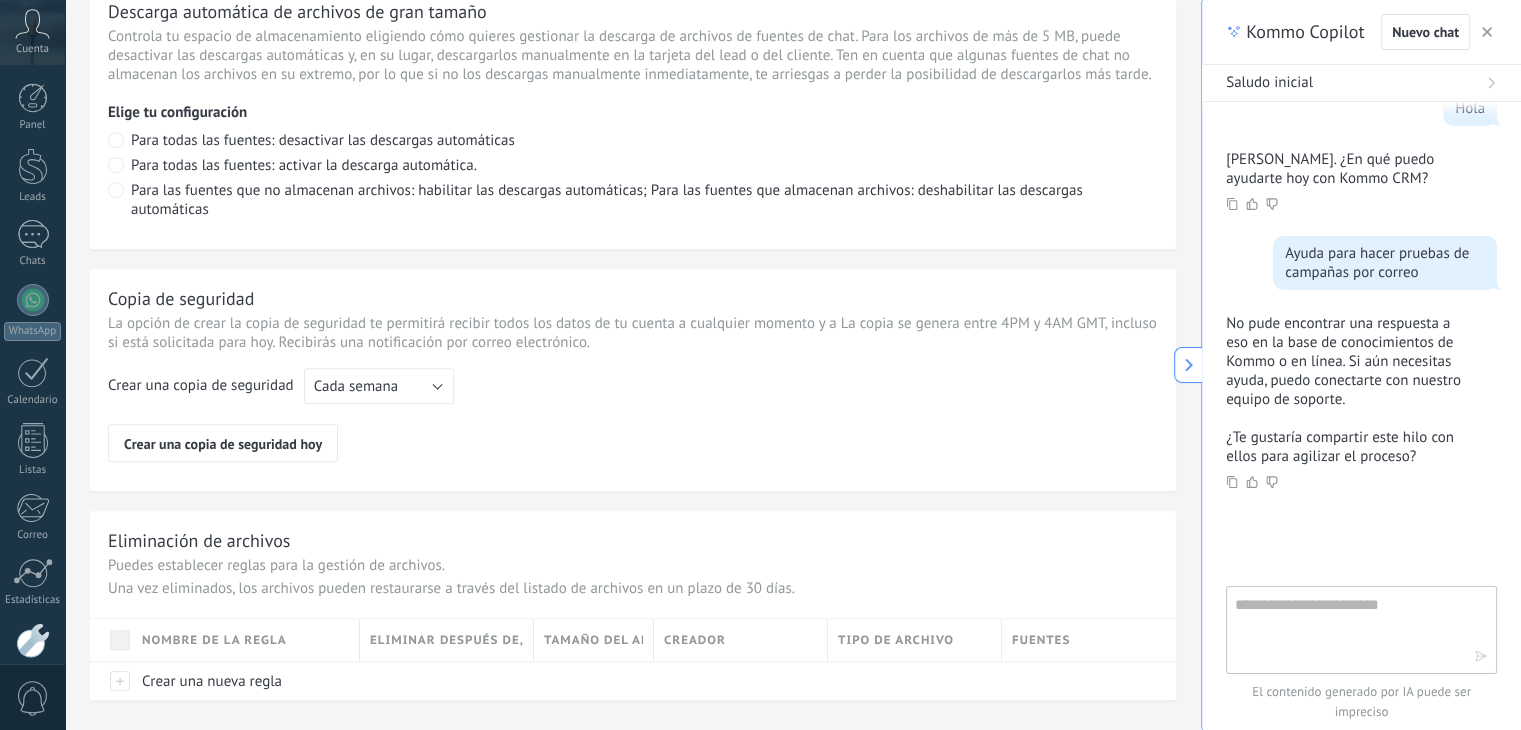 click at bounding box center [1347, 629] 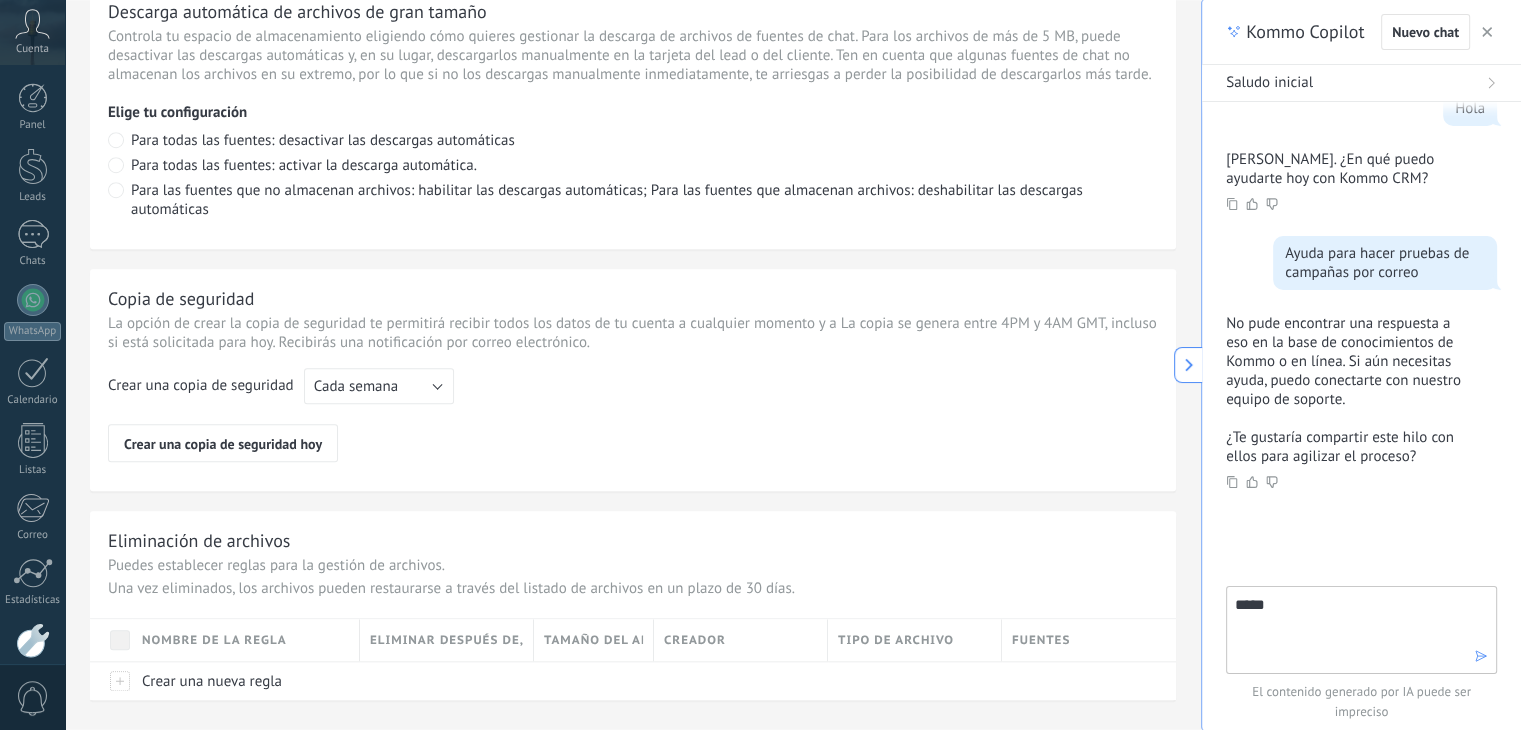 type on "****" 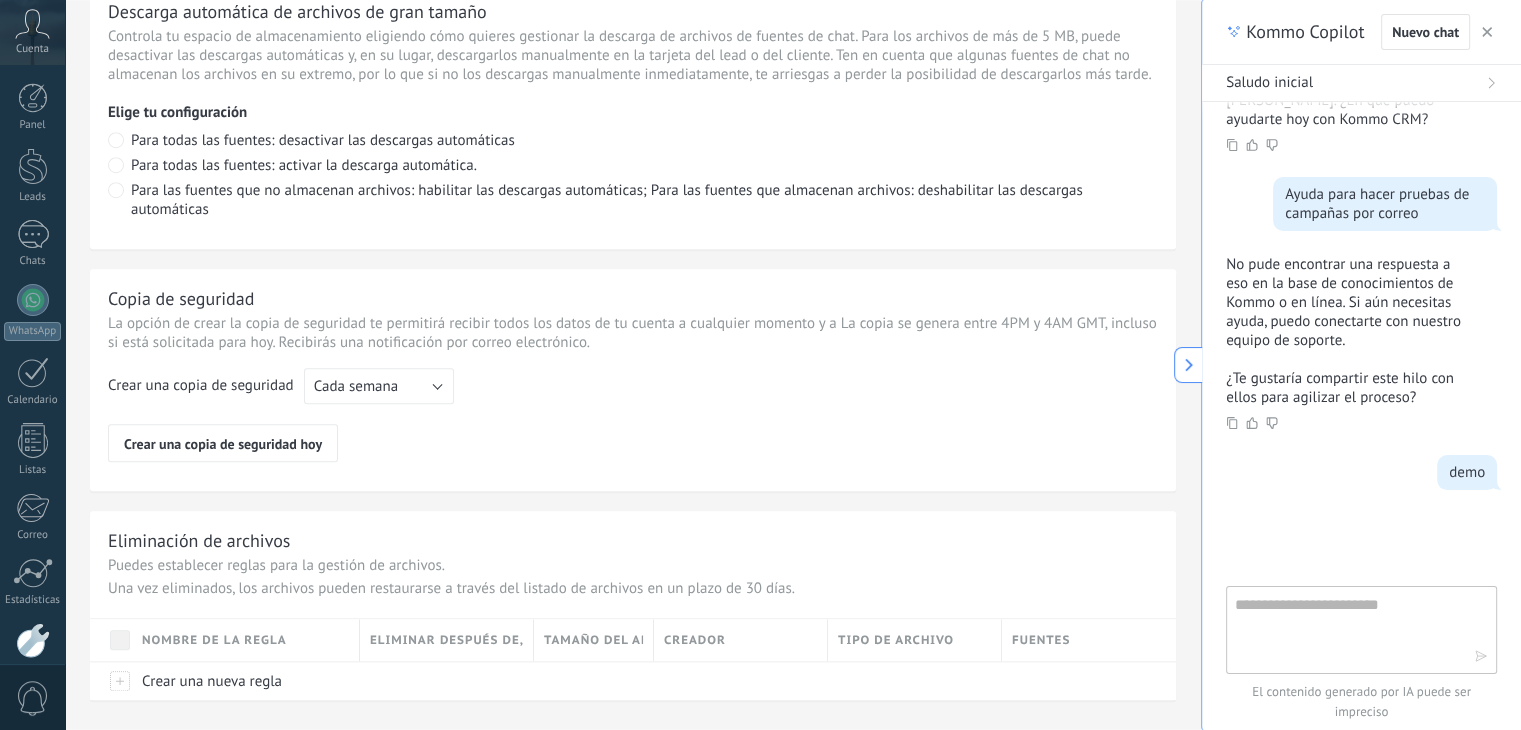 scroll, scrollTop: 169, scrollLeft: 0, axis: vertical 